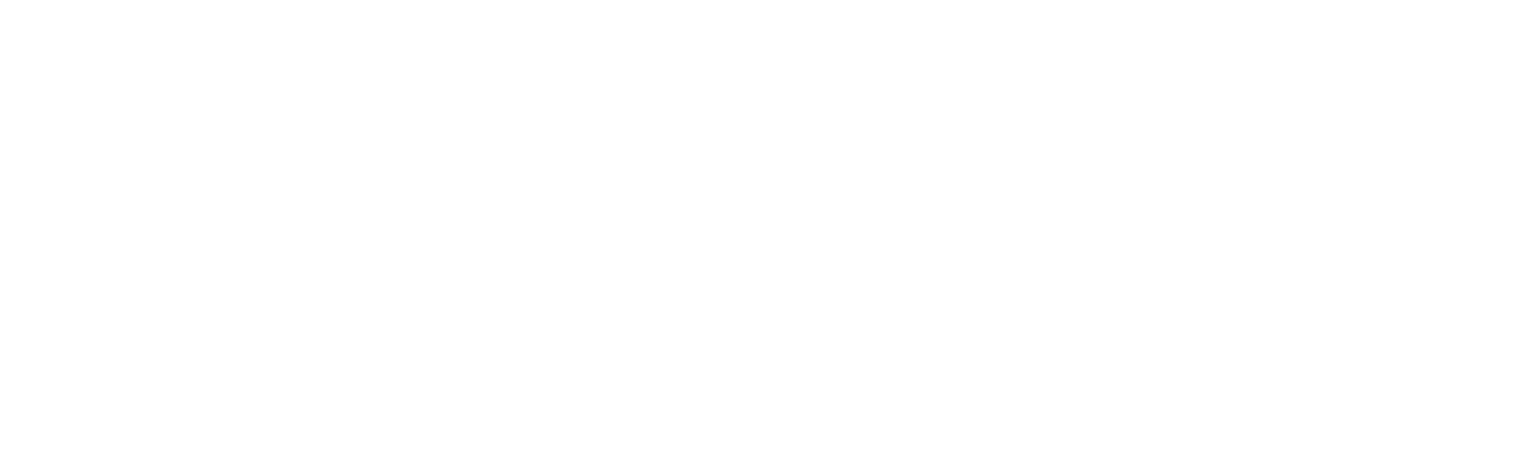 select on "*" 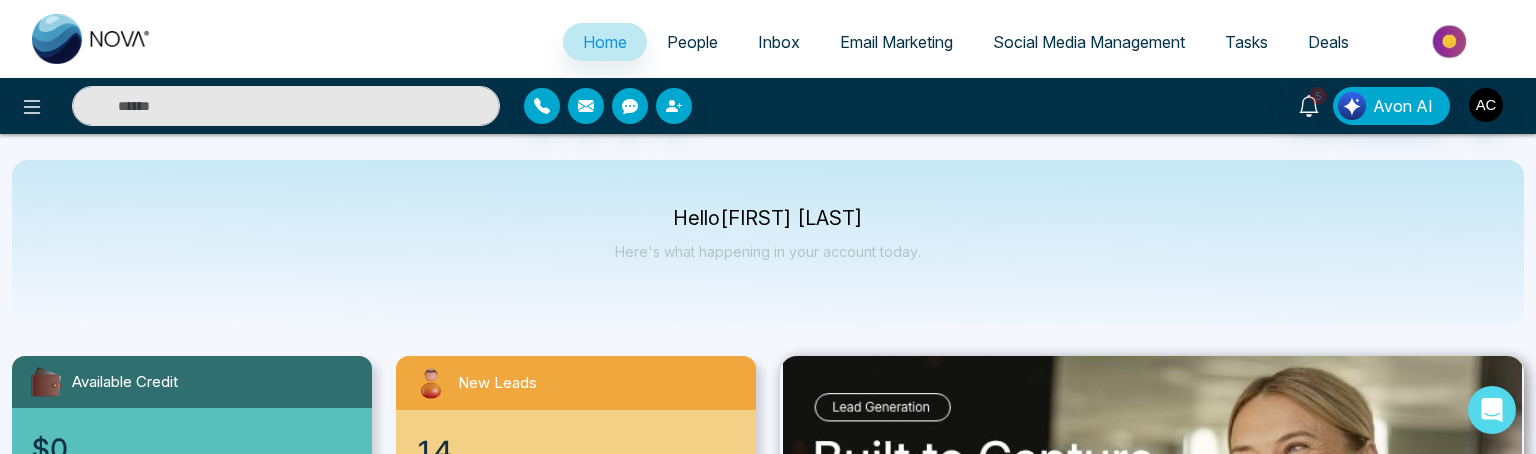scroll, scrollTop: 0, scrollLeft: 0, axis: both 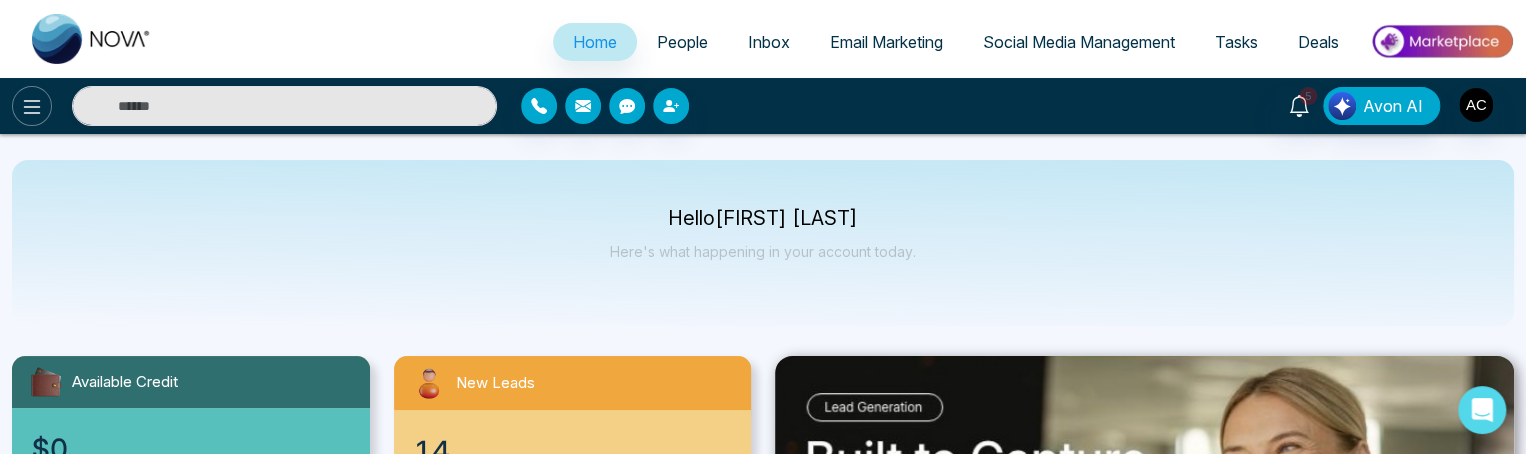 click 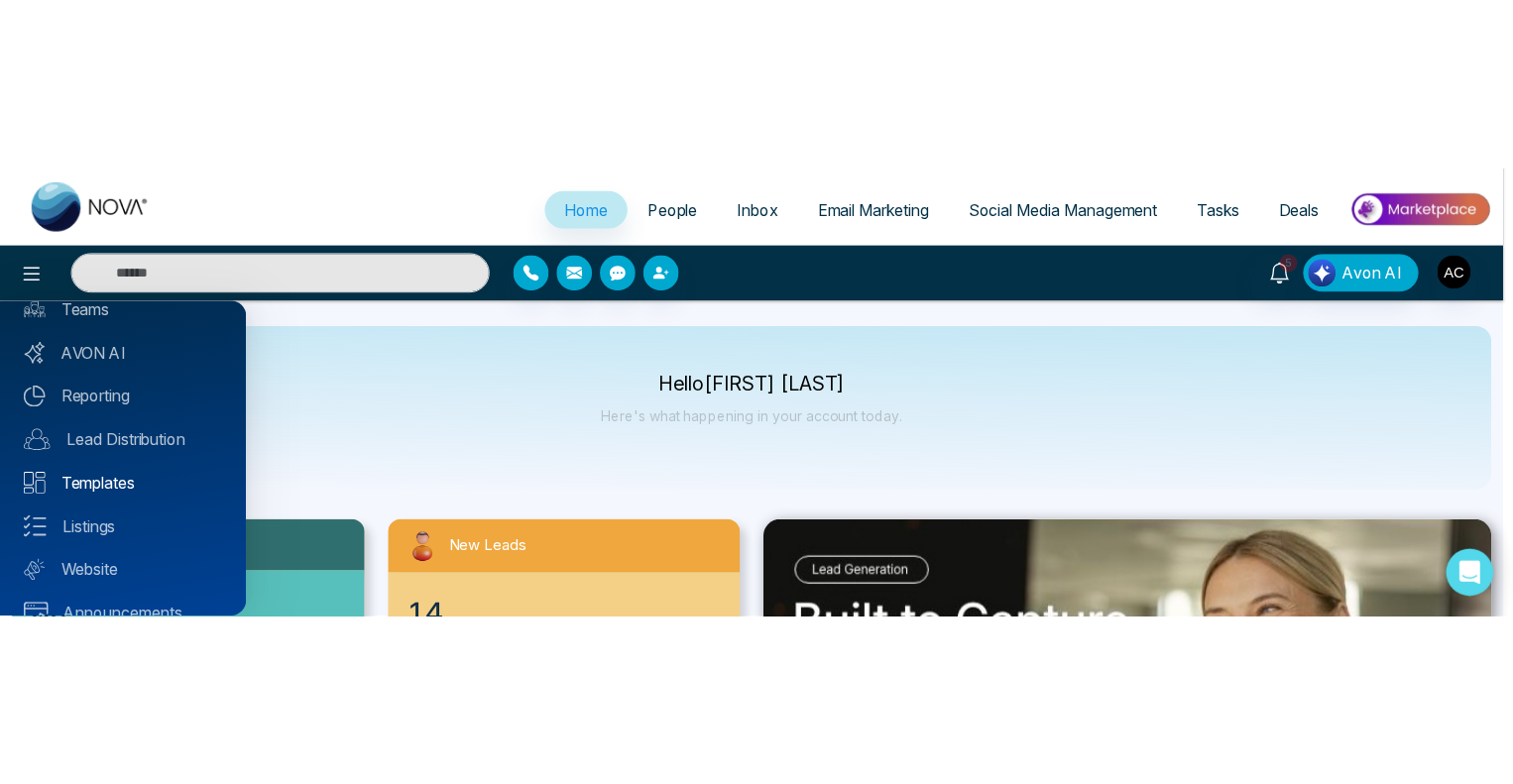 scroll, scrollTop: 323, scrollLeft: 0, axis: vertical 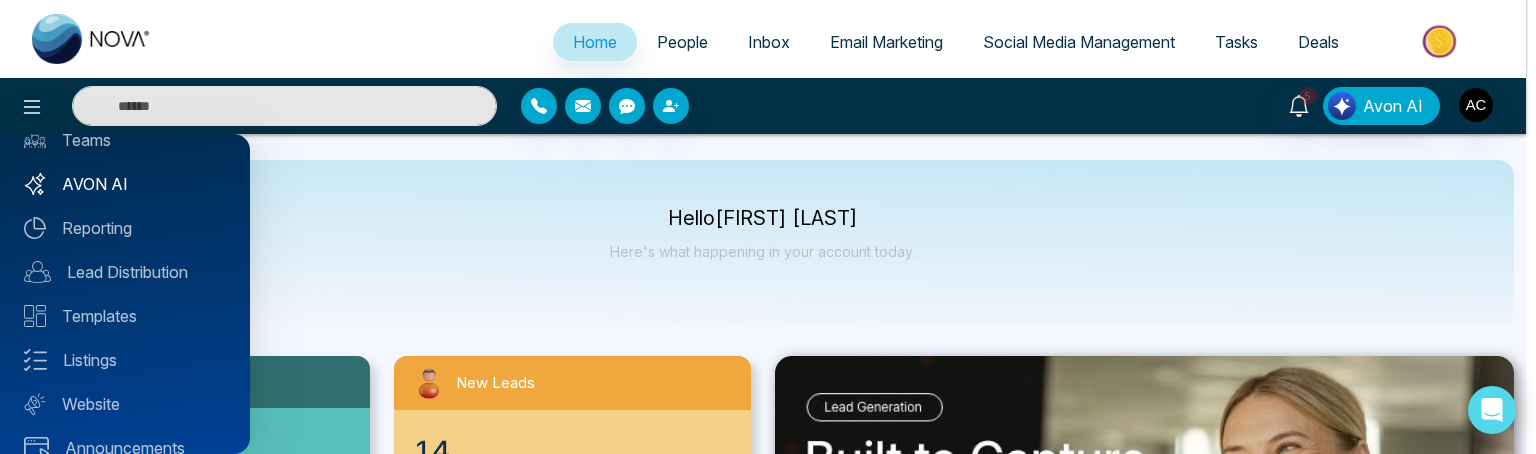 click on "AVON AI" at bounding box center (125, 184) 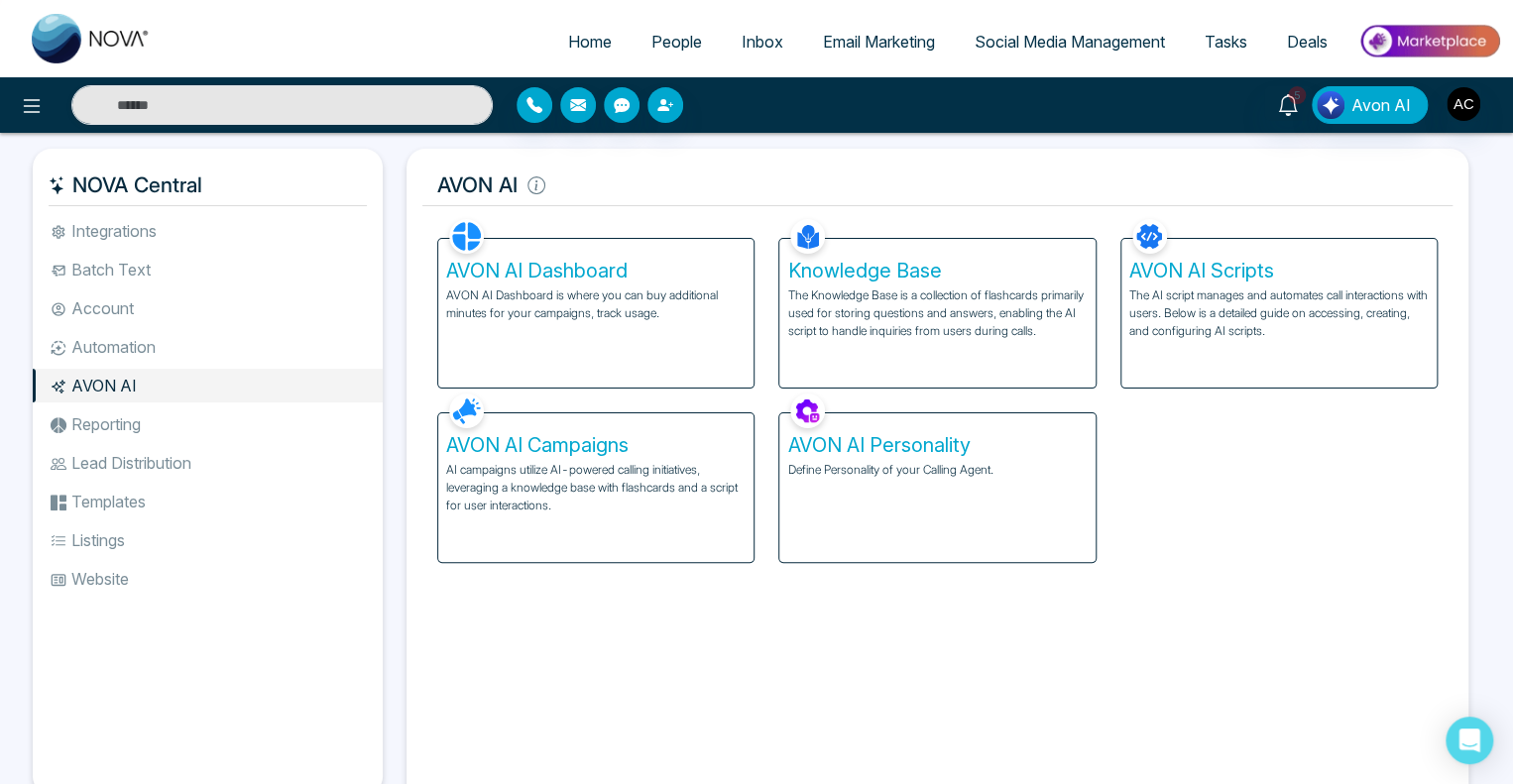 click on "AVON AI Personality" at bounding box center (937, 445) 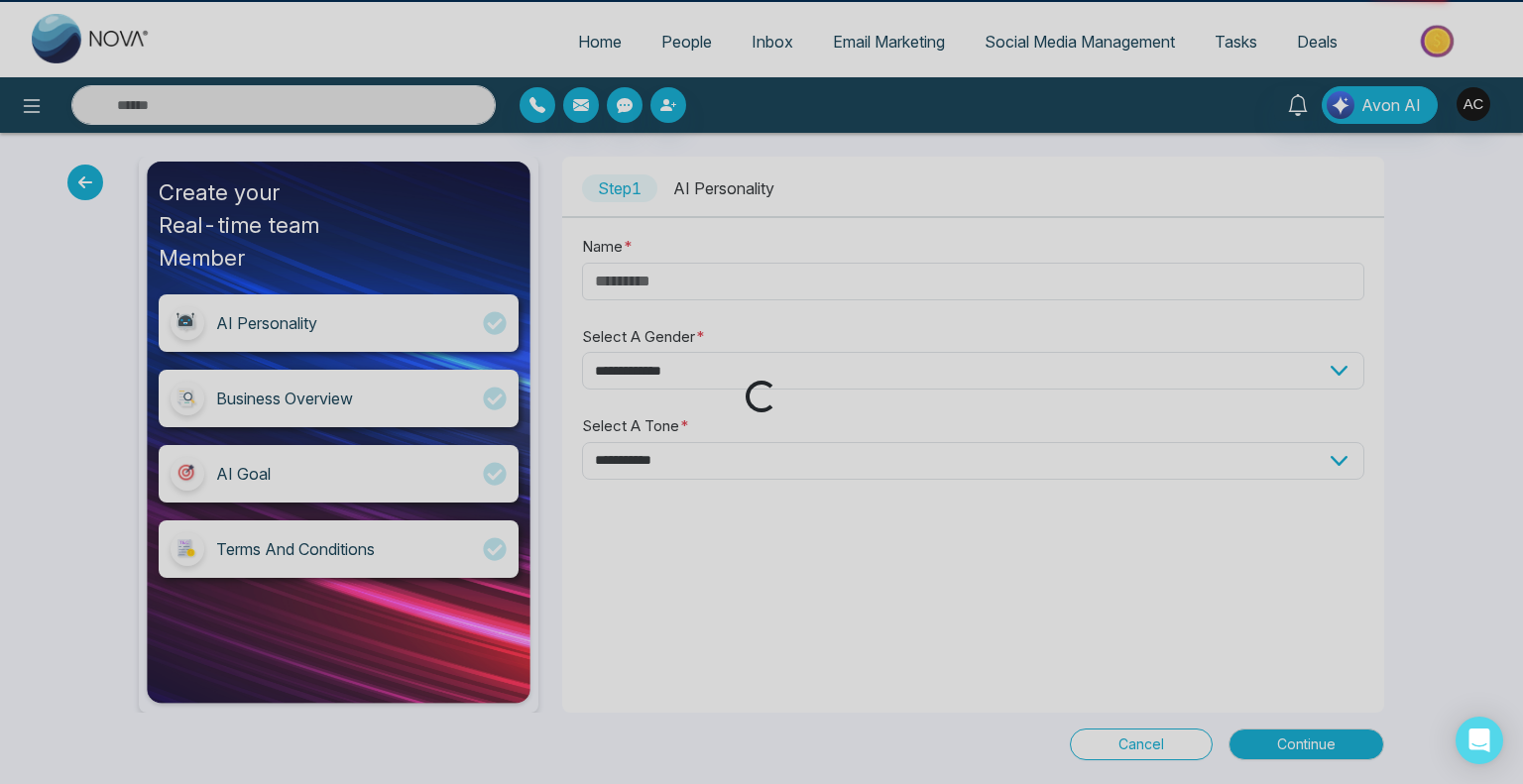 type on "*****" 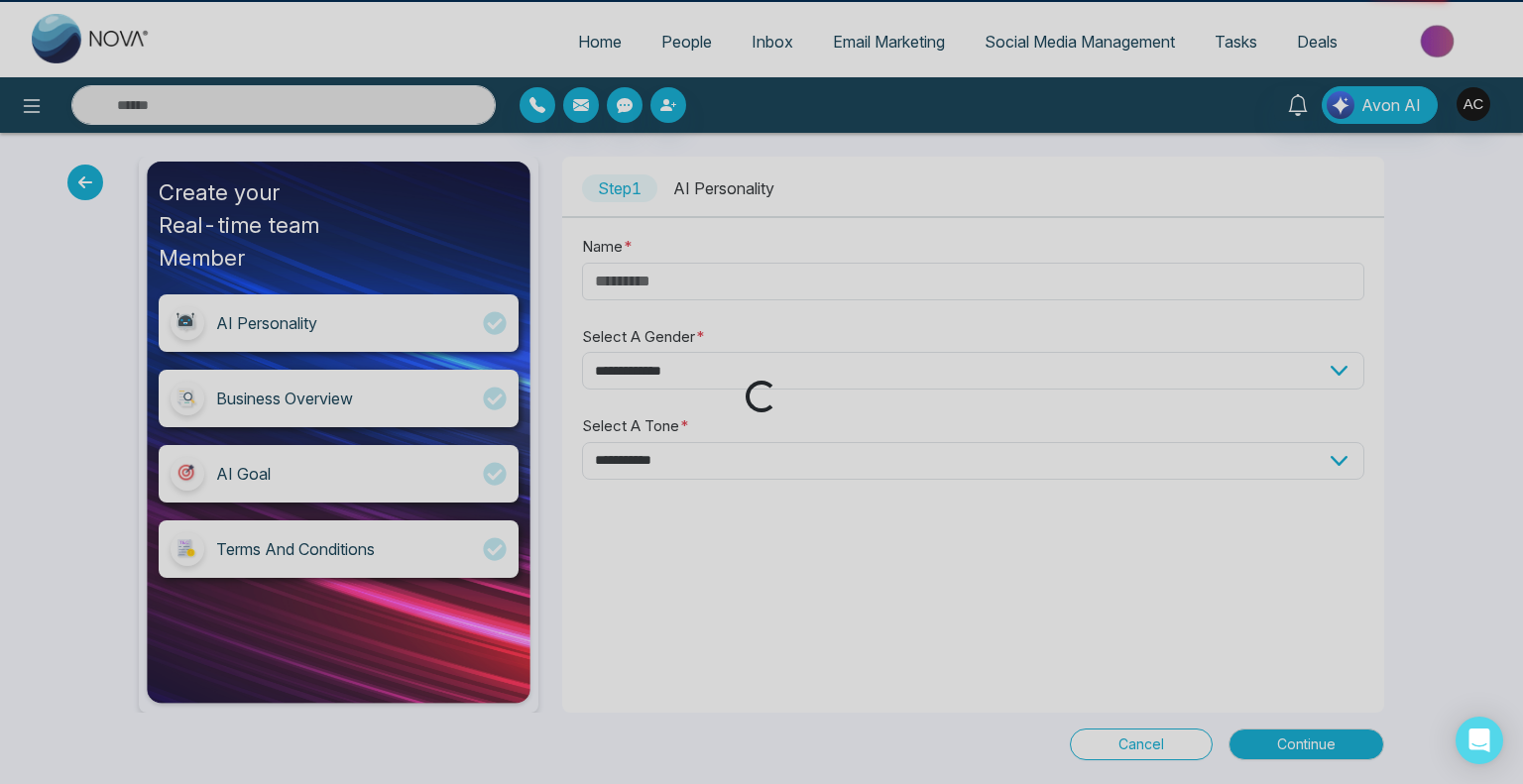 select on "****" 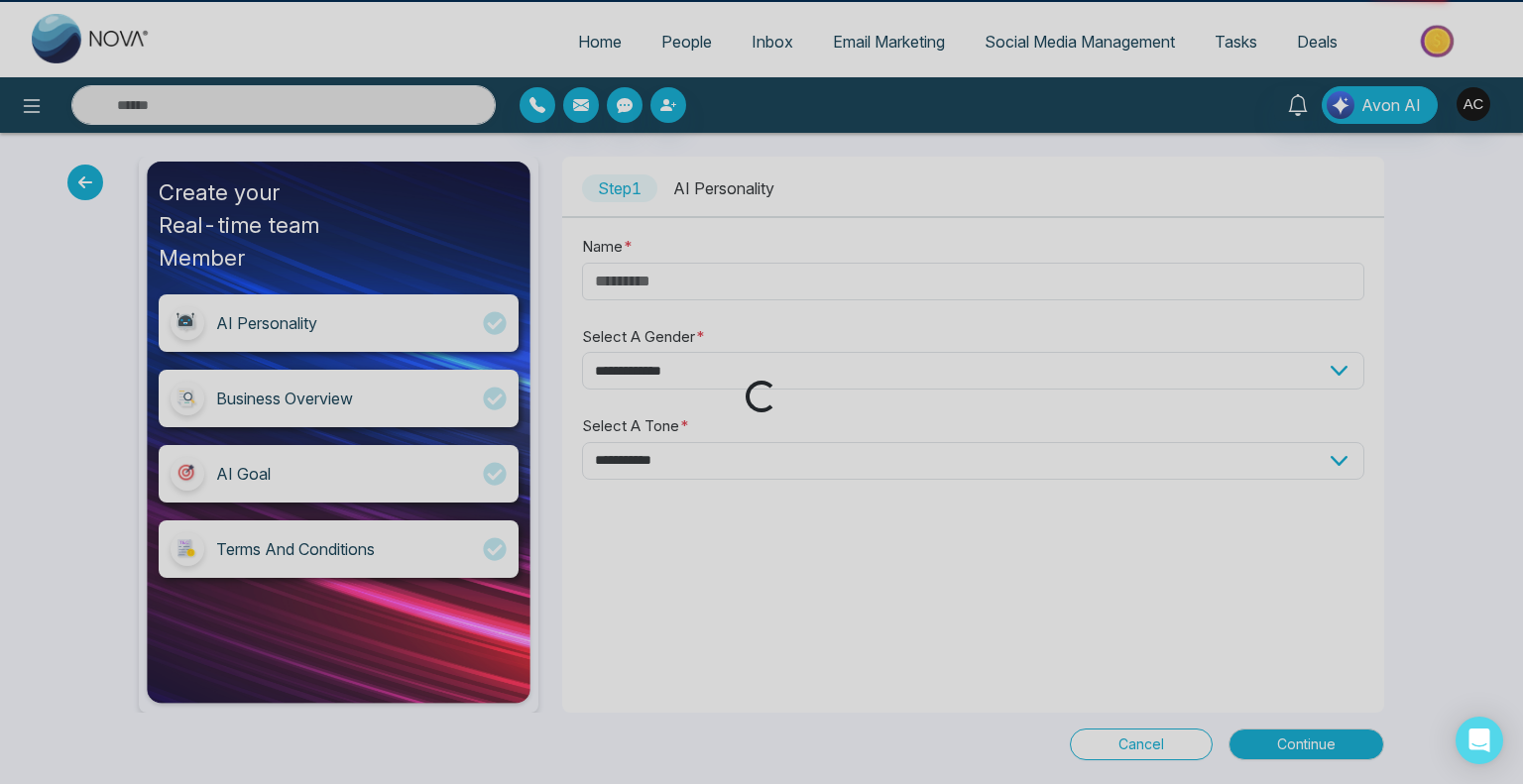 select on "**********" 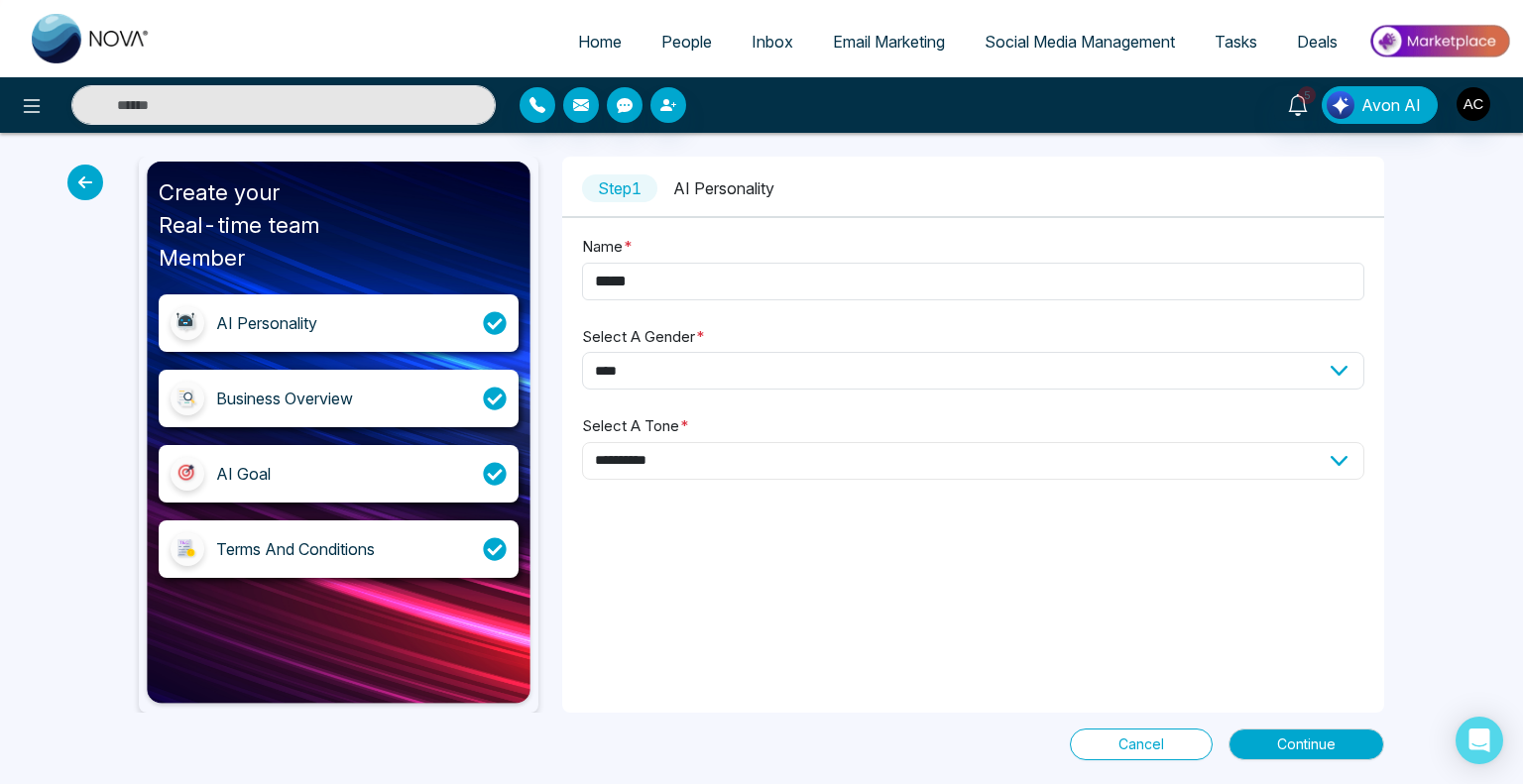 click on "**********" at bounding box center (973, 461) 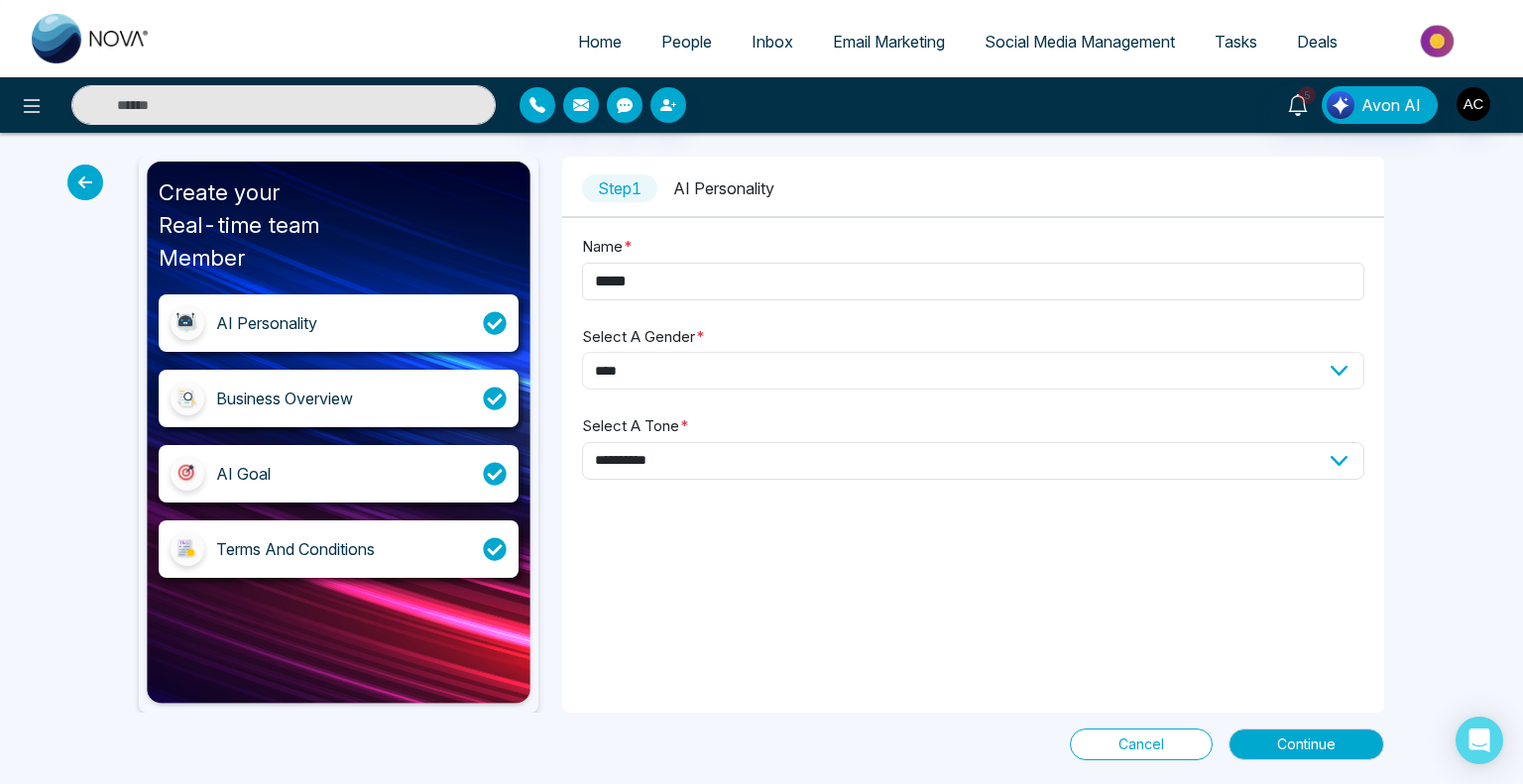 drag, startPoint x: 654, startPoint y: 373, endPoint x: 682, endPoint y: 445, distance: 77.25283 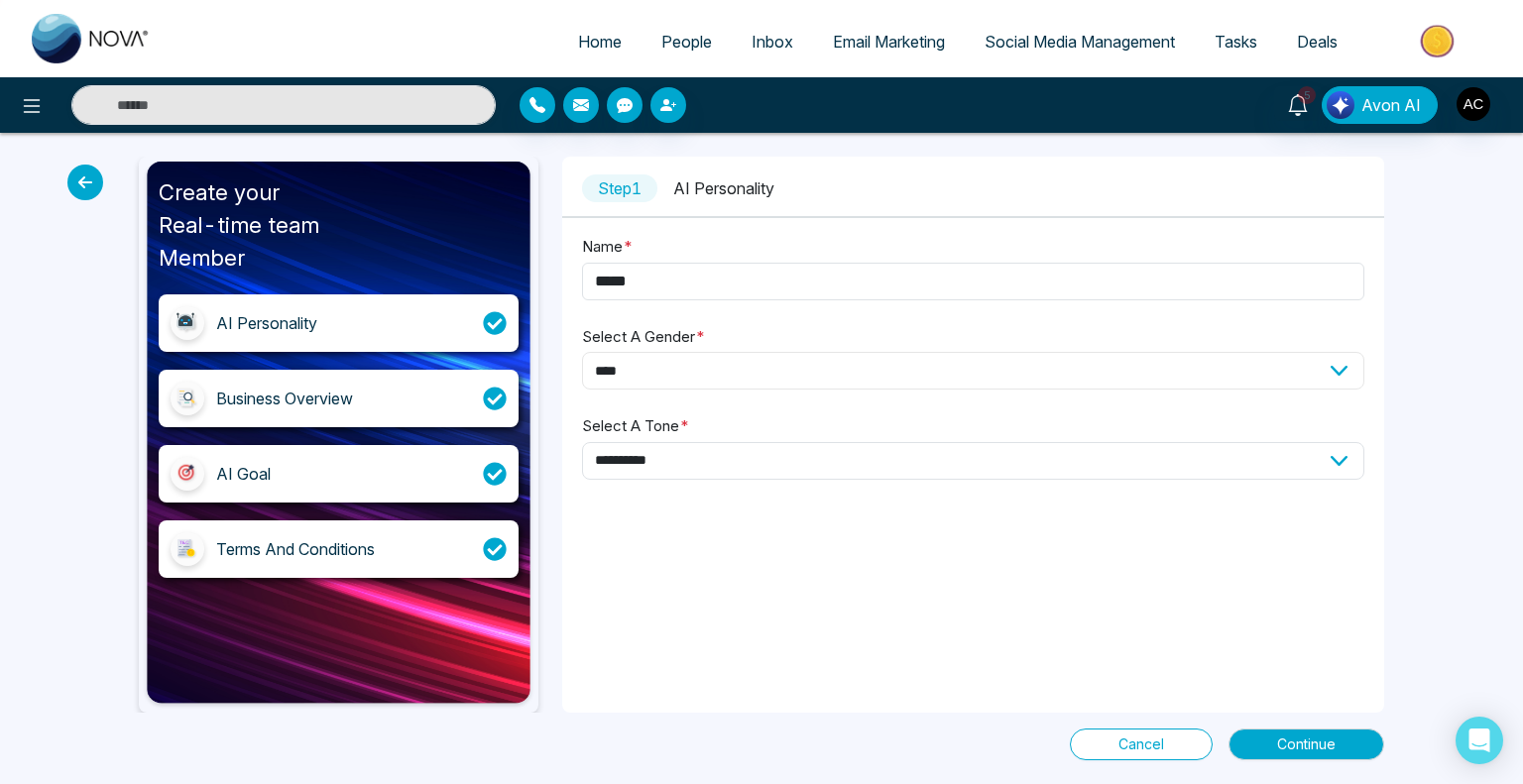 click on "**********" at bounding box center (973, 369) 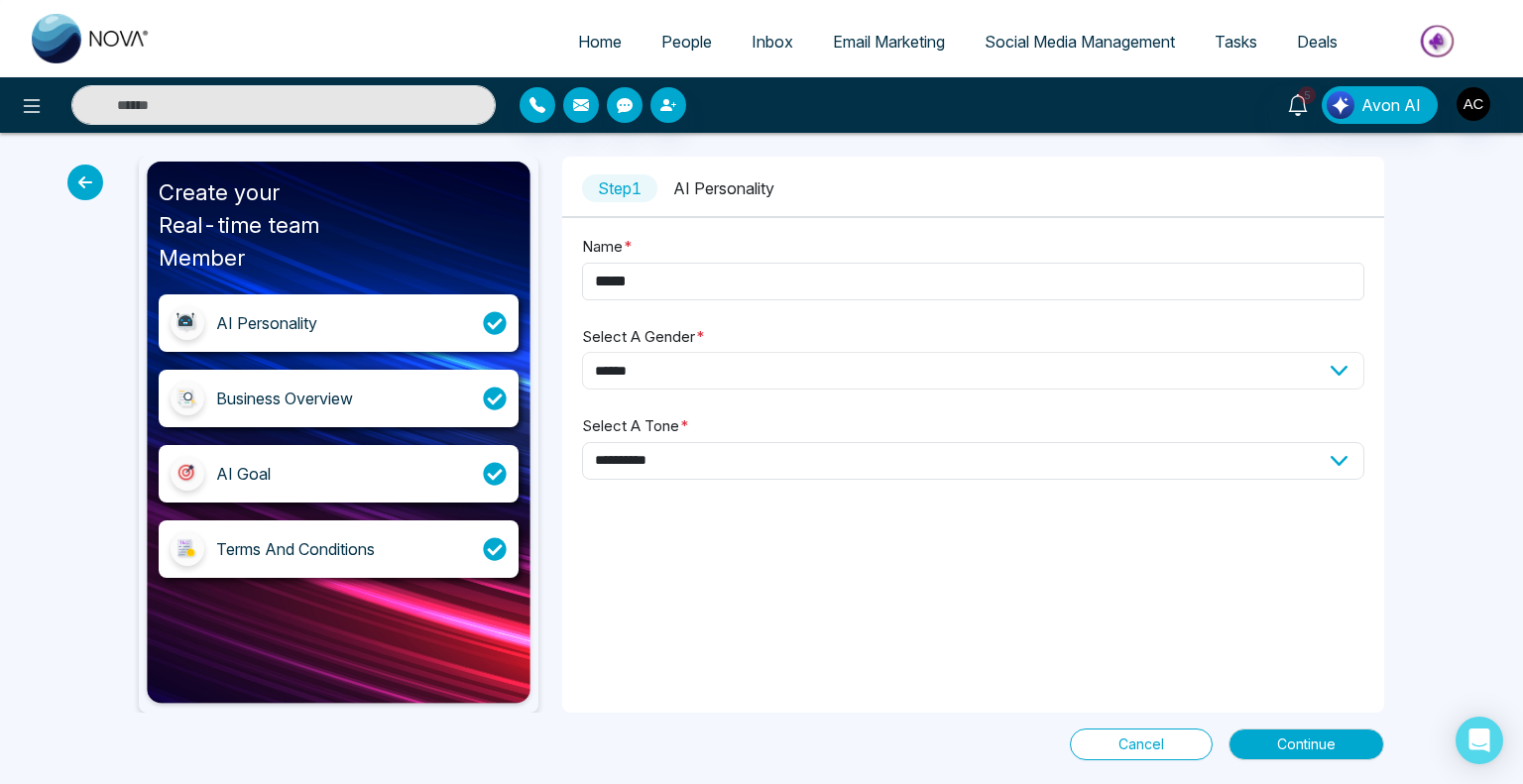 click on "**********" at bounding box center [973, 371] 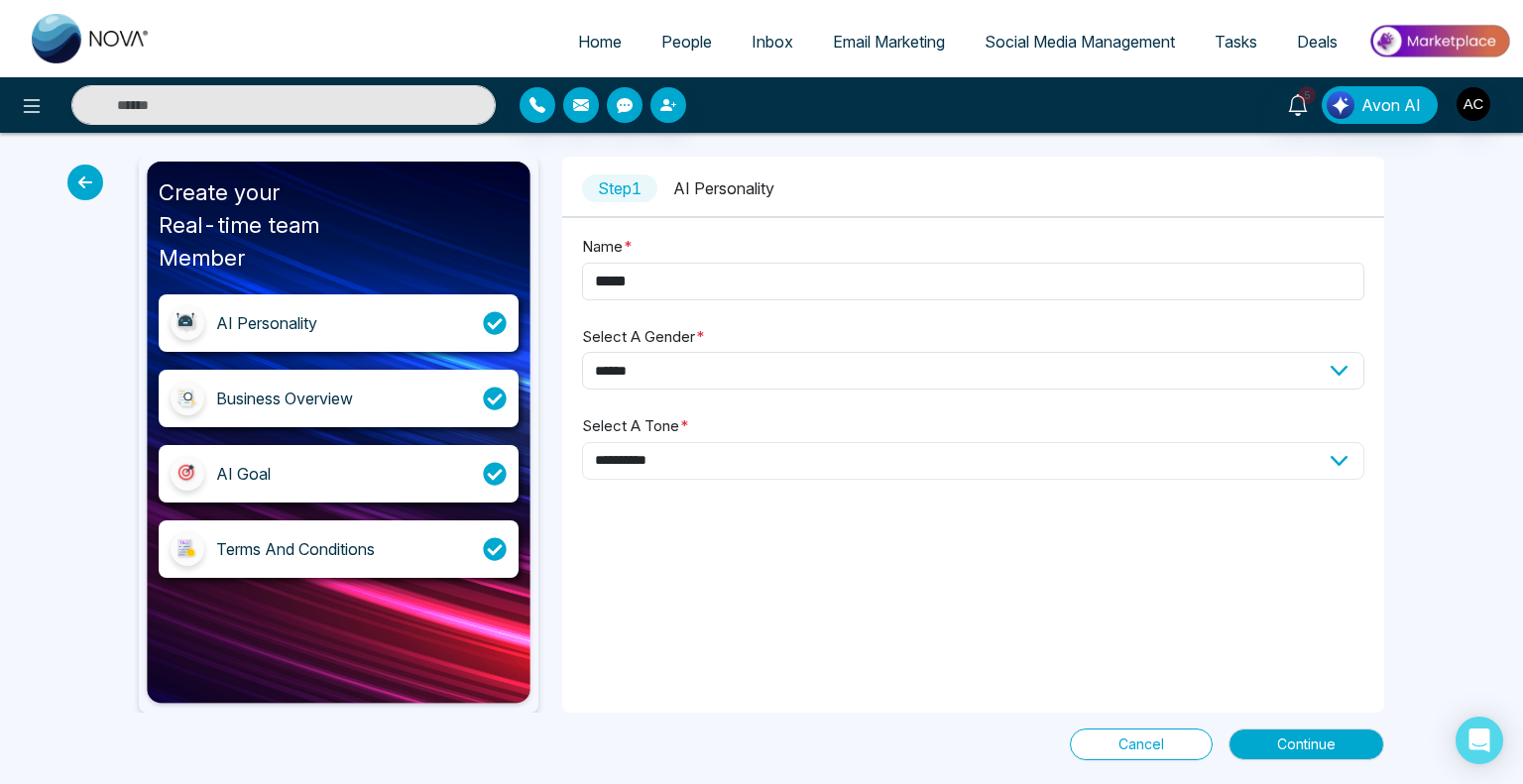 click on "**********" at bounding box center (973, 461) 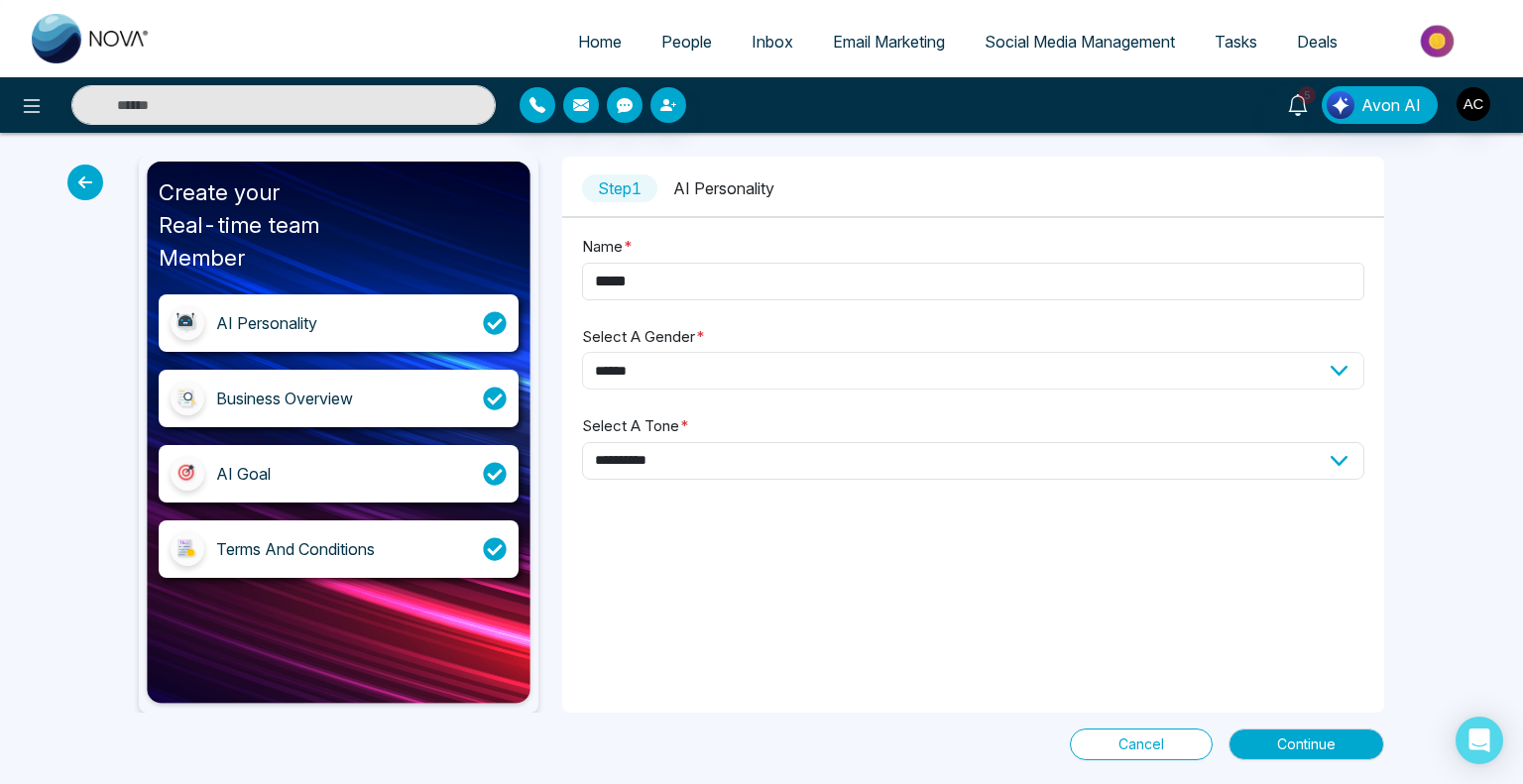 click on "**********" at bounding box center [973, 371] 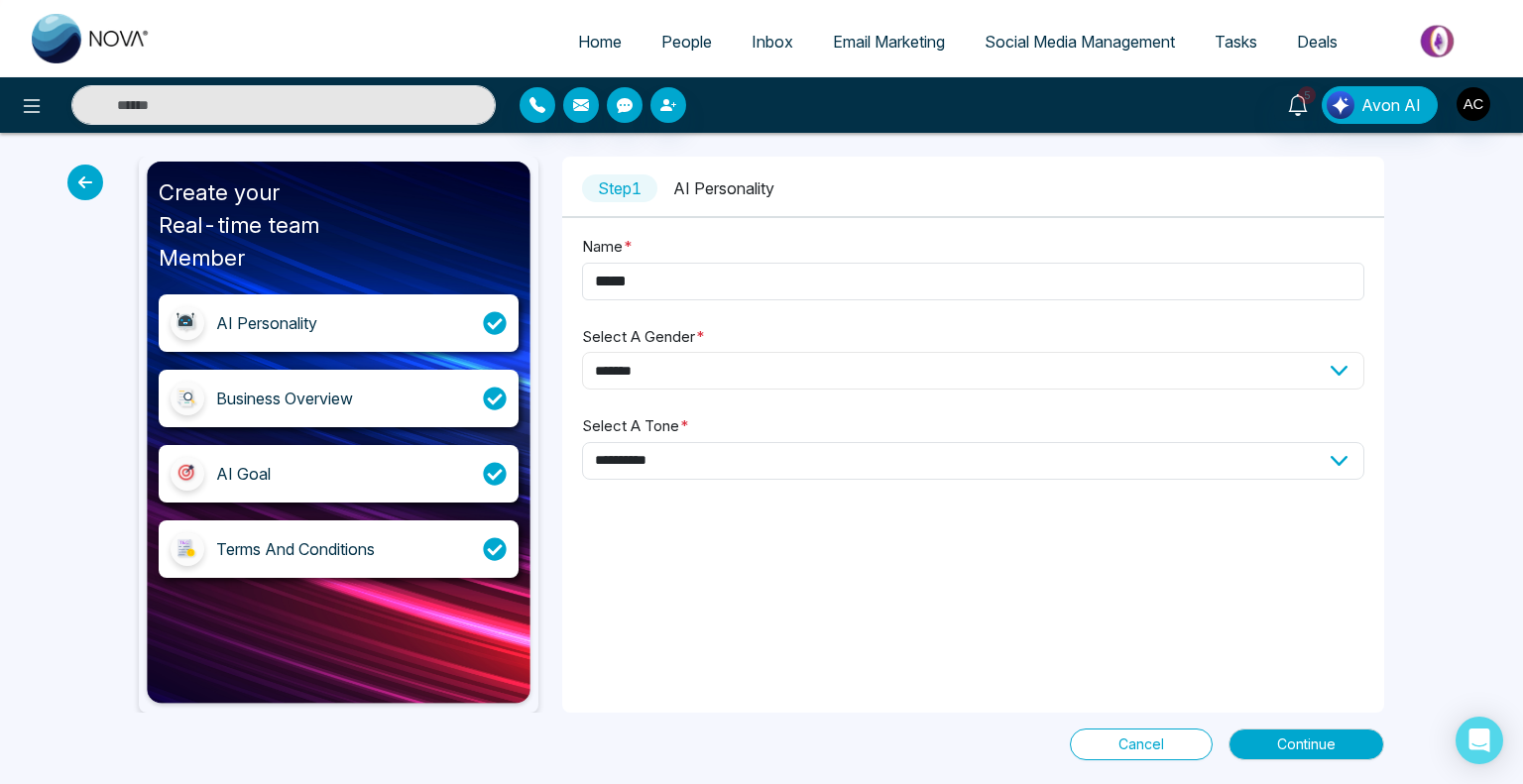 click on "**********" at bounding box center [973, 371] 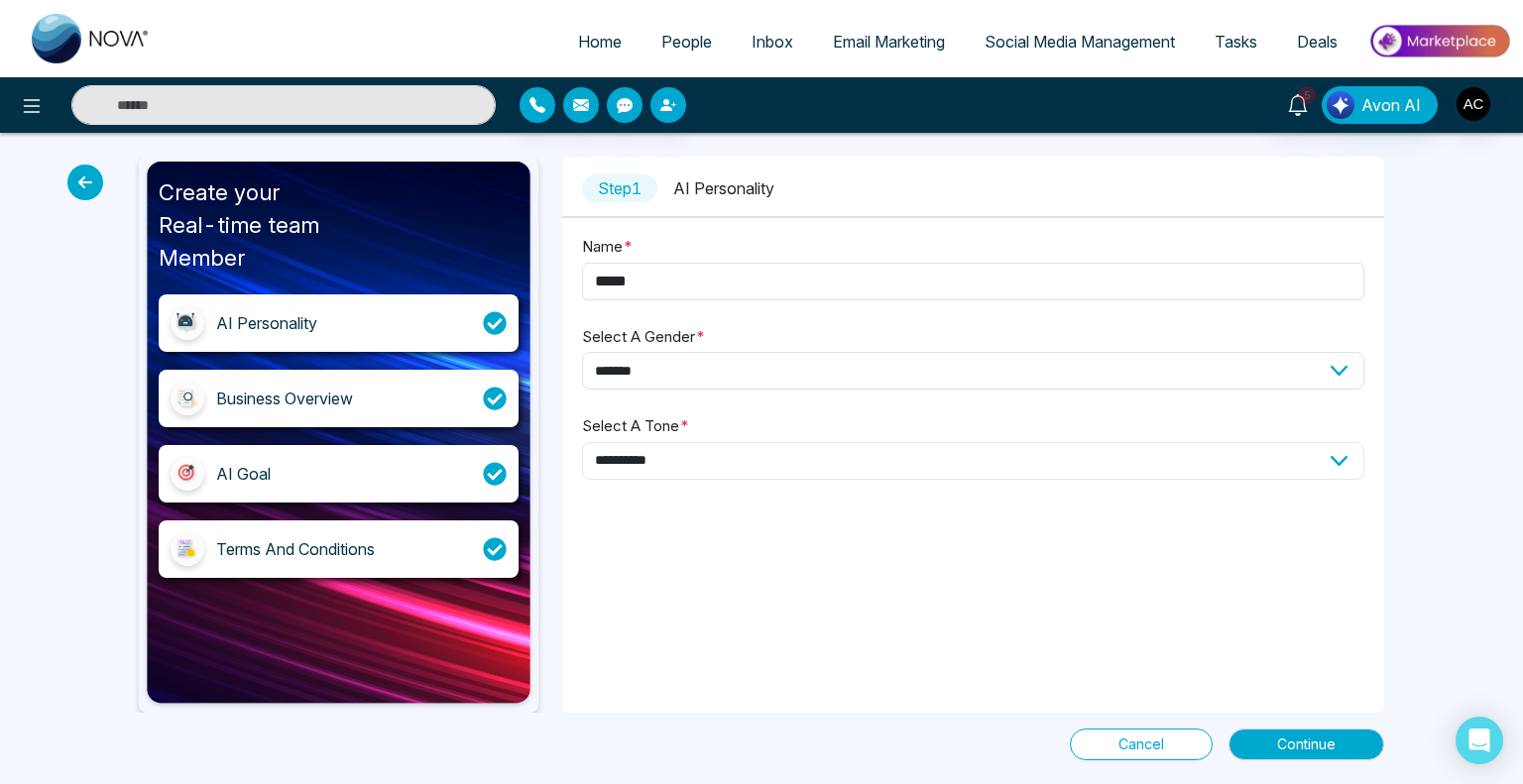 click on "**********" at bounding box center [973, 461] 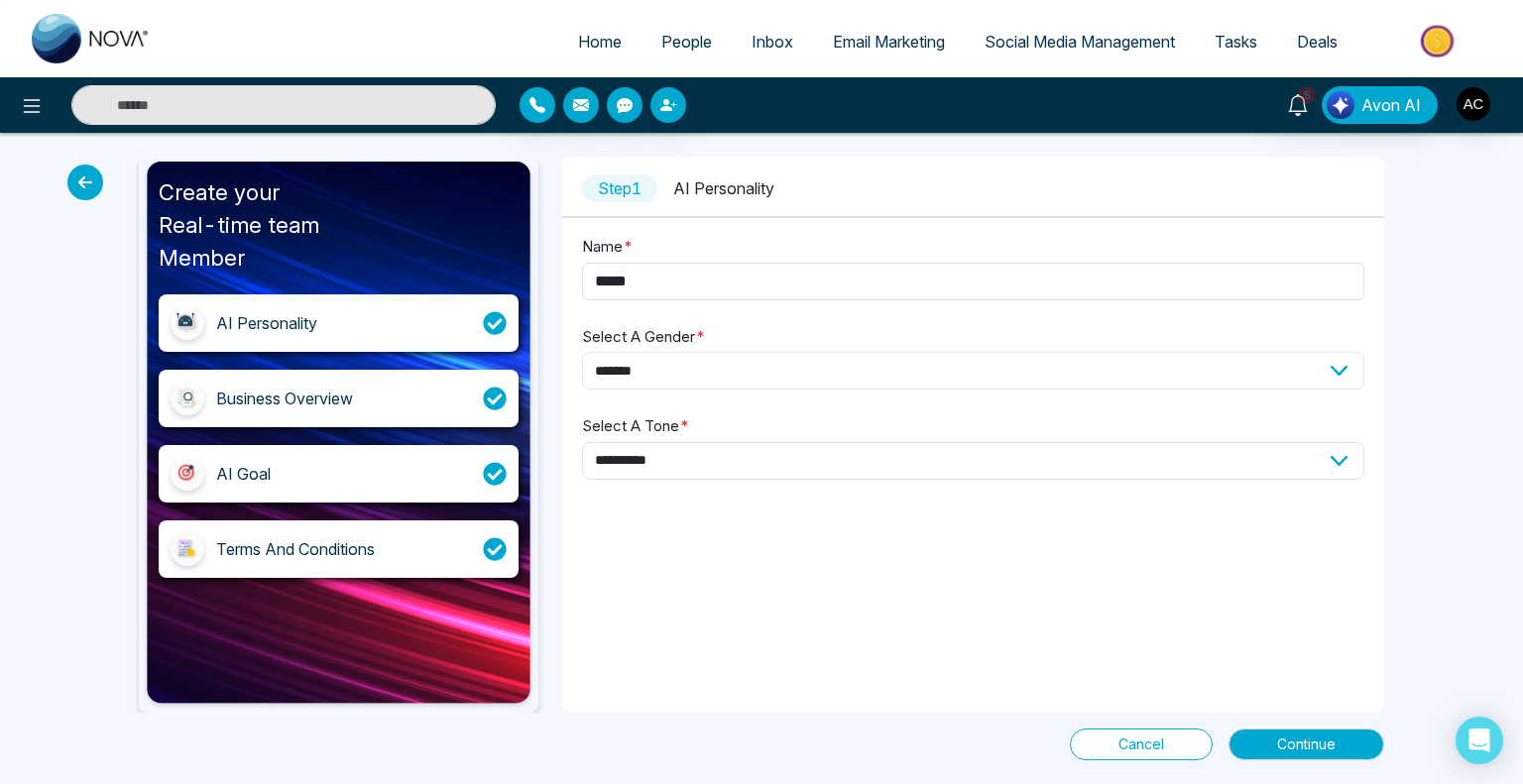 click on "**********" at bounding box center [973, 371] 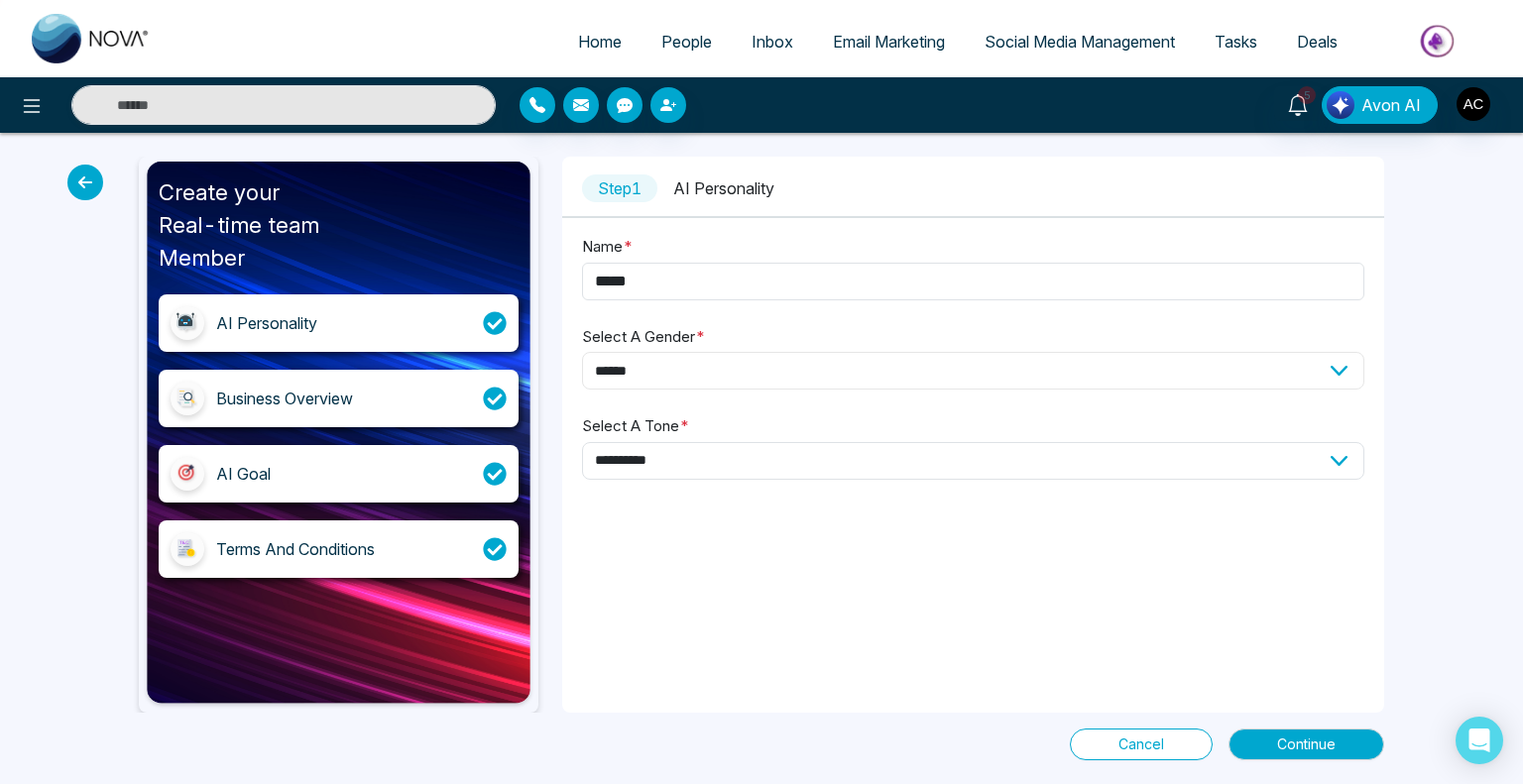 click on "**********" at bounding box center (973, 371) 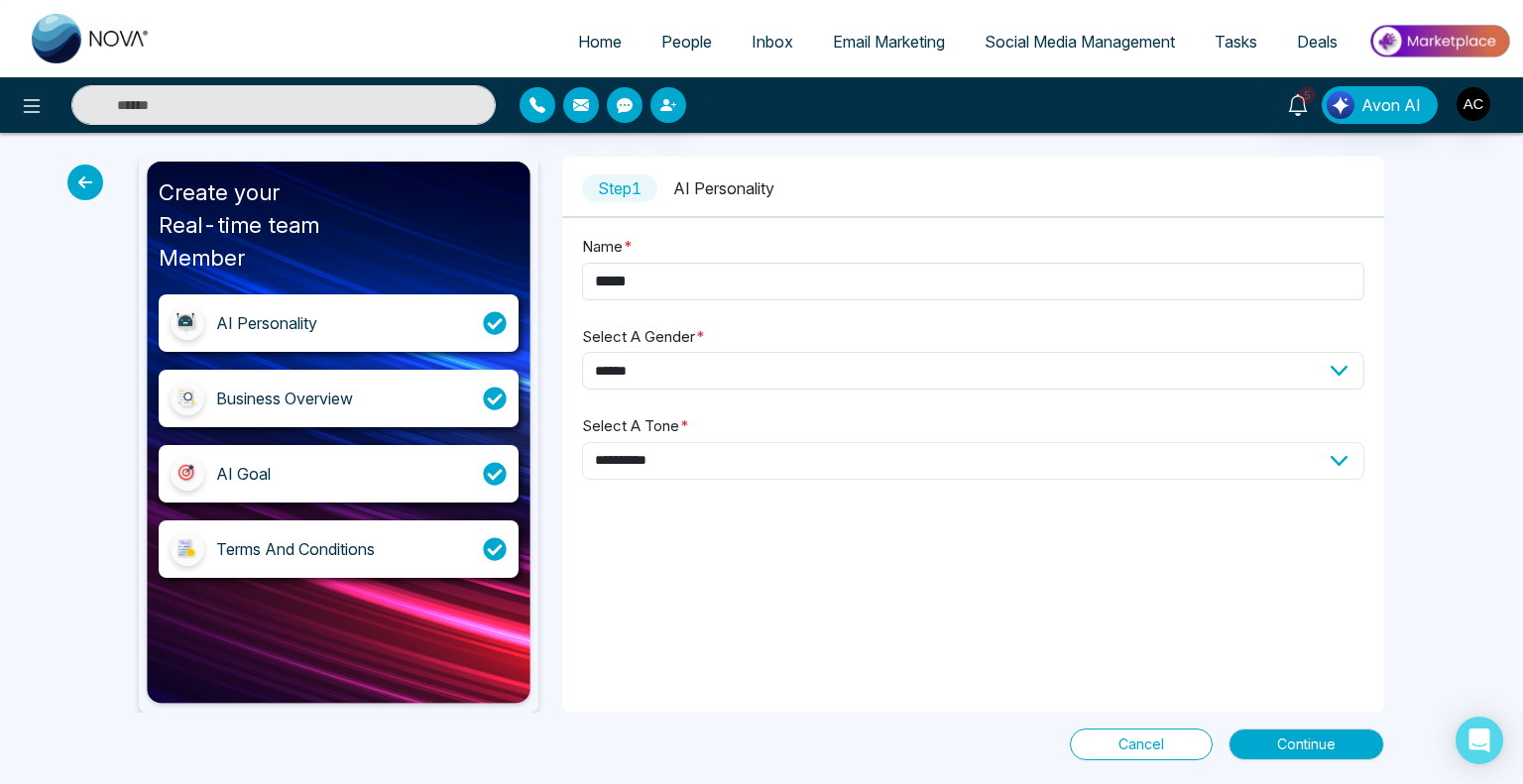 click on "**********" at bounding box center (973, 461) 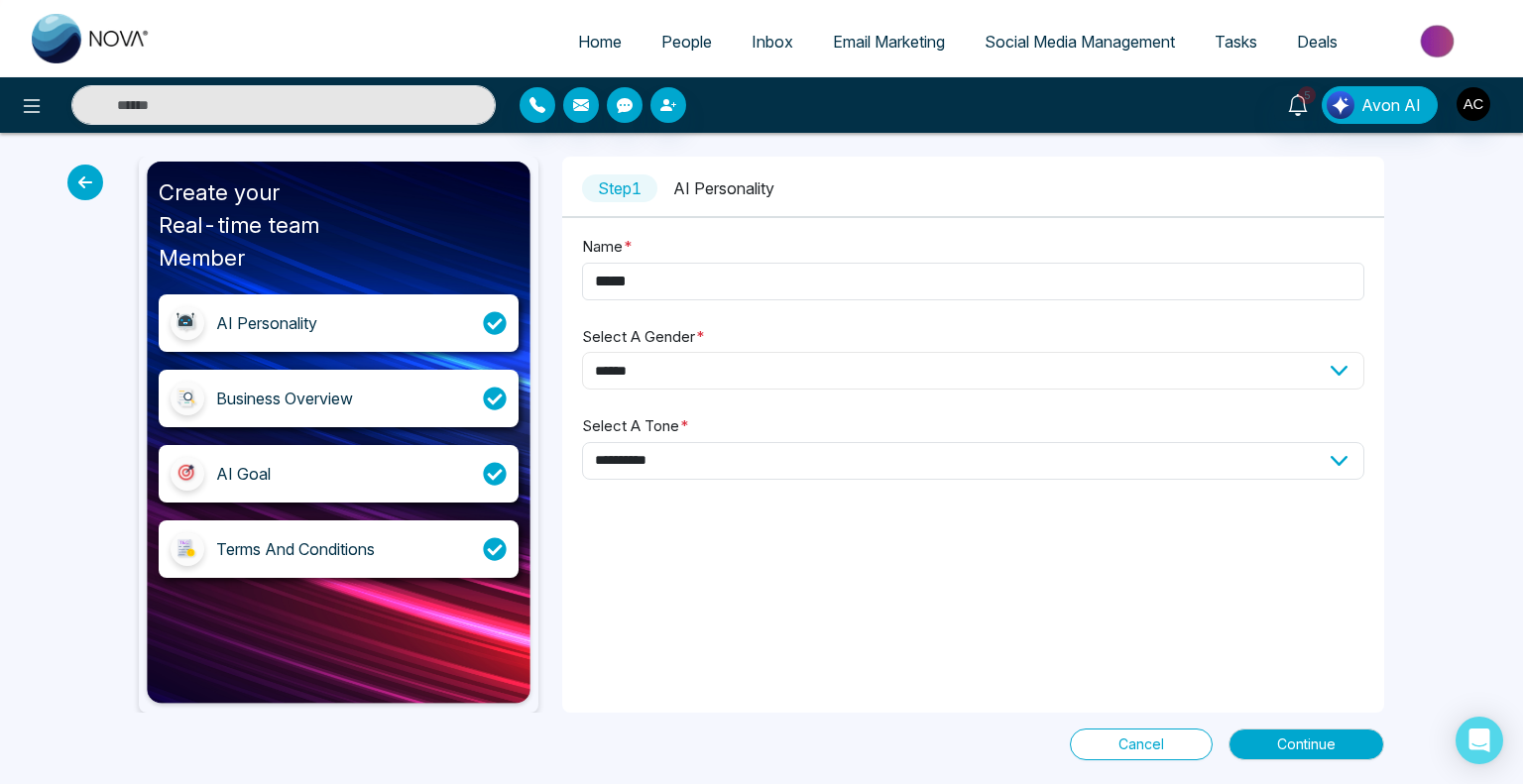 click on "**********" at bounding box center [973, 371] 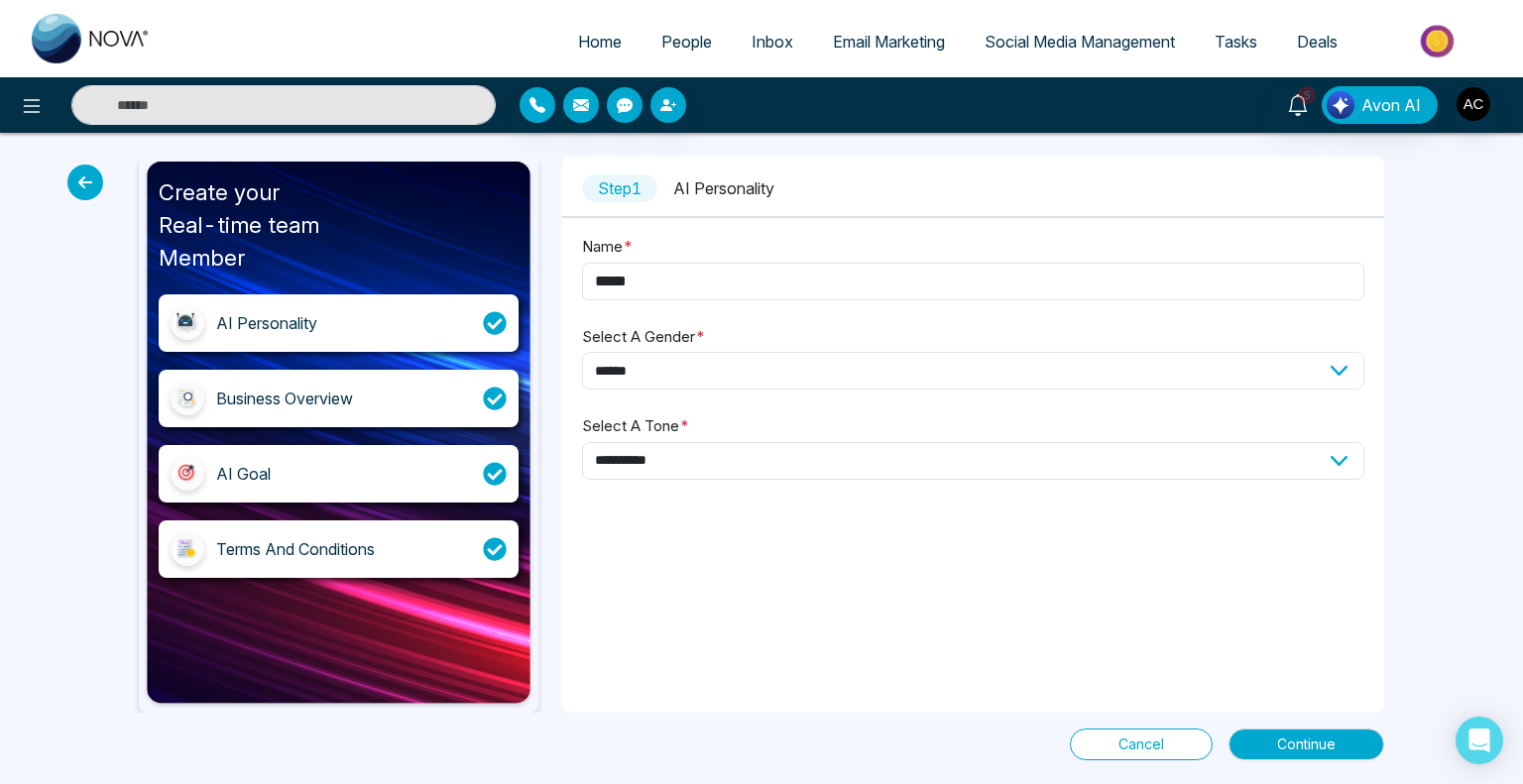 select on "*******" 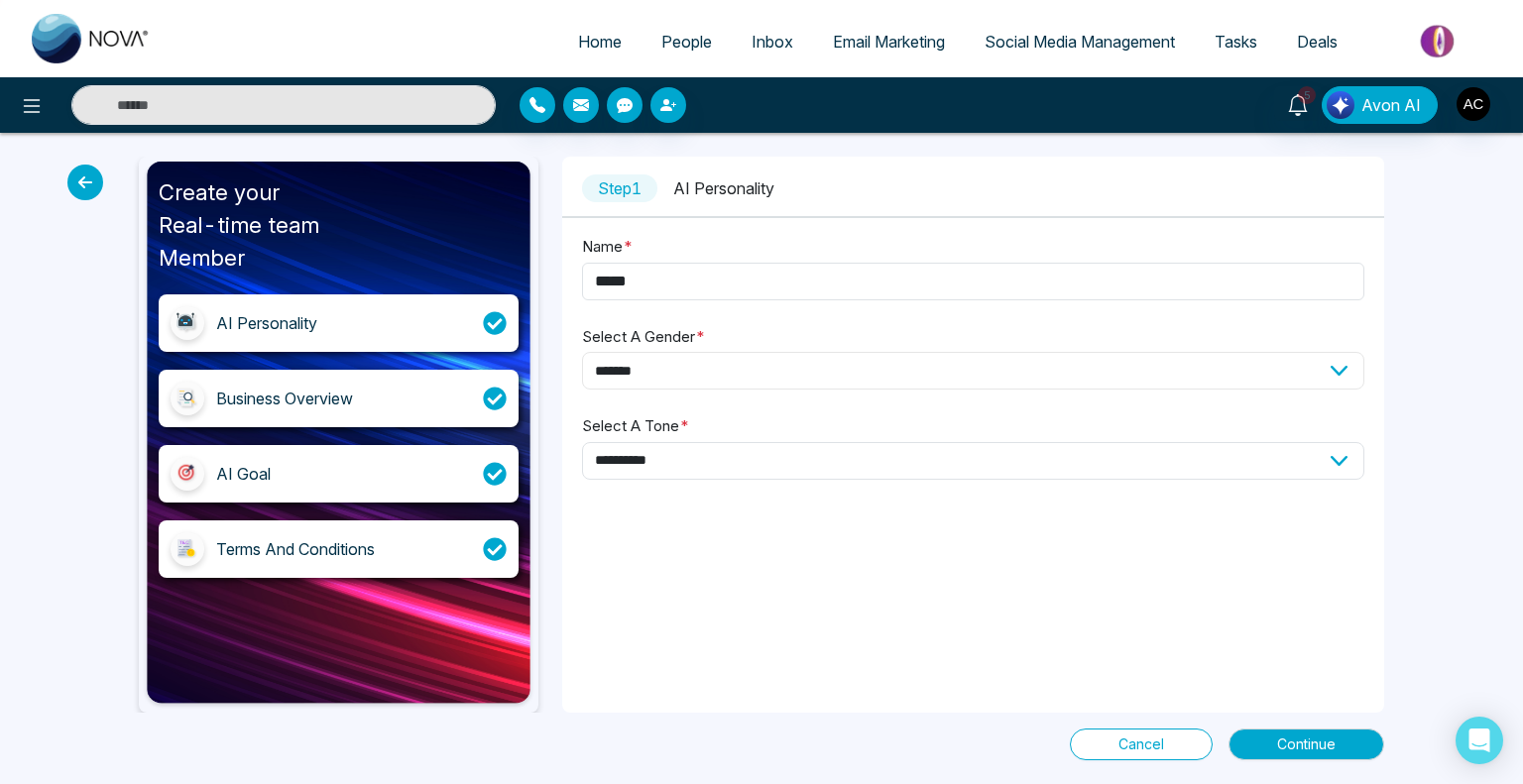 click on "**********" at bounding box center (973, 371) 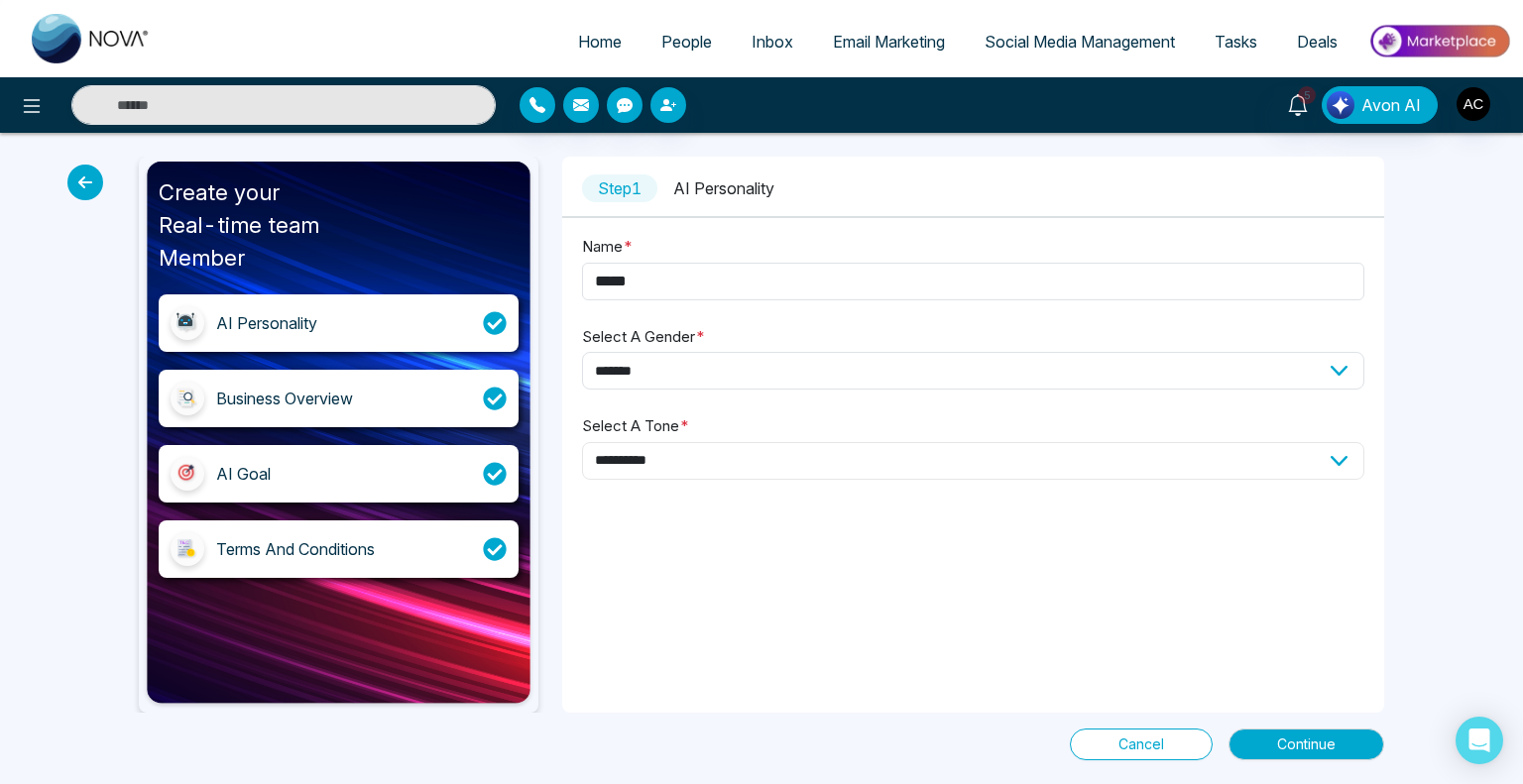 click on "**********" at bounding box center [973, 461] 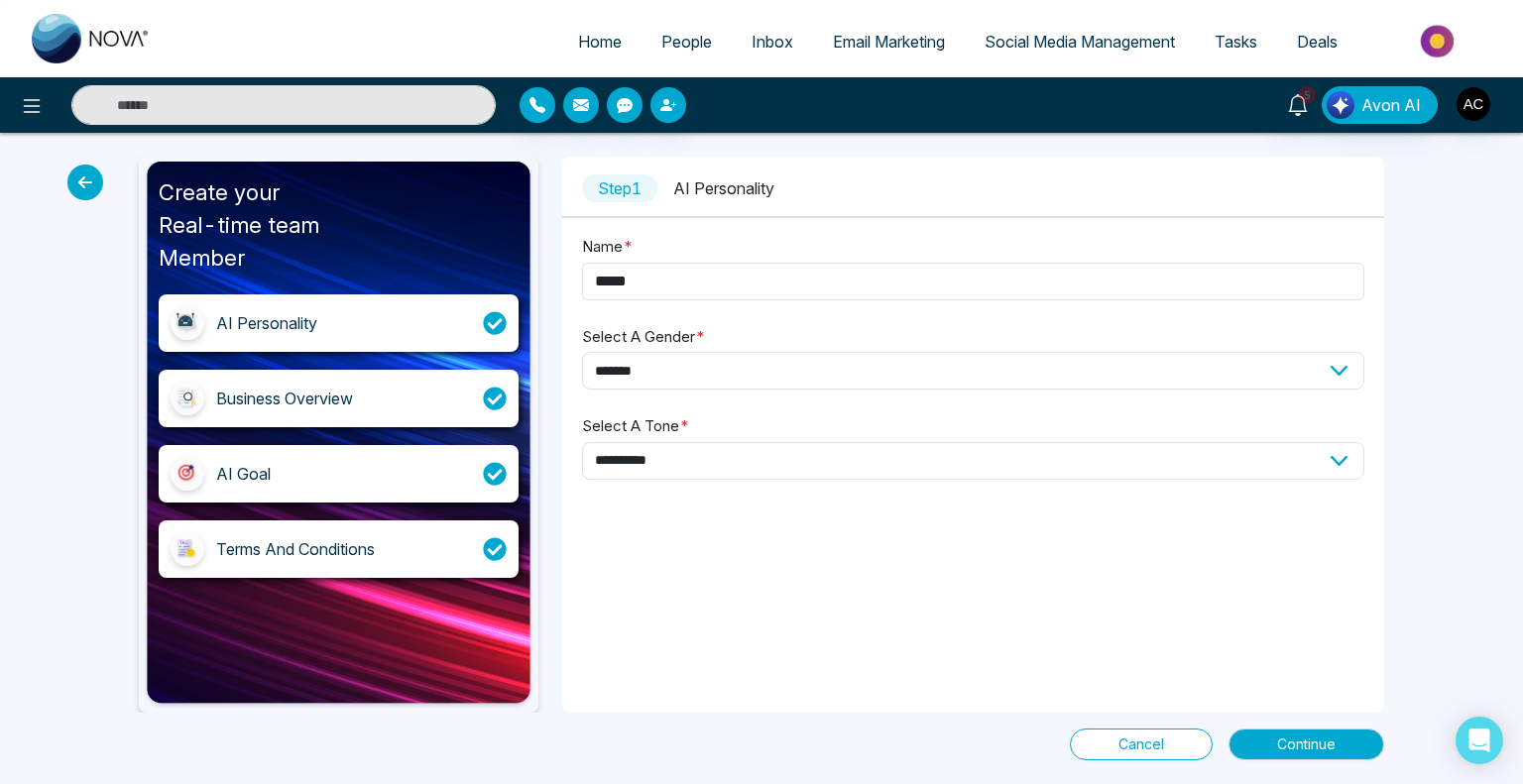 click on "Business Overview" at bounding box center [338, 398] 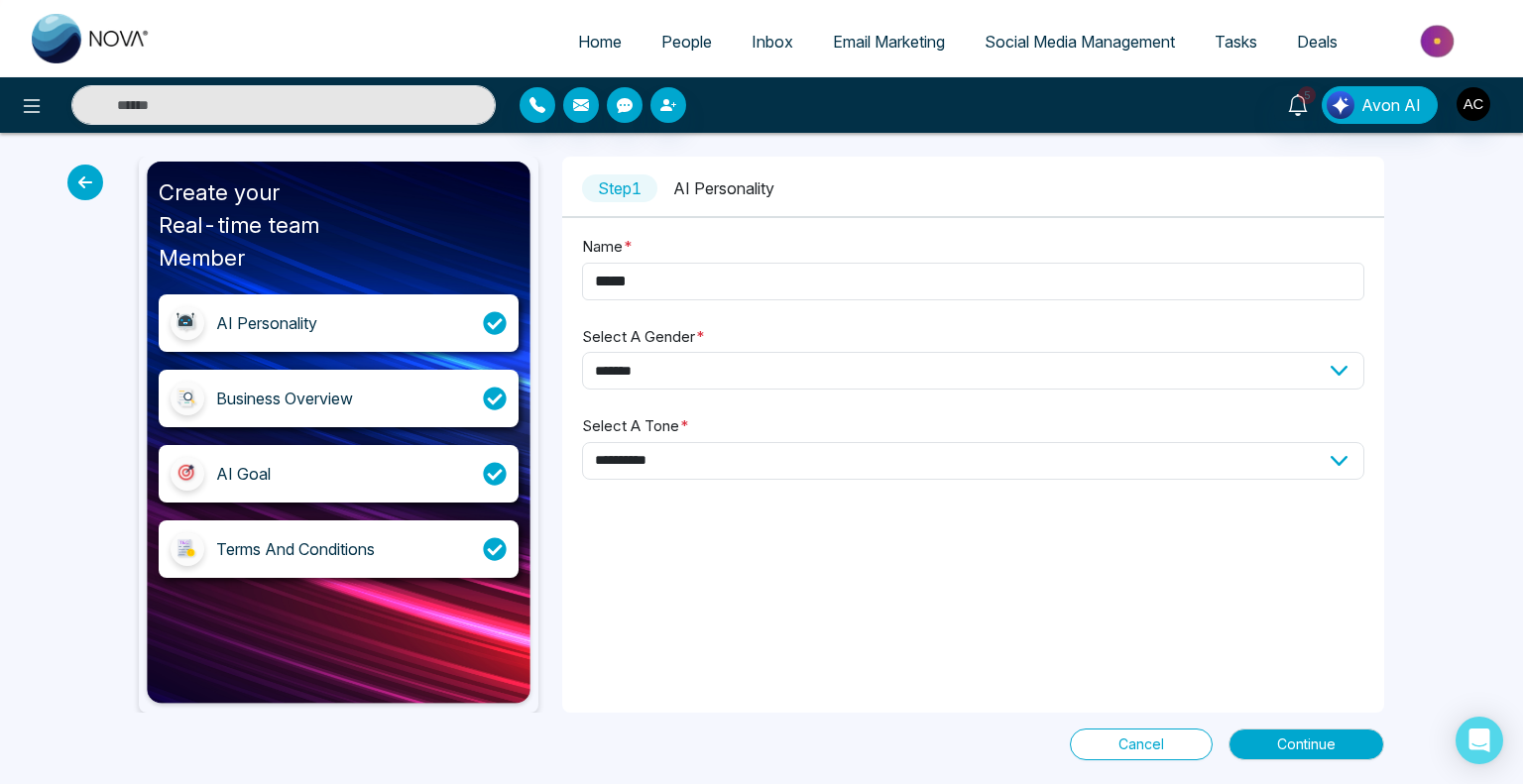 select on "*****" 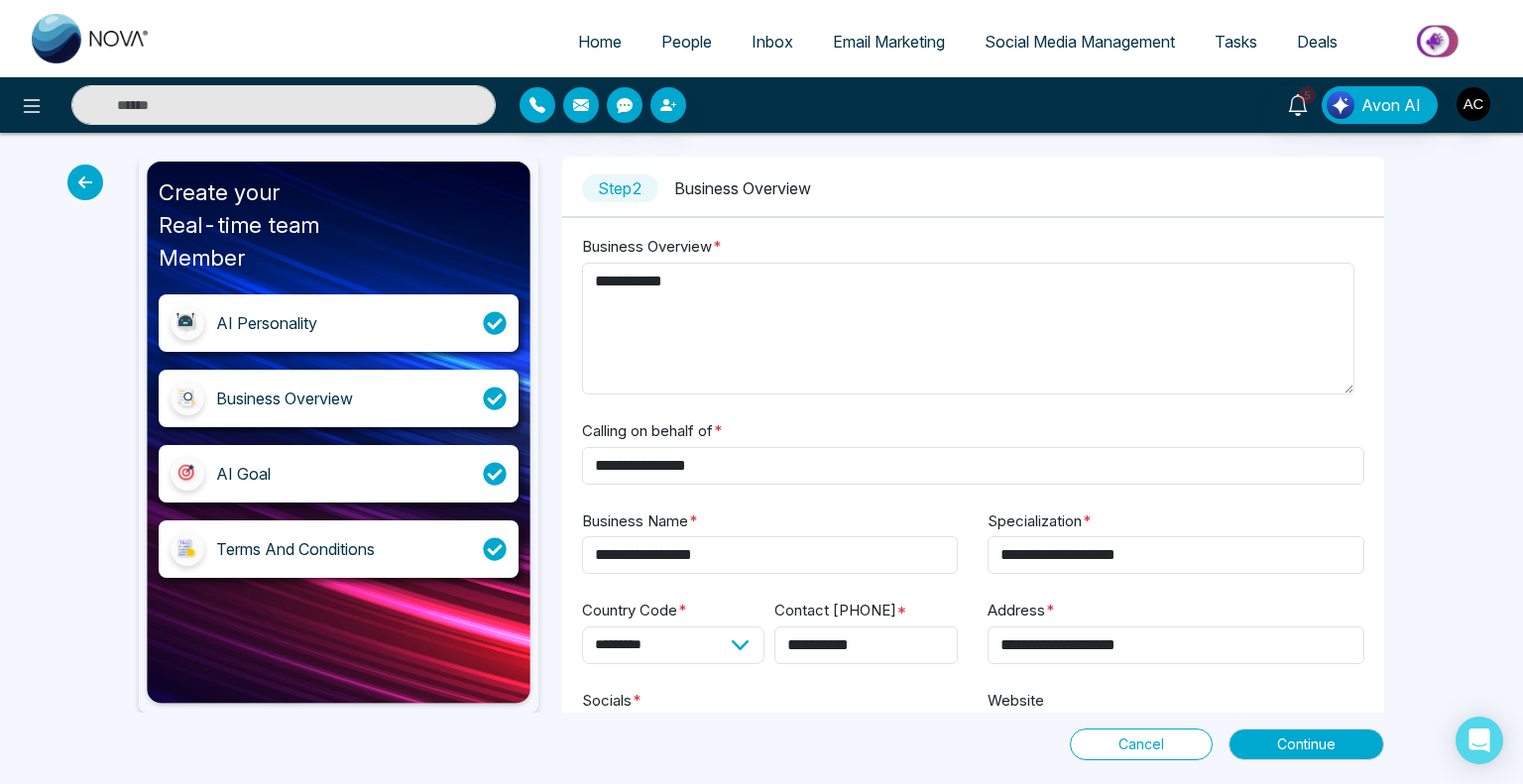 click on "AI Goal" at bounding box center (338, 474) 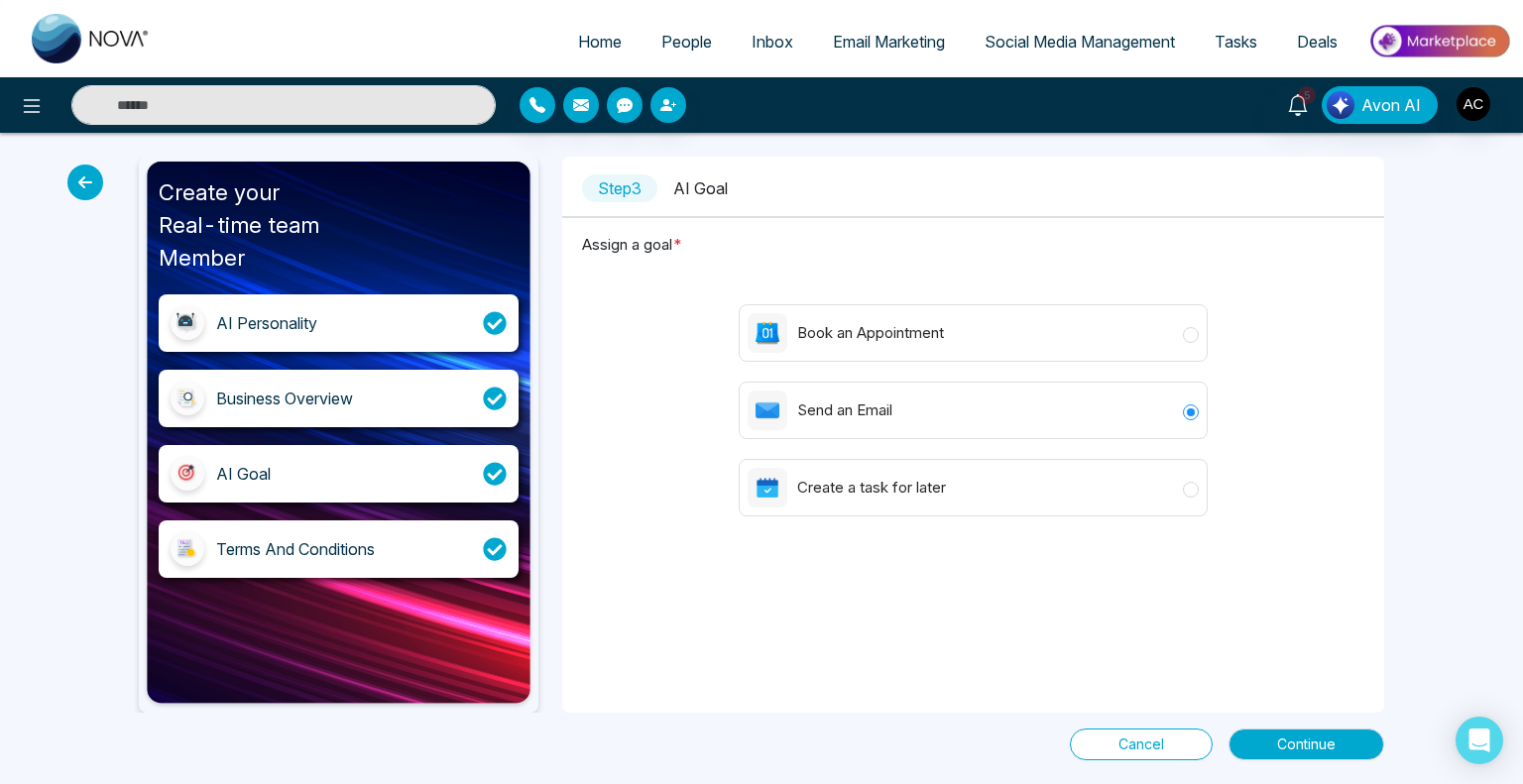 click on "Terms And Conditions" at bounding box center (338, 549) 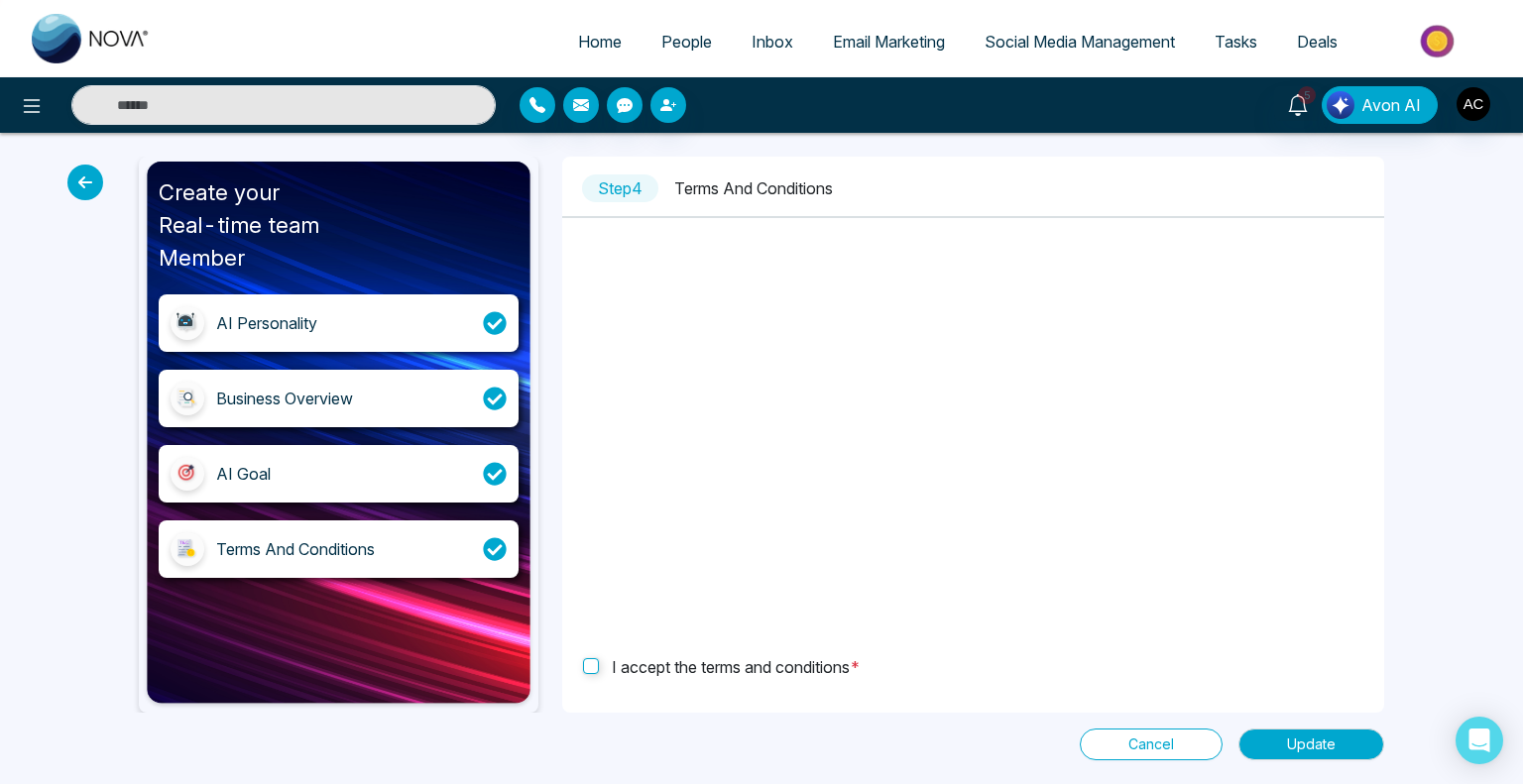click at bounding box center [85, 182] 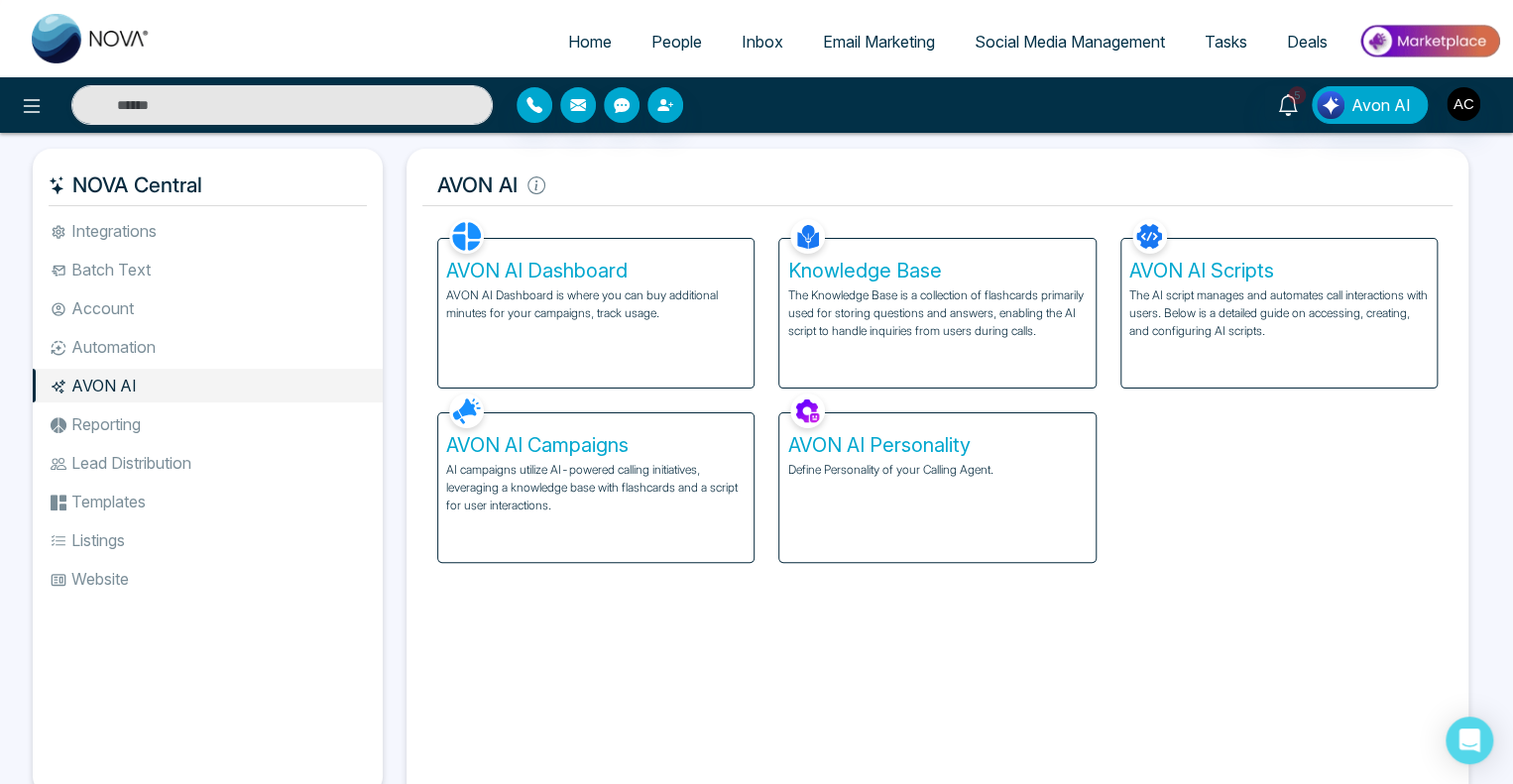 click on "AVON AI Campaigns" at bounding box center [596, 445] 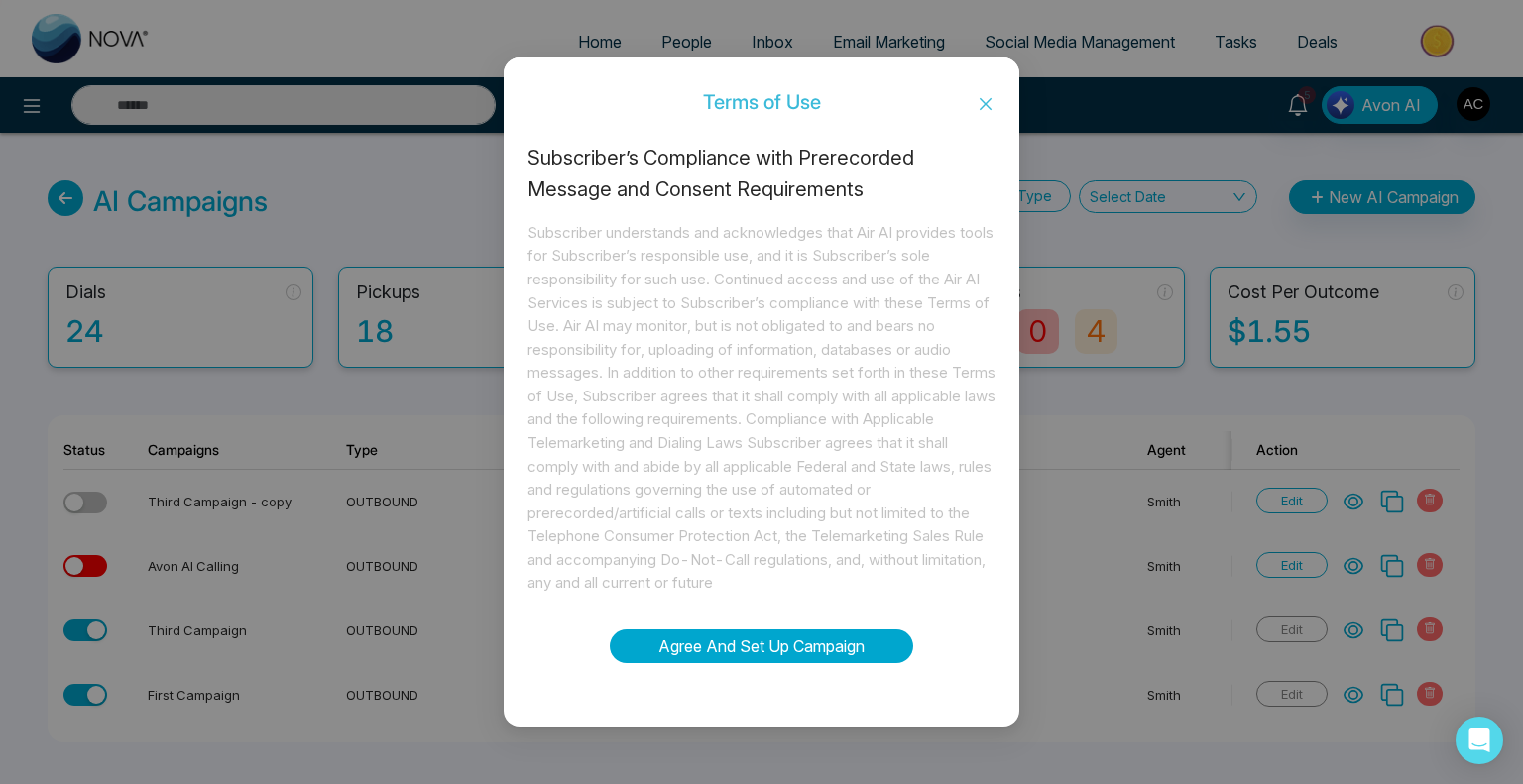 click on "Agree And Set Up Campaign" at bounding box center (762, 646) 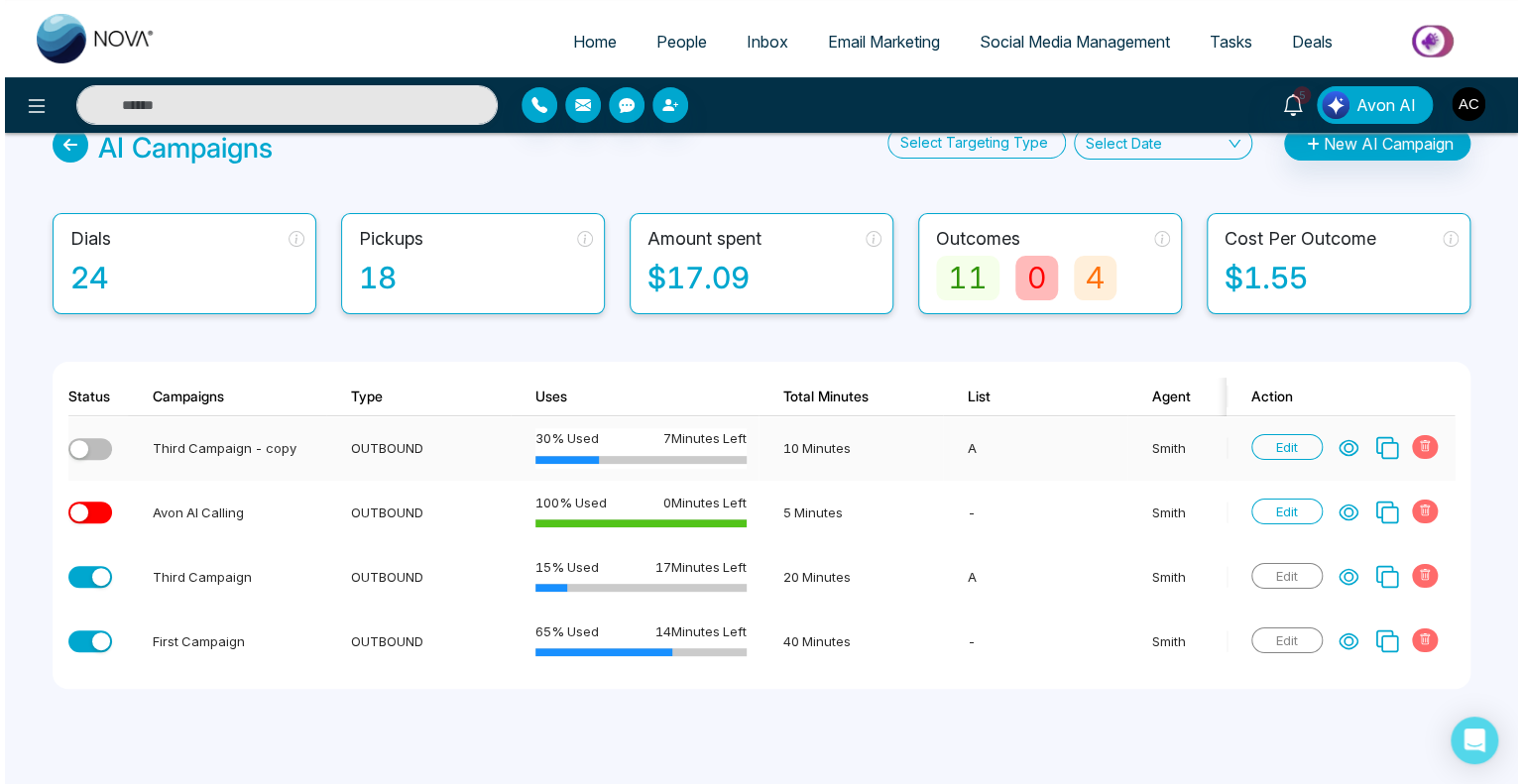 scroll, scrollTop: 0, scrollLeft: 0, axis: both 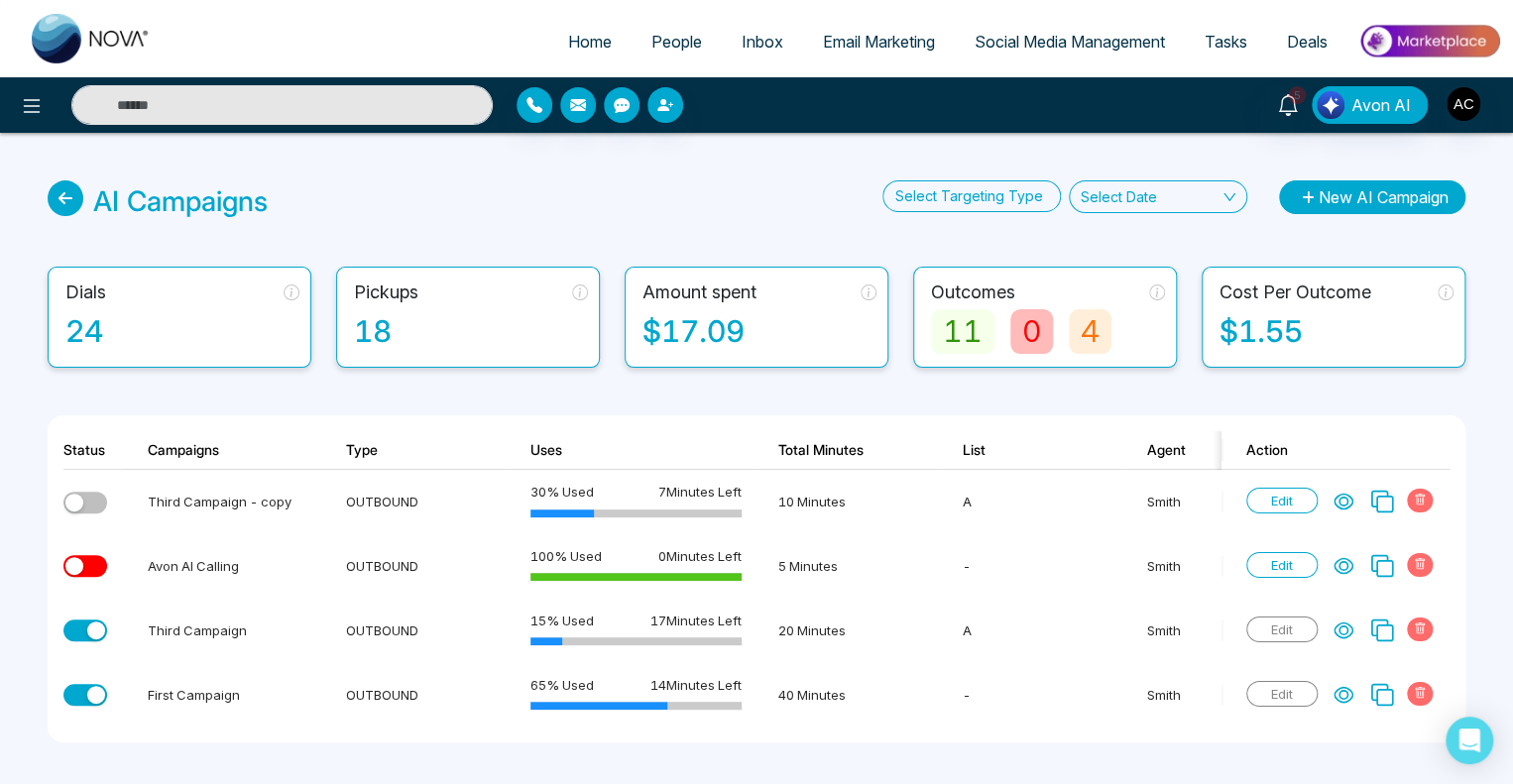 click on "New AI Campaign" at bounding box center (1372, 197) 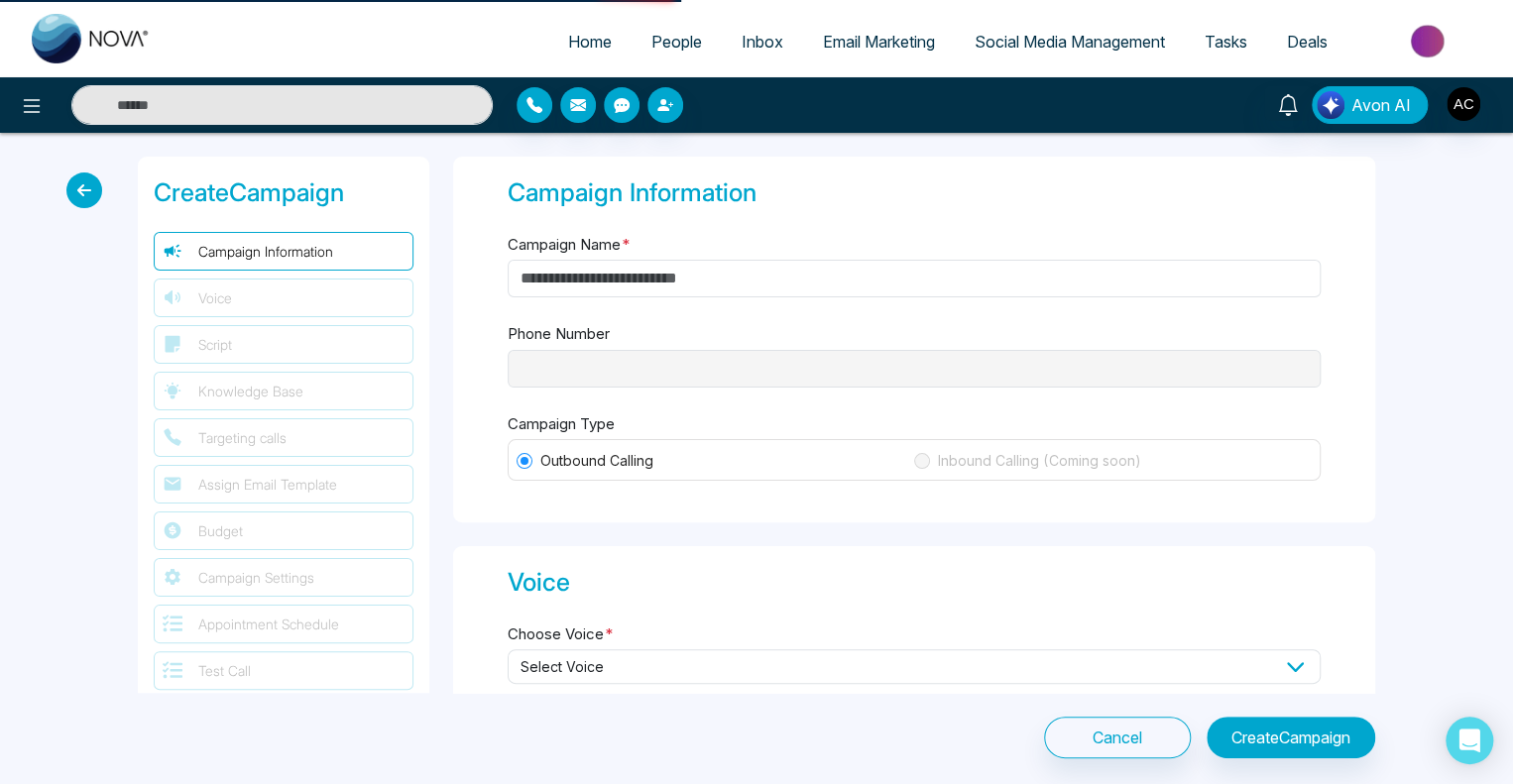 type on "**********" 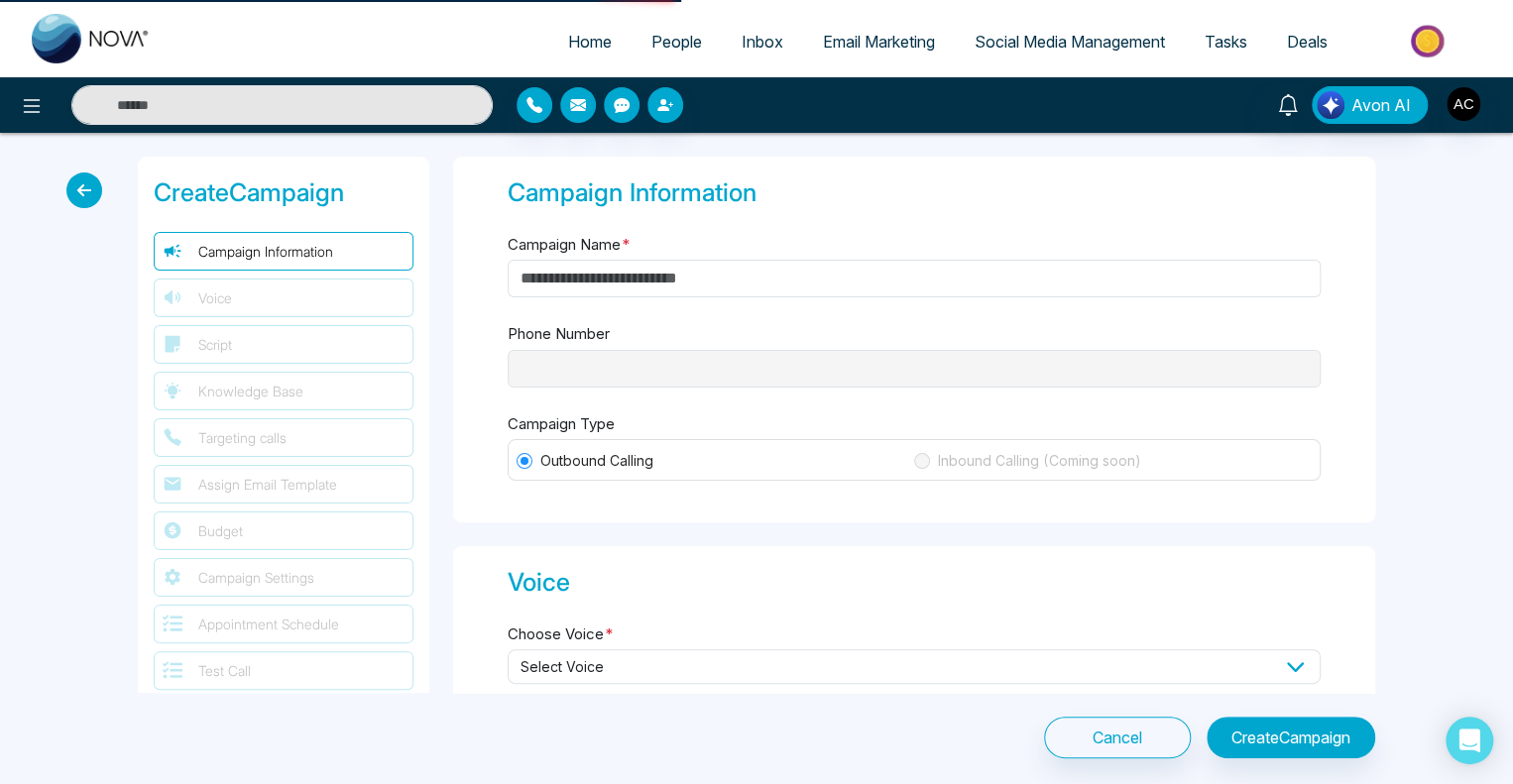 type on "********" 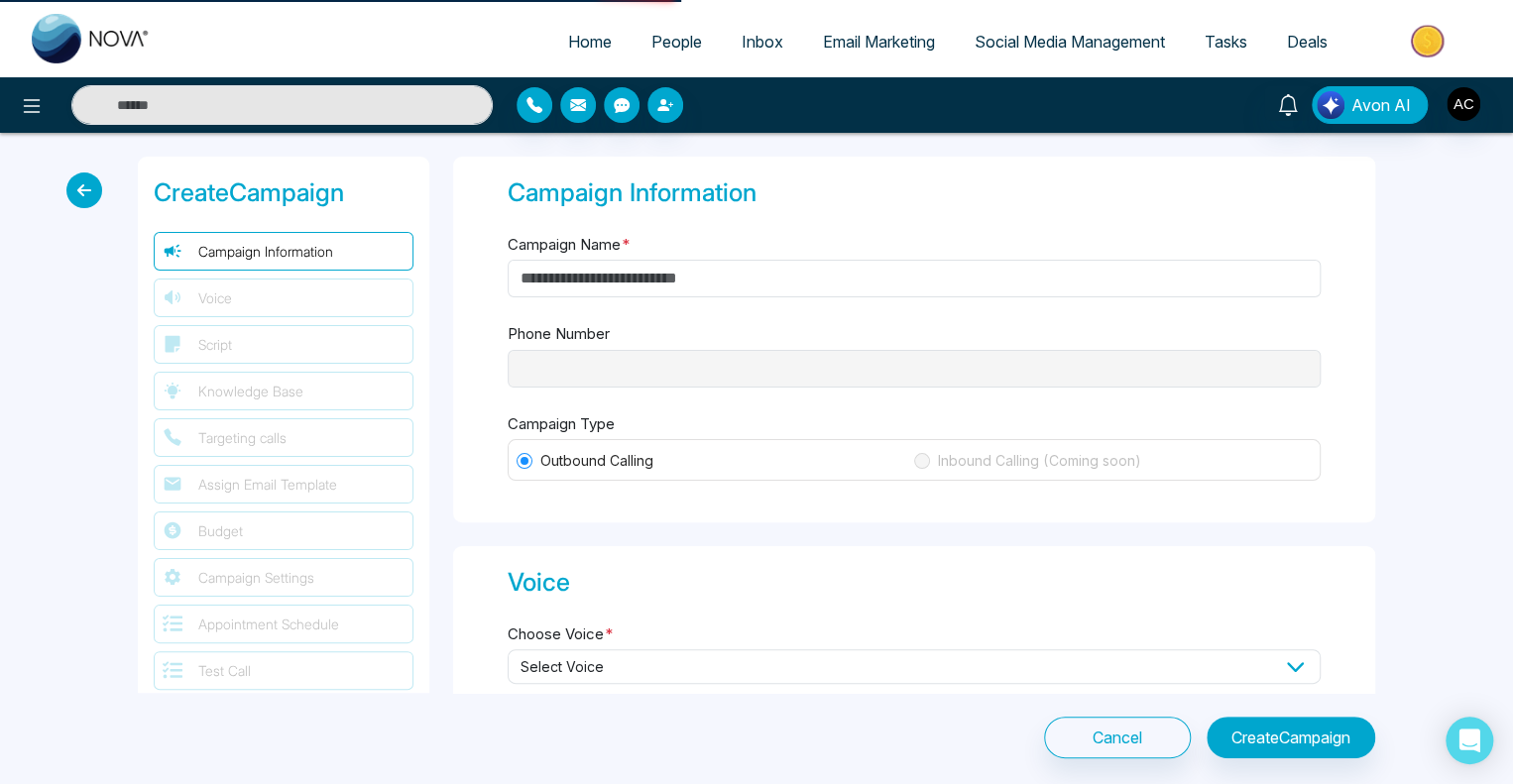 type on "********" 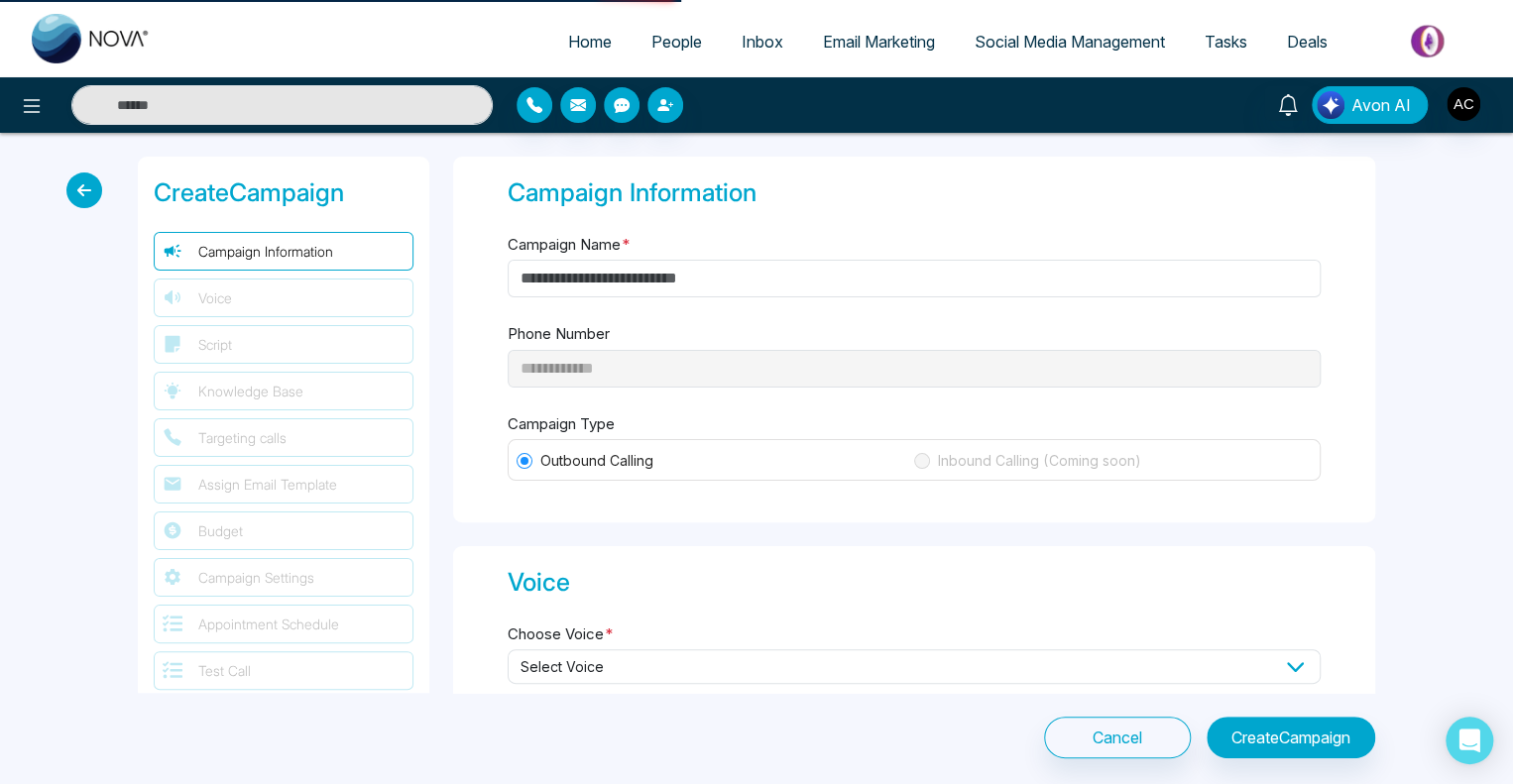 type on "**********" 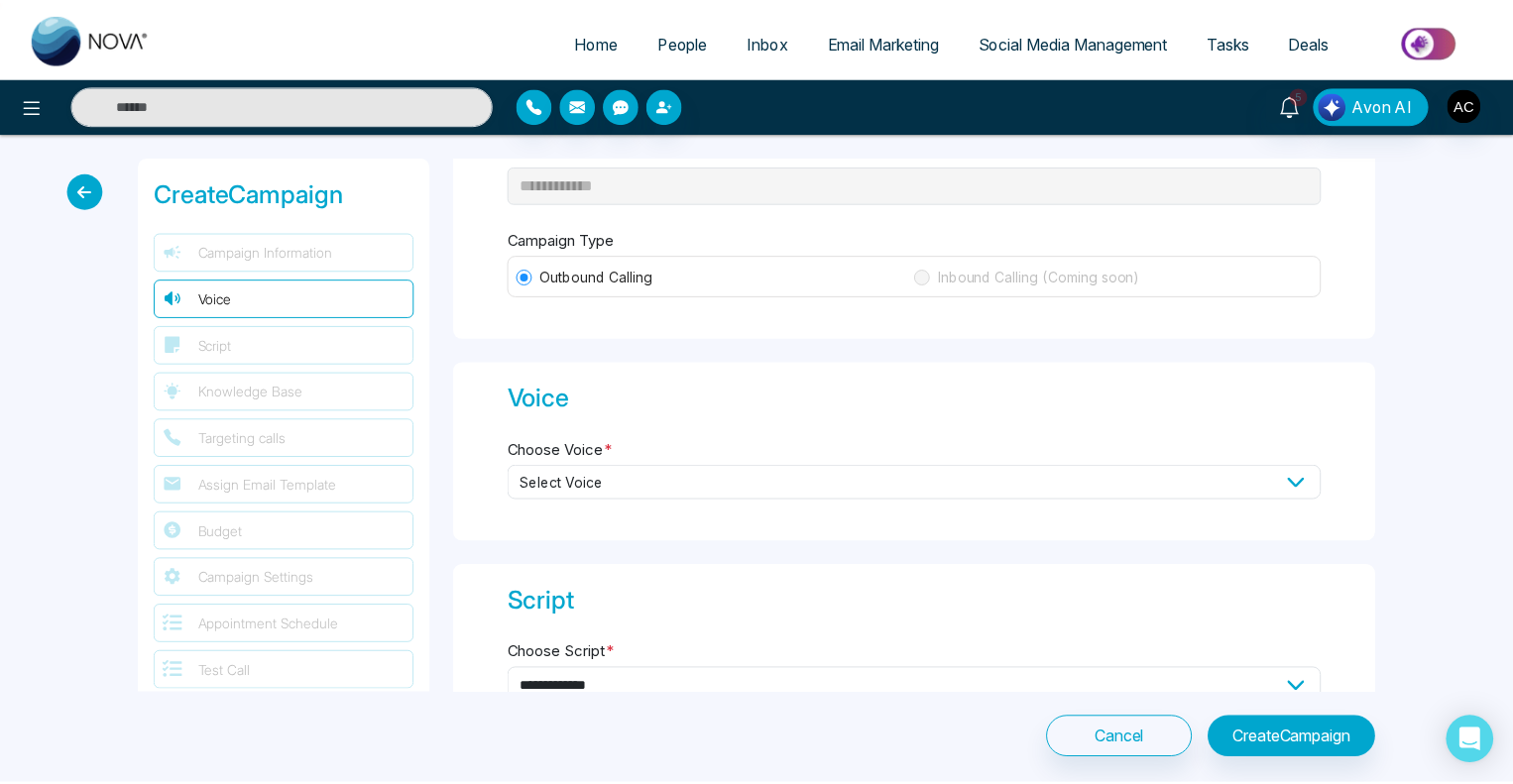 scroll, scrollTop: 0, scrollLeft: 0, axis: both 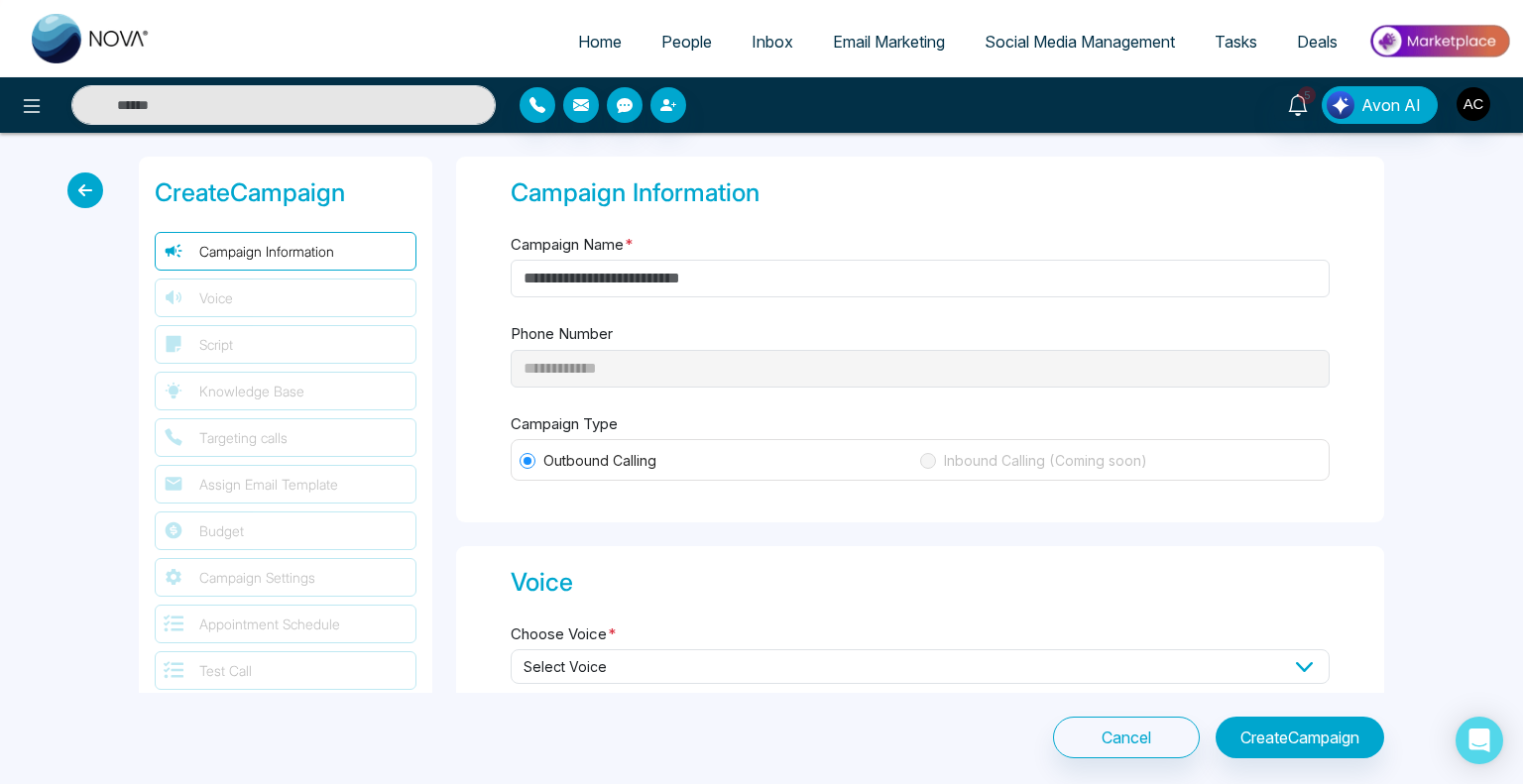 click at bounding box center [85, 190] 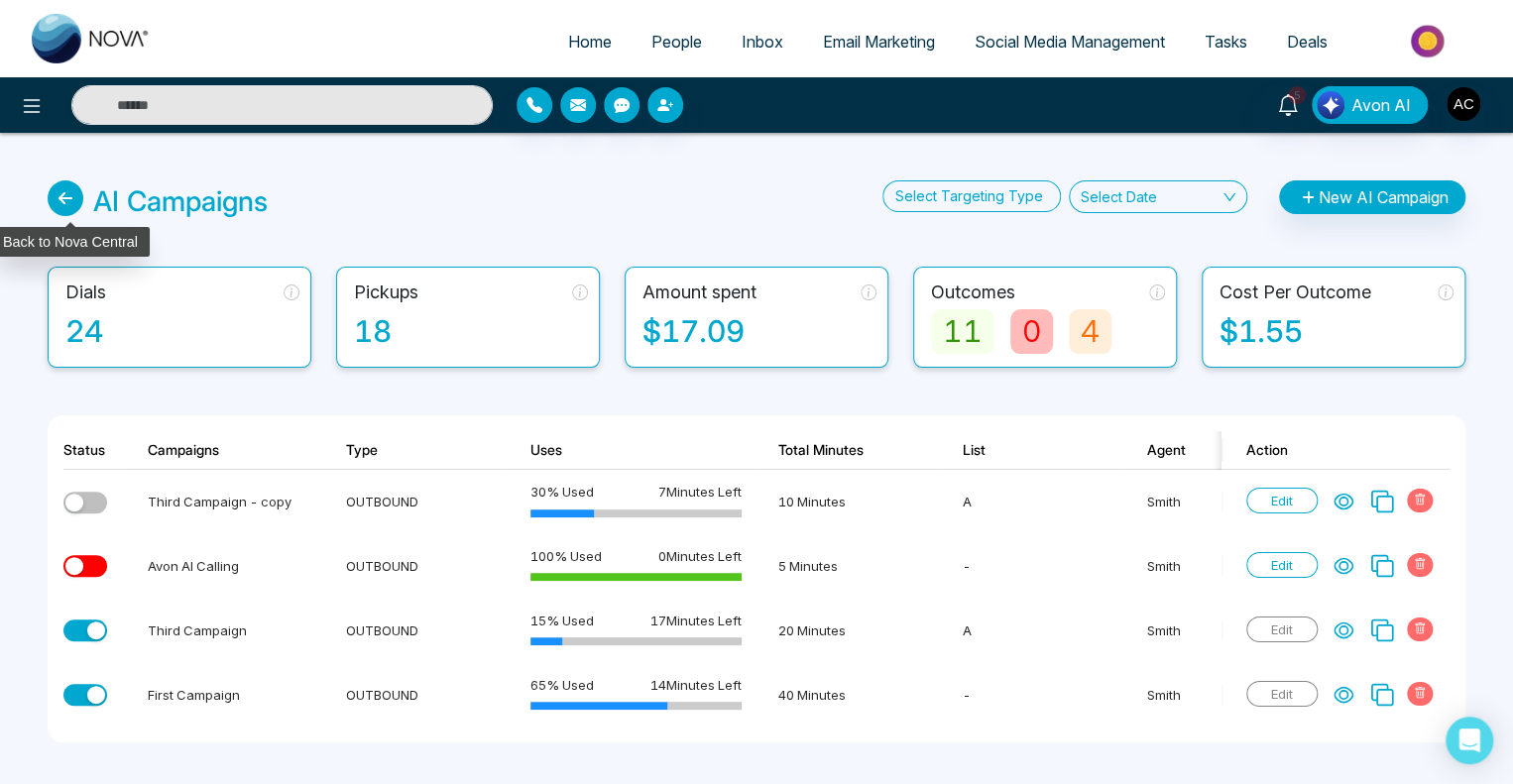 click at bounding box center (65, 198) 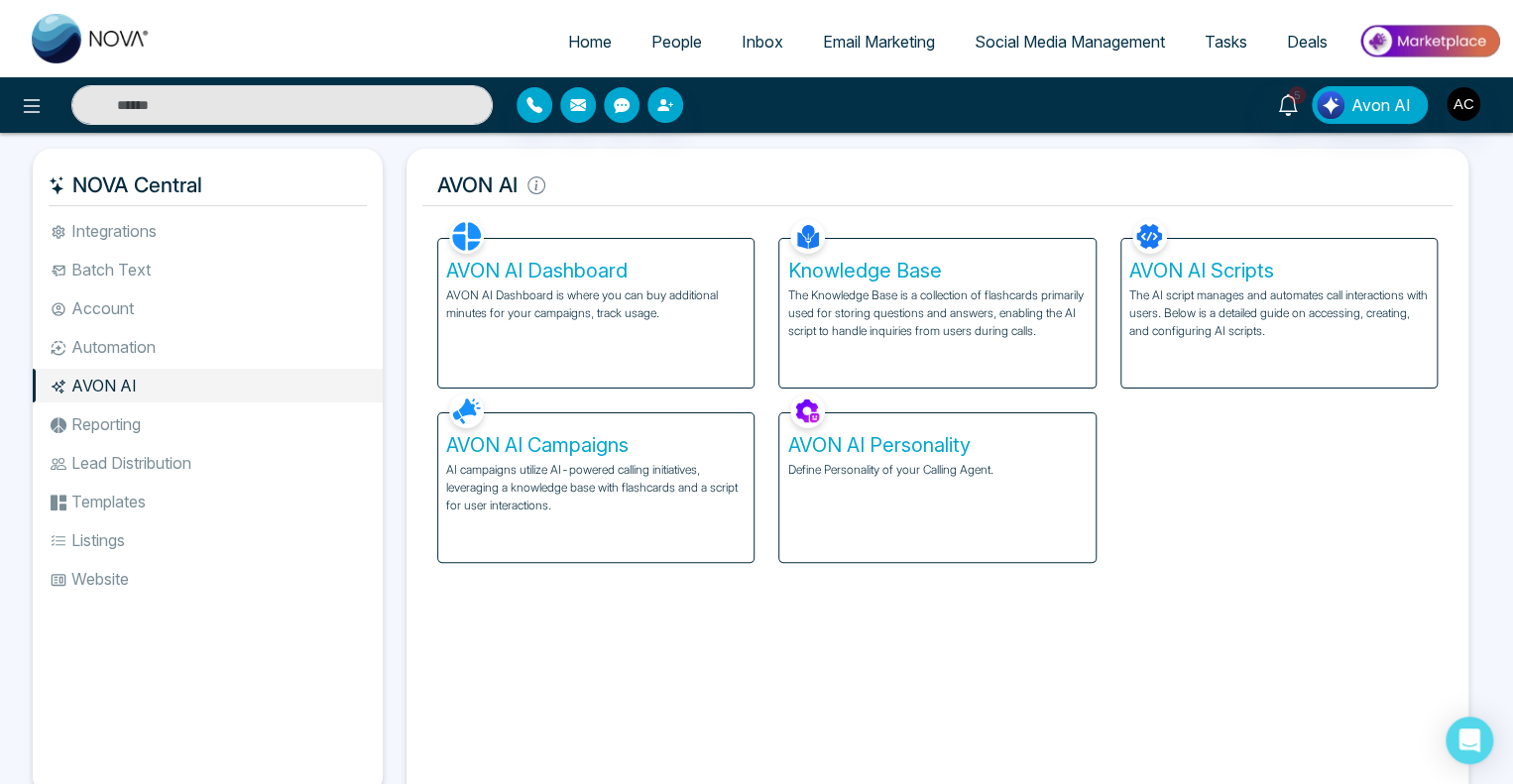 click on "AVON AI Campaigns" at bounding box center [596, 445] 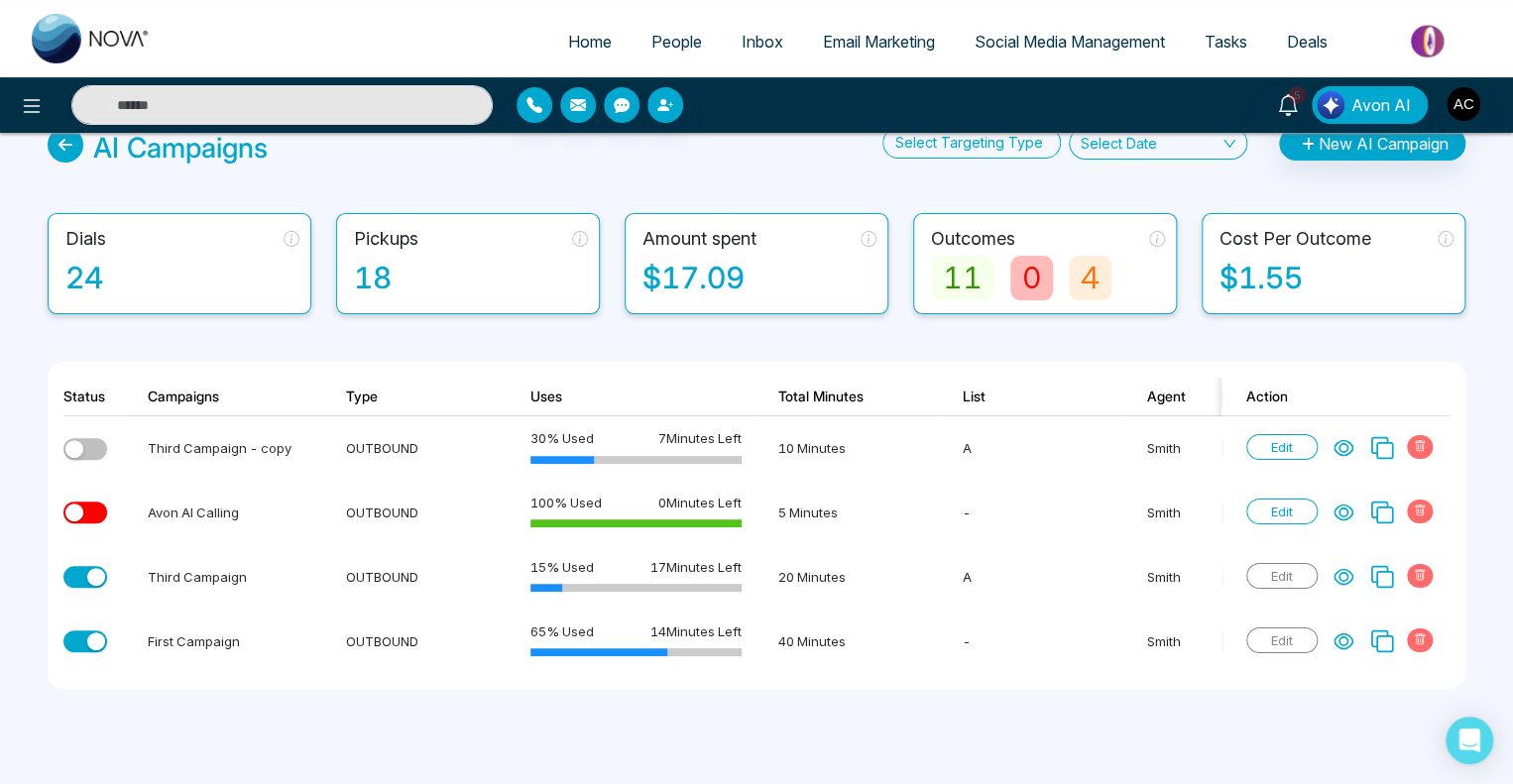 scroll, scrollTop: 0, scrollLeft: 0, axis: both 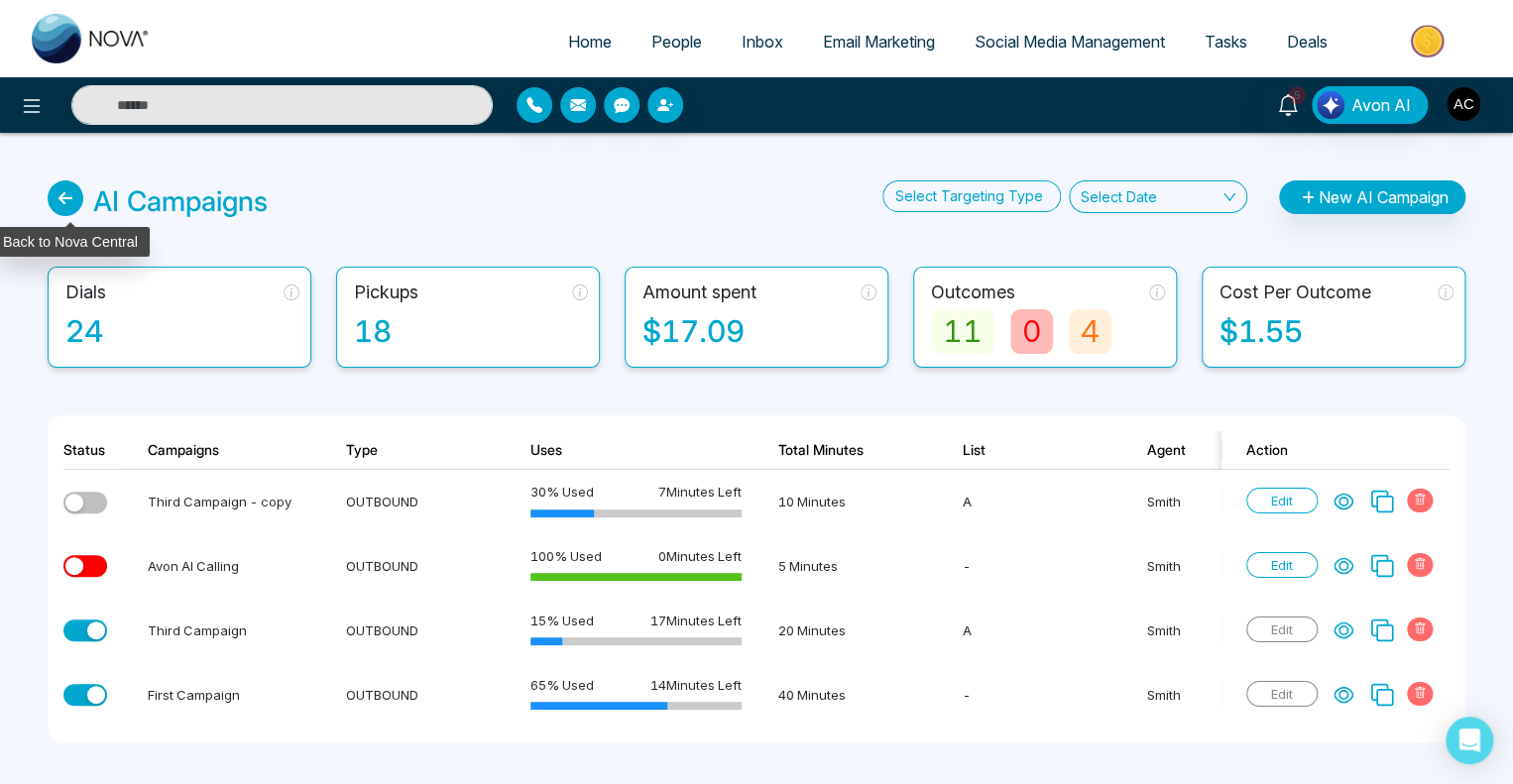 click at bounding box center (65, 198) 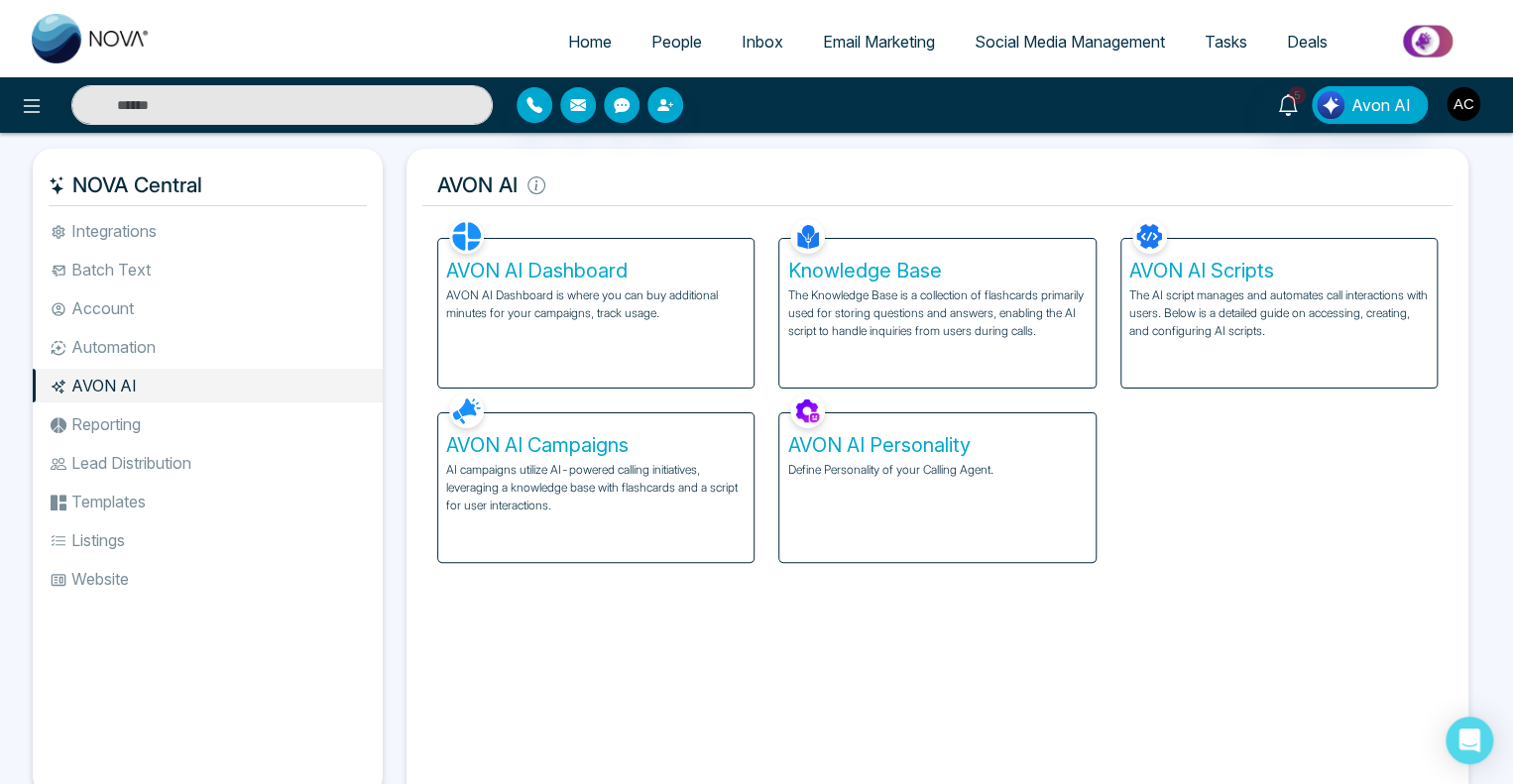 click at bounding box center (1463, 104) 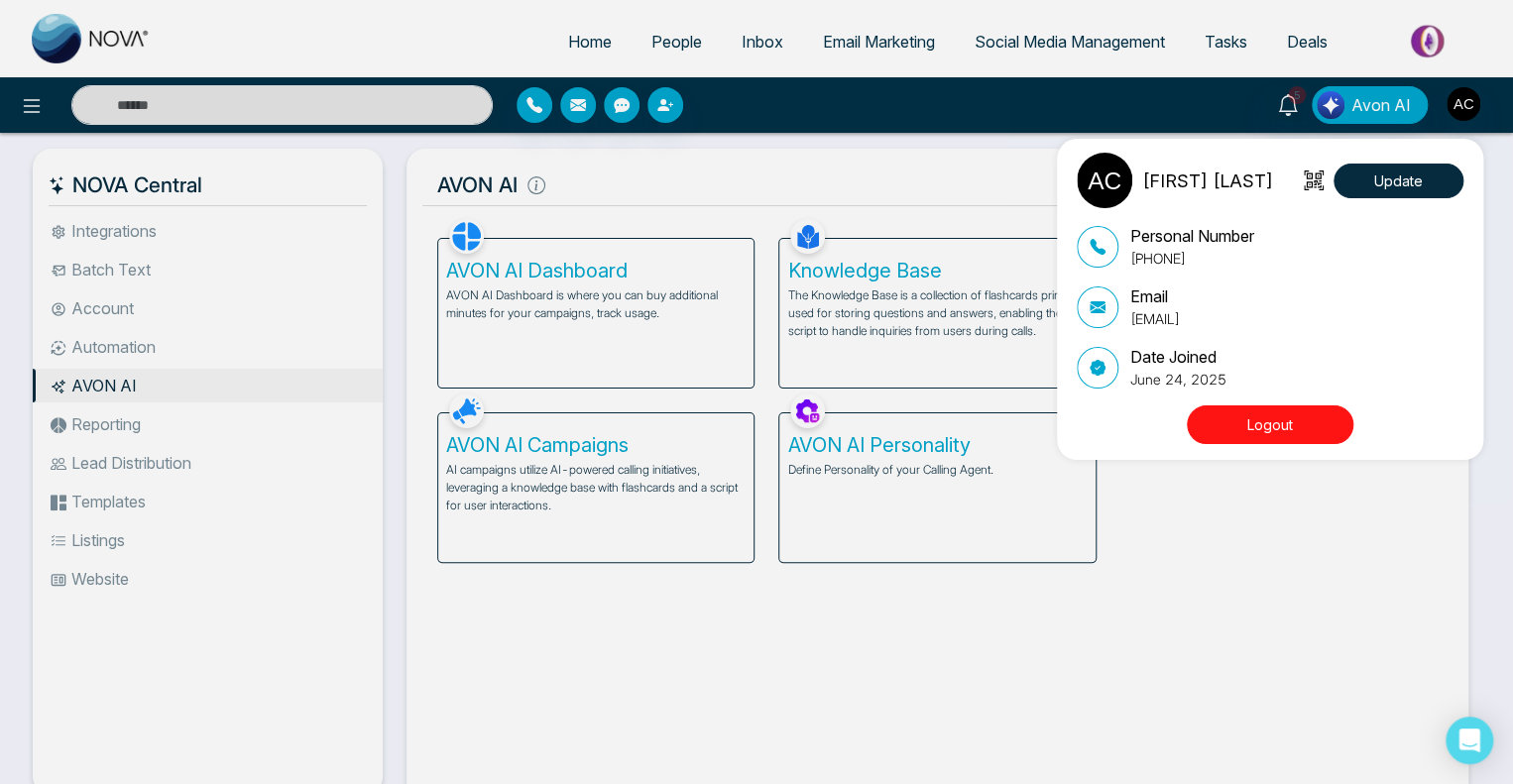 click on "Logout" at bounding box center [1270, 424] 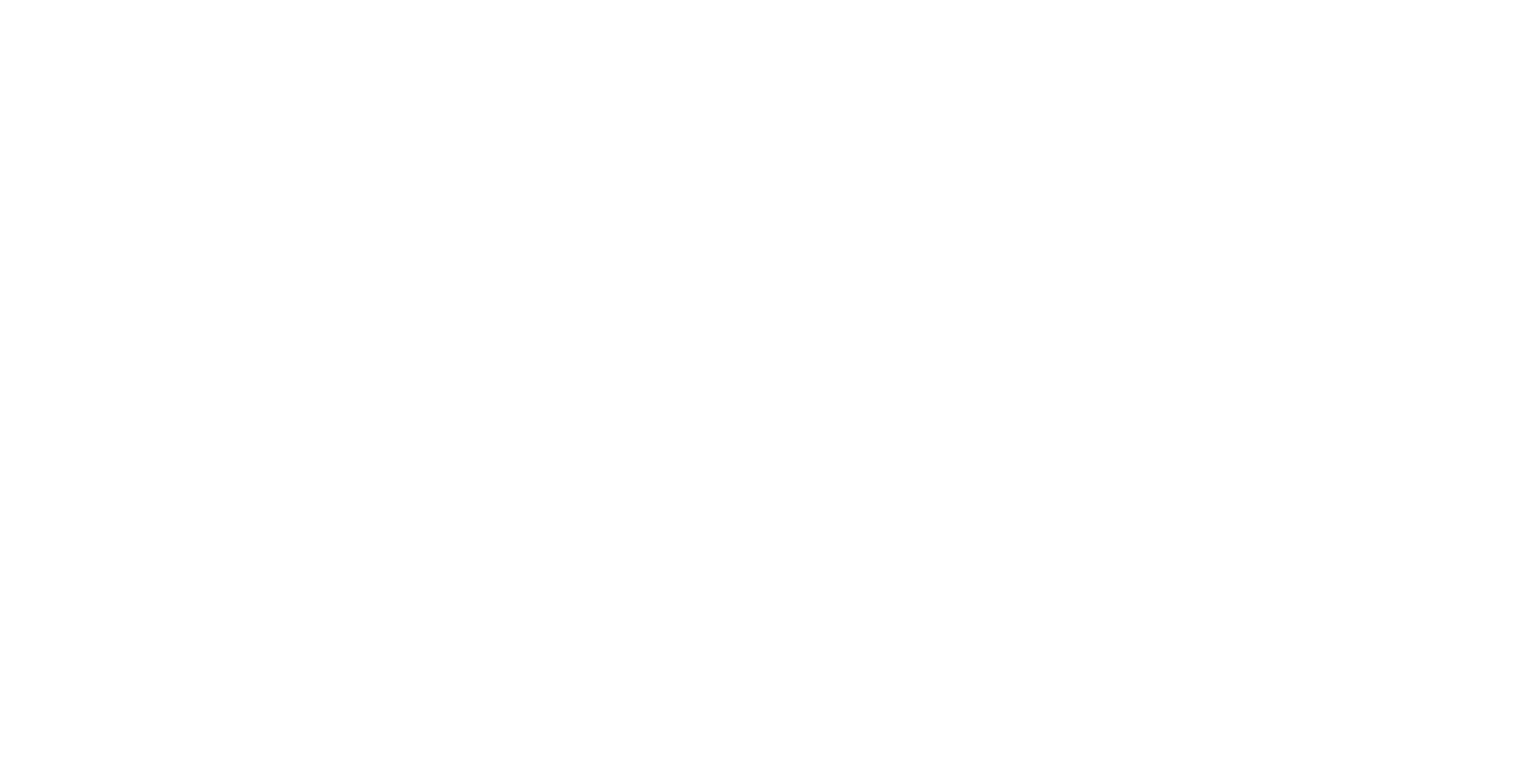 scroll, scrollTop: 0, scrollLeft: 0, axis: both 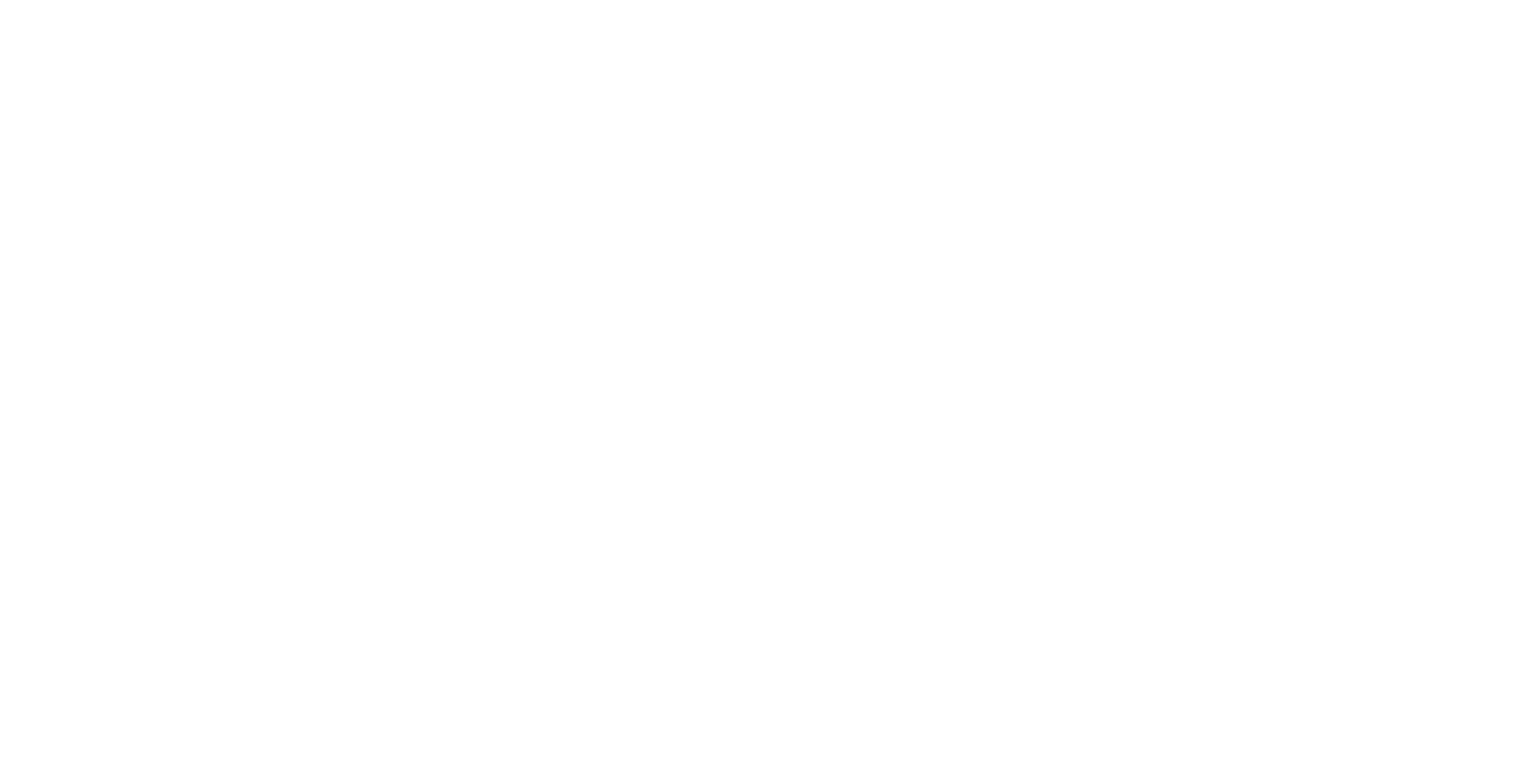 select on "*" 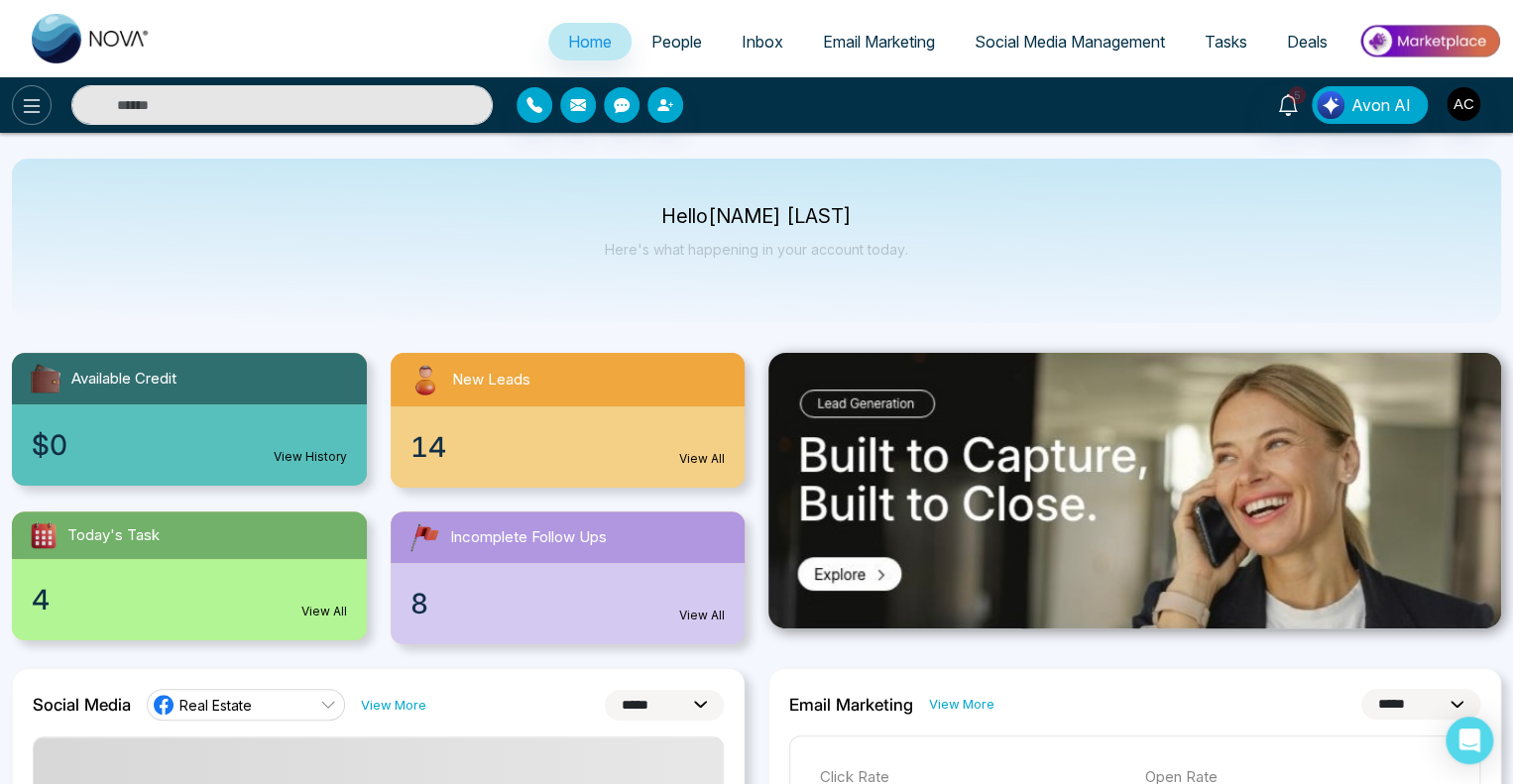 click 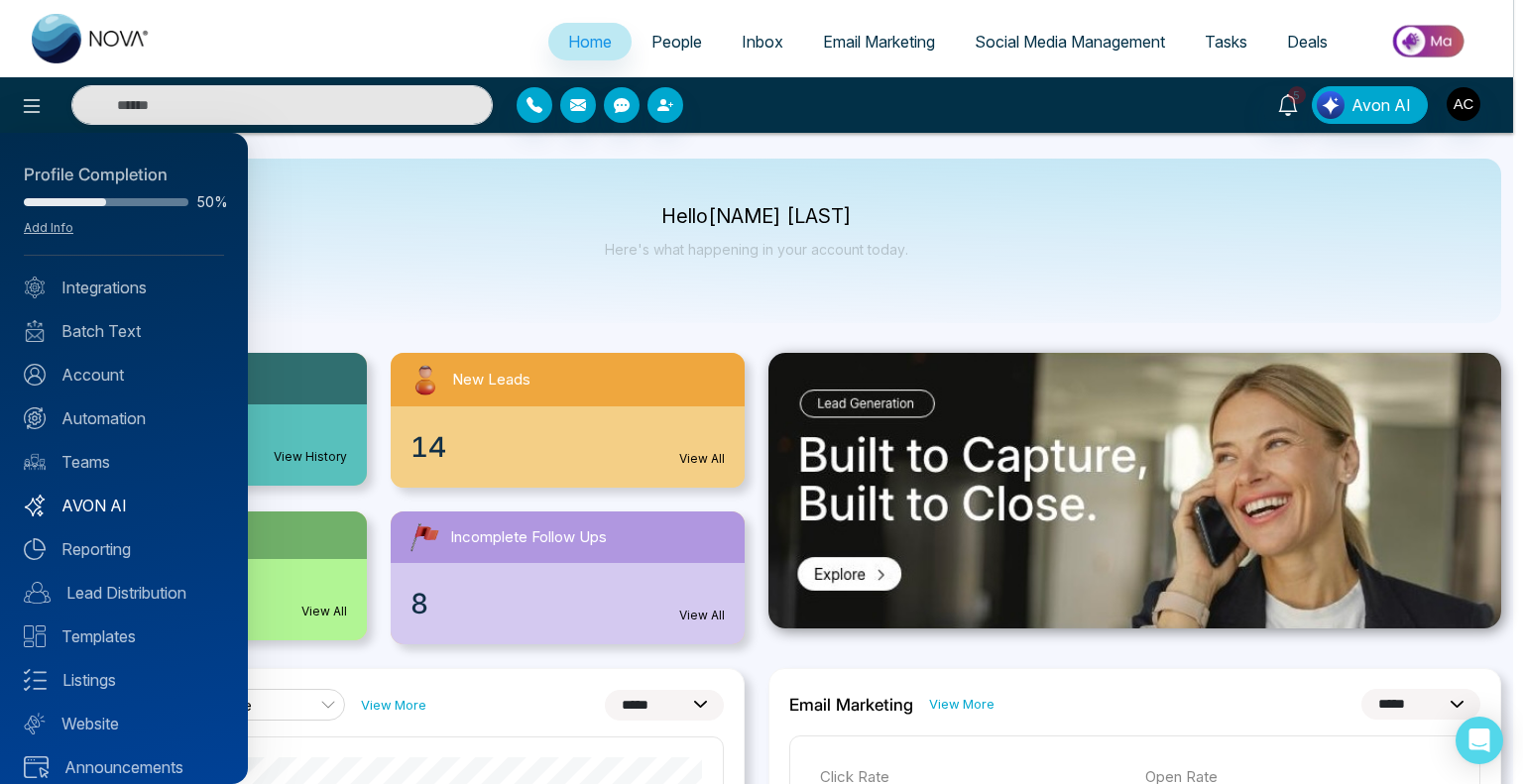 click on "AVON AI" at bounding box center [124, 505] 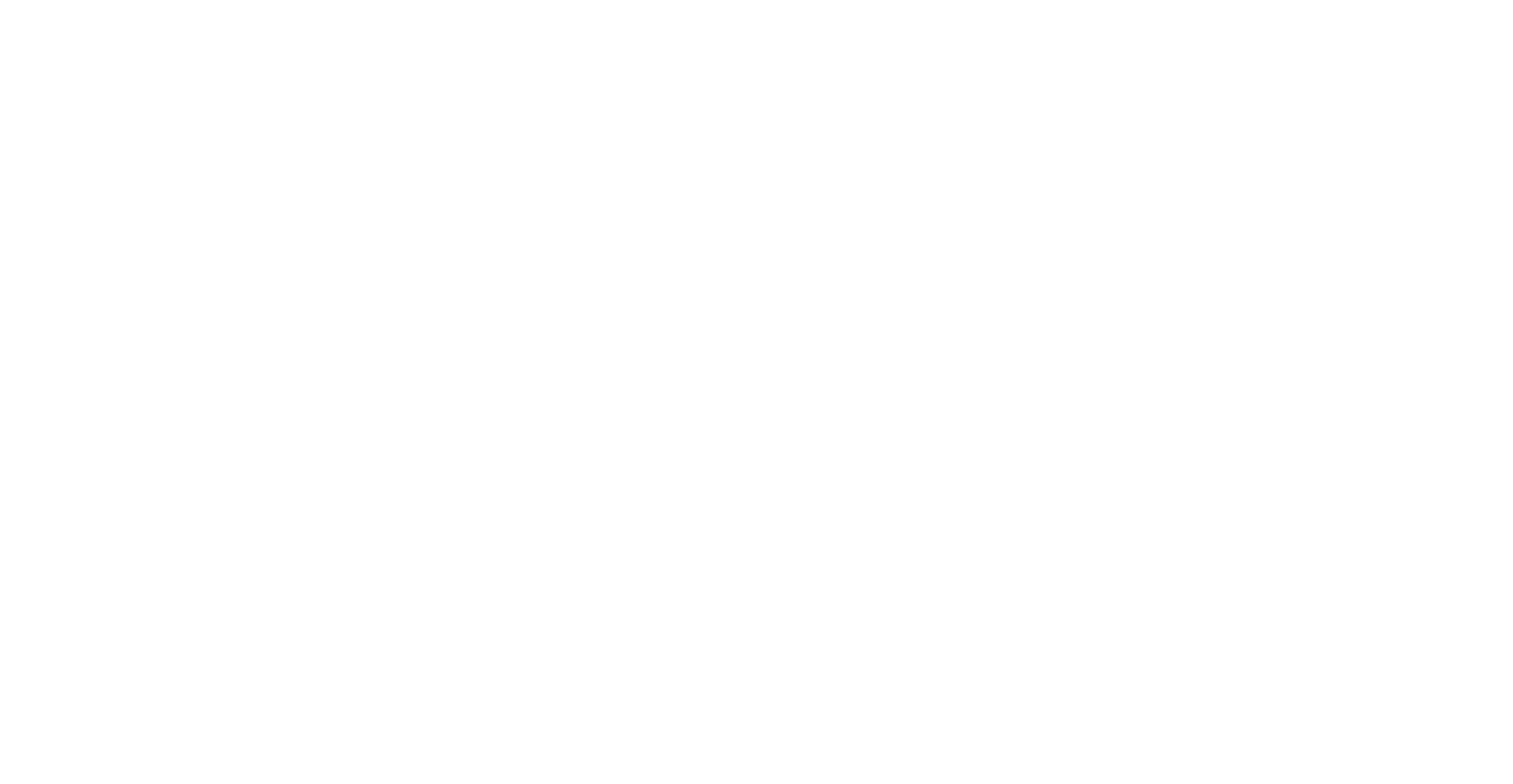scroll, scrollTop: 0, scrollLeft: 0, axis: both 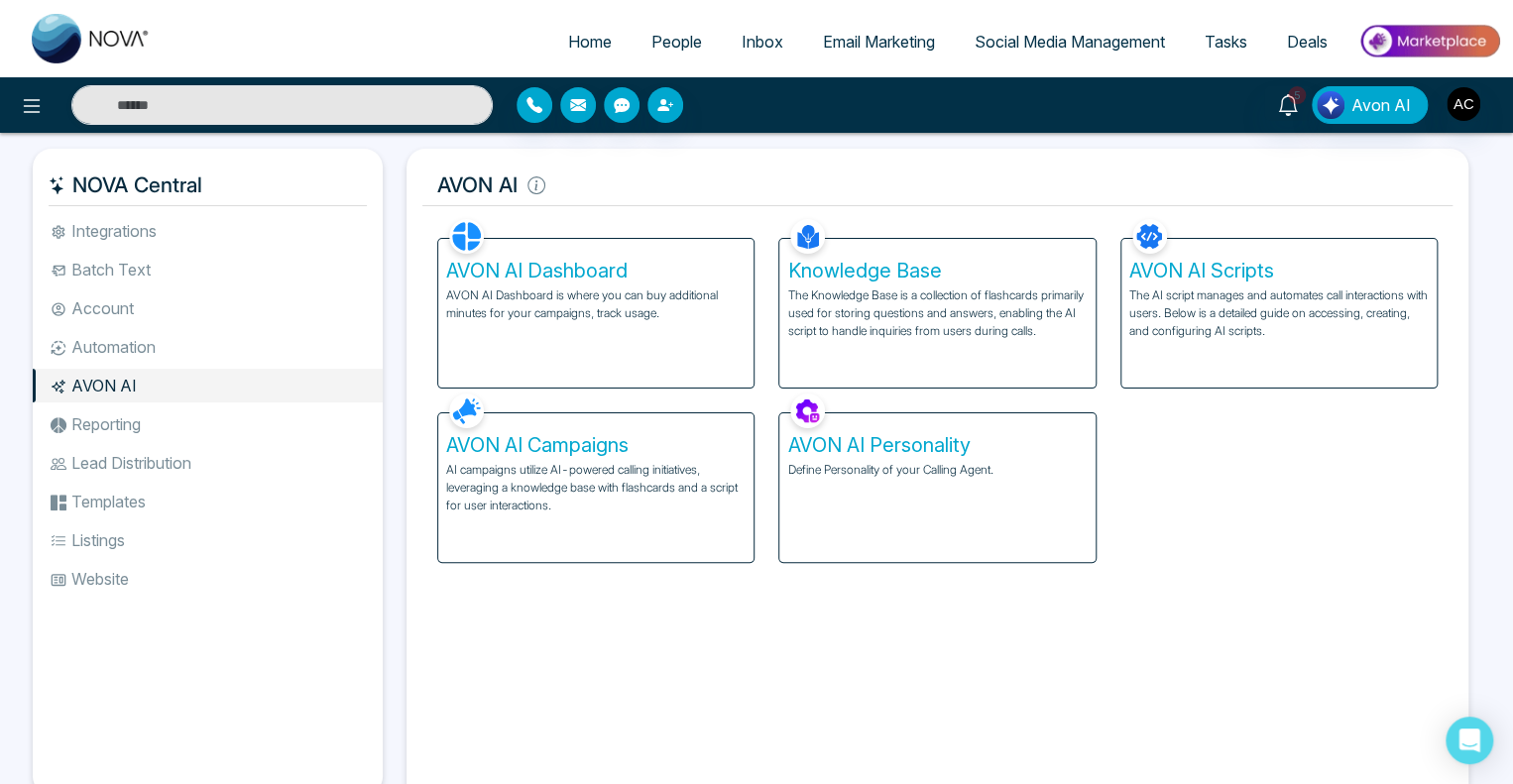 click on "AVON AI Campaigns" at bounding box center [596, 445] 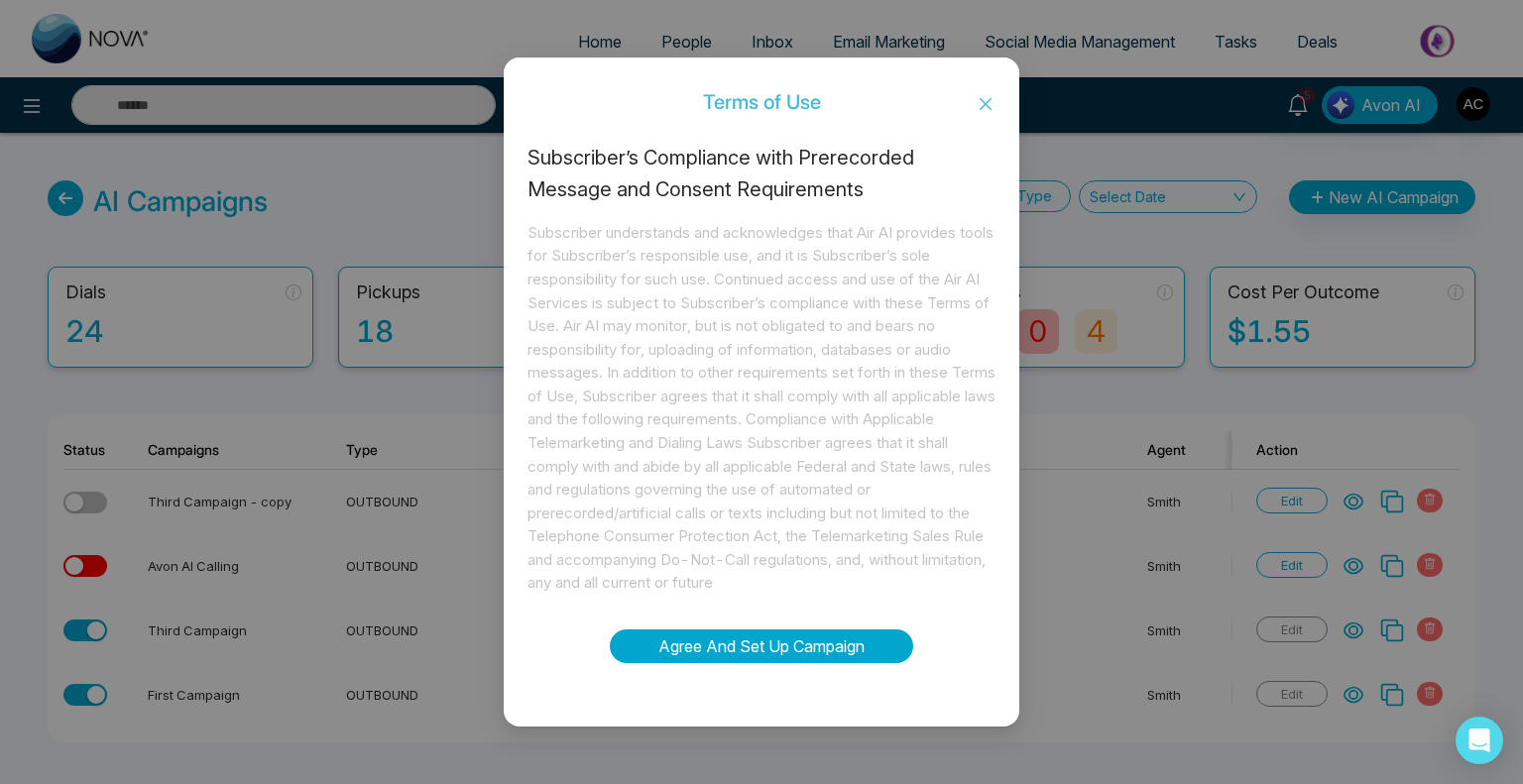 click on "Agree And Set Up Campaign" at bounding box center (762, 646) 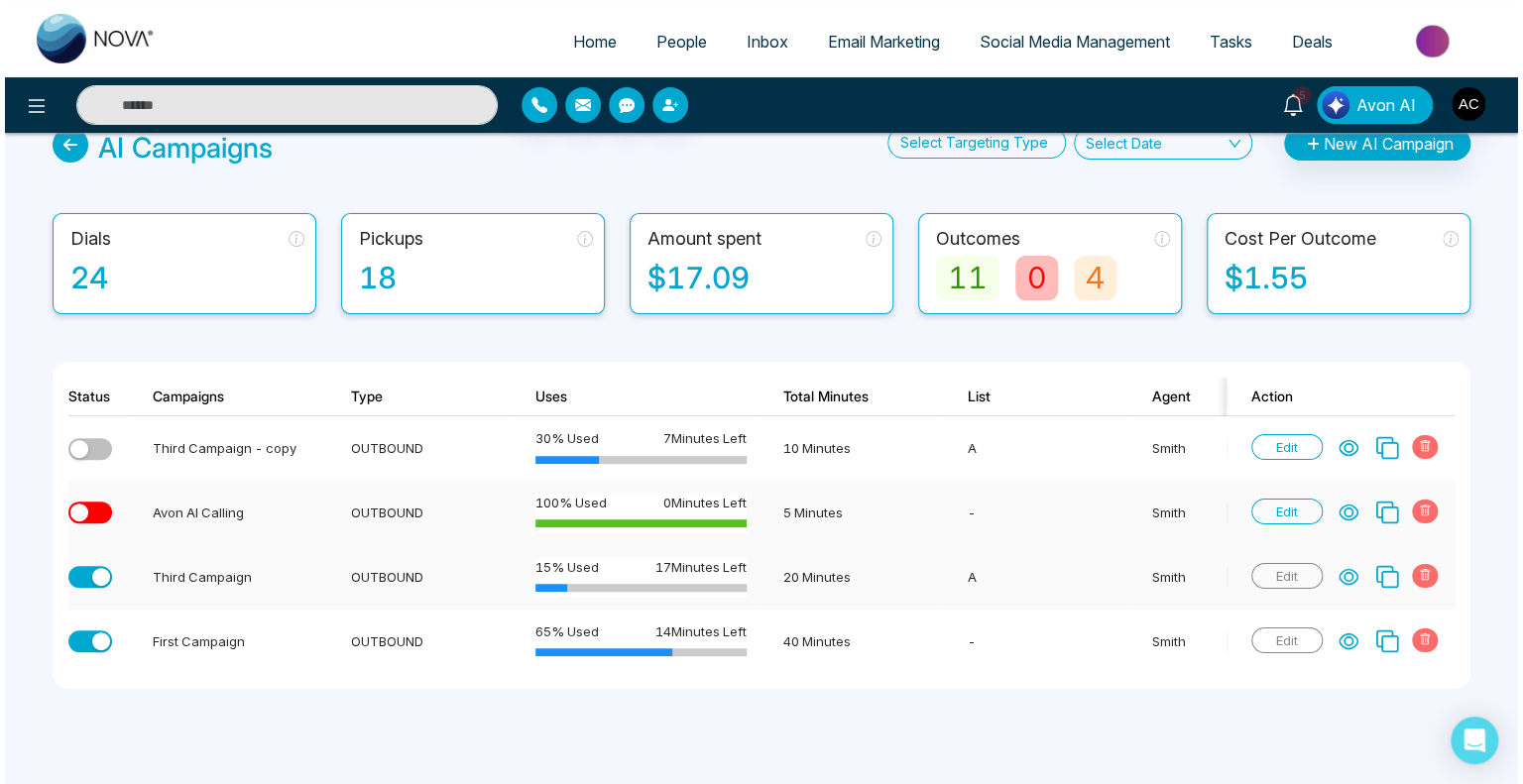 scroll, scrollTop: 0, scrollLeft: 0, axis: both 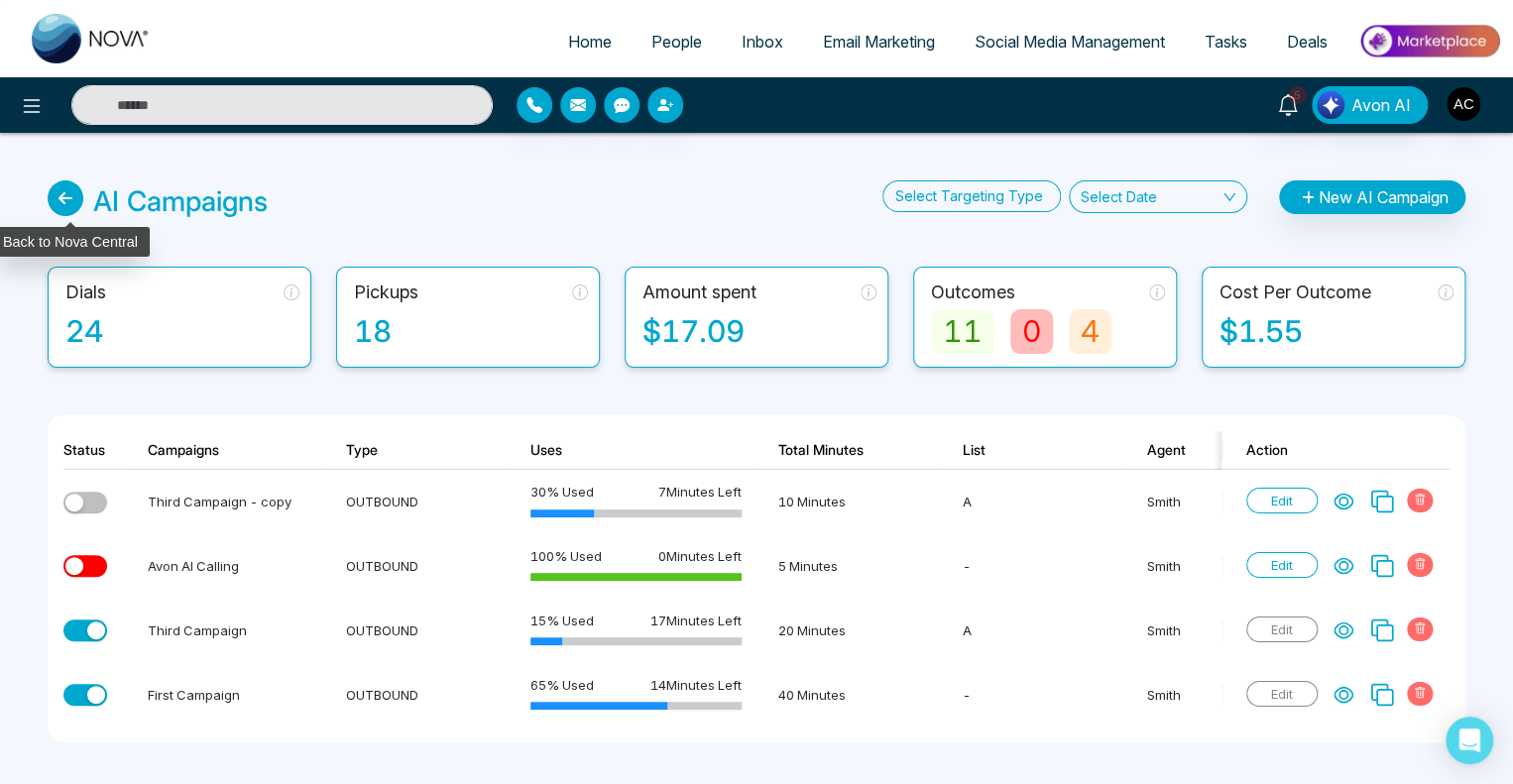 click at bounding box center (65, 198) 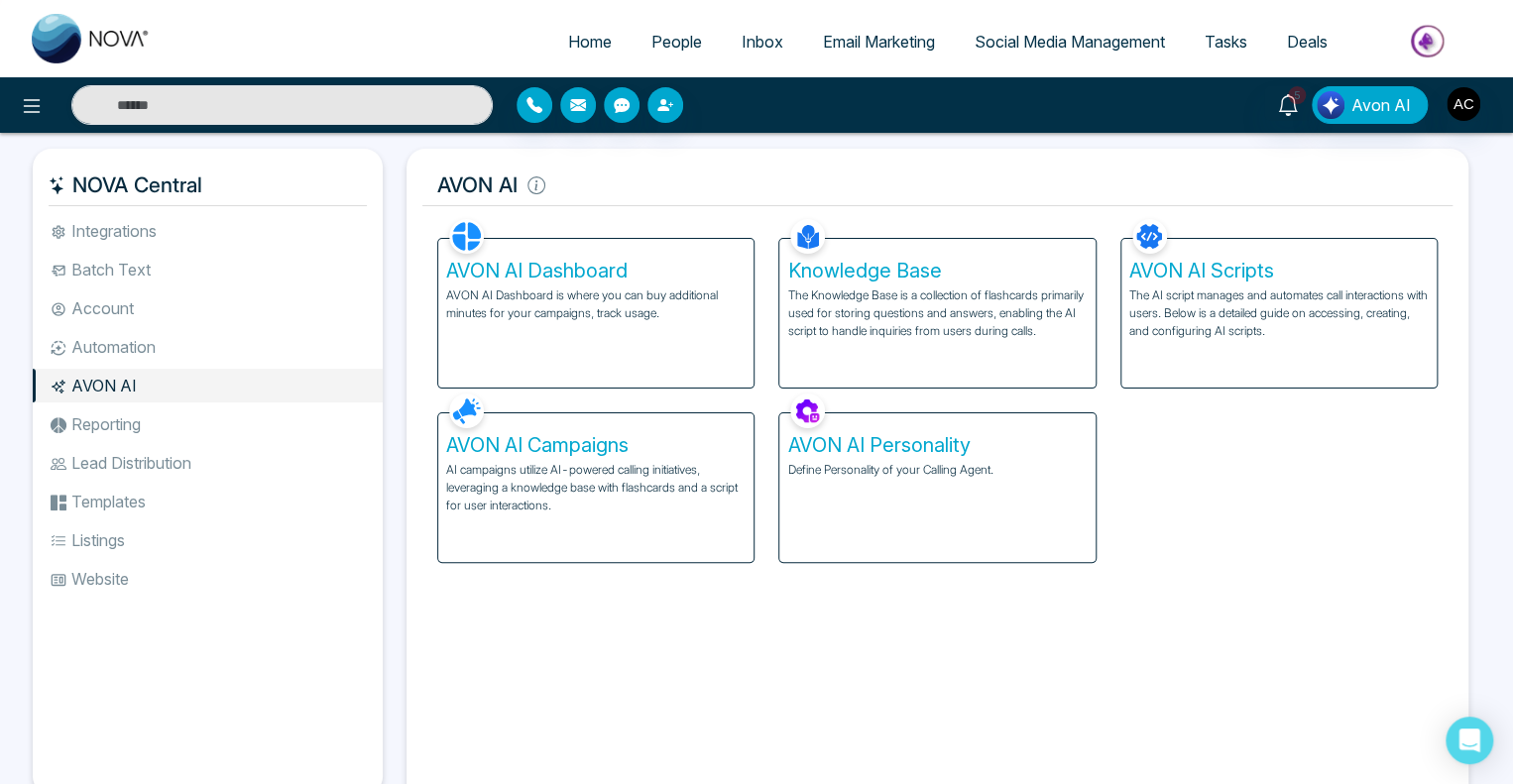 click on "AVON AI Campaigns" at bounding box center [596, 445] 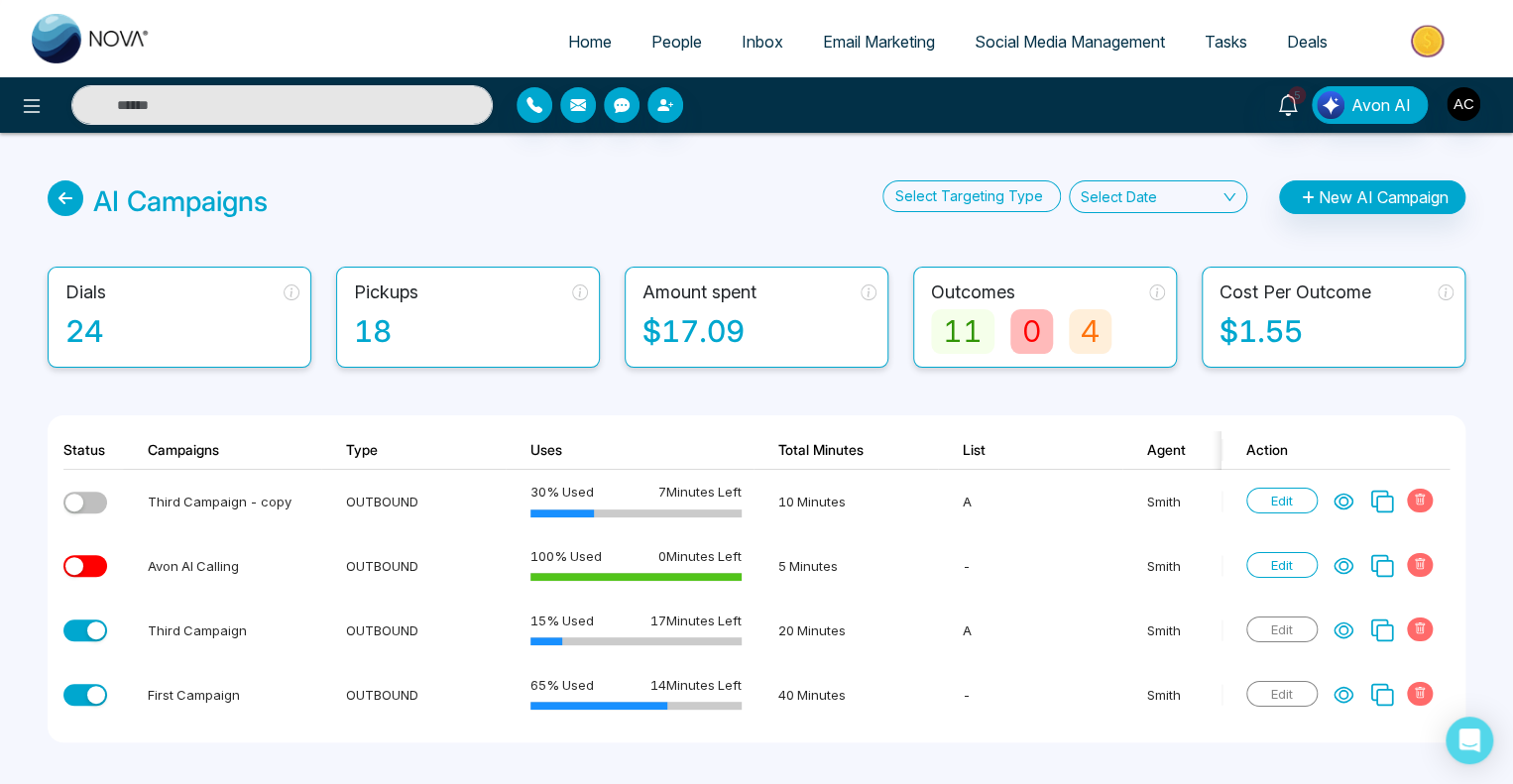 click 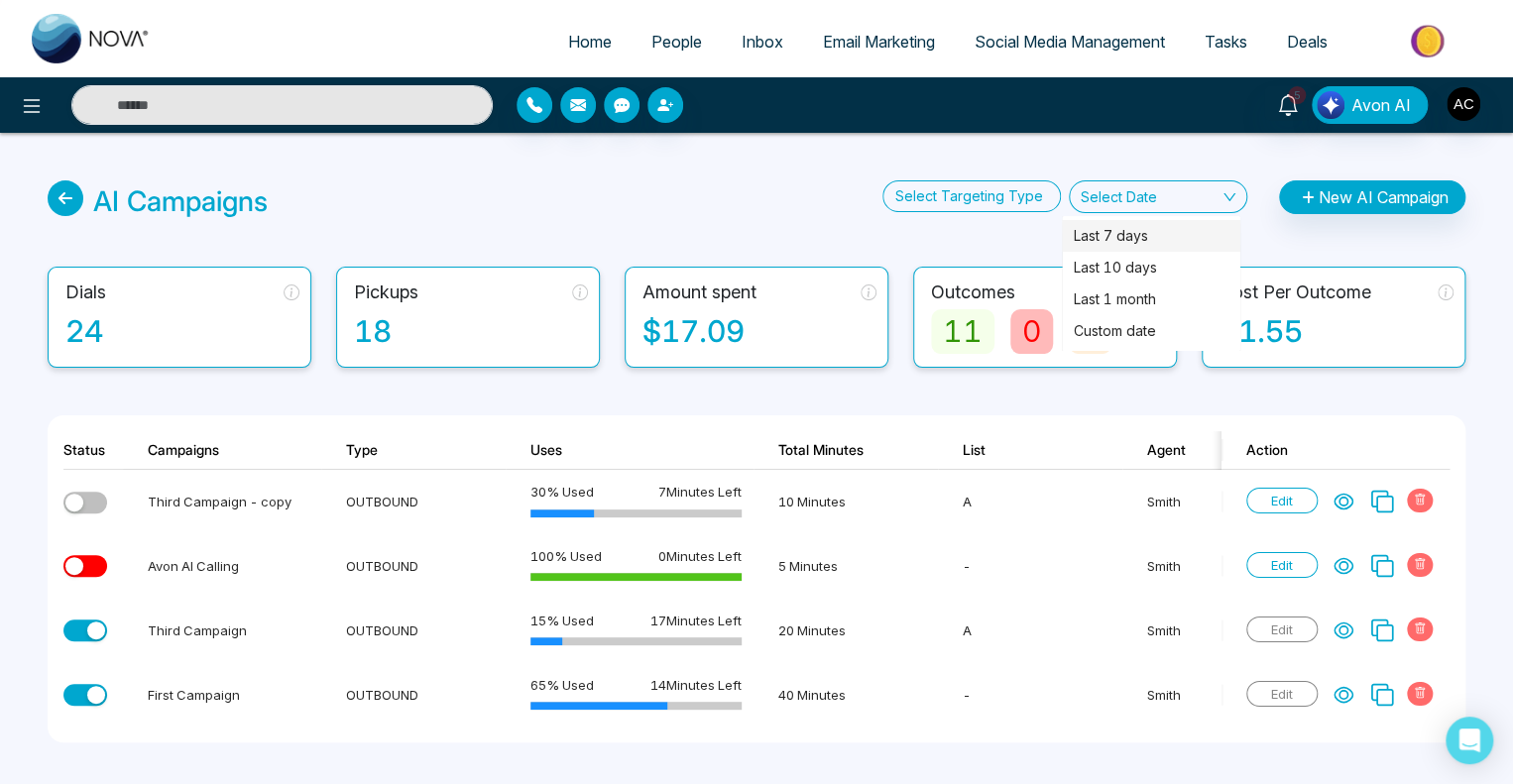 click on "Last 7 days" at bounding box center [1151, 236] 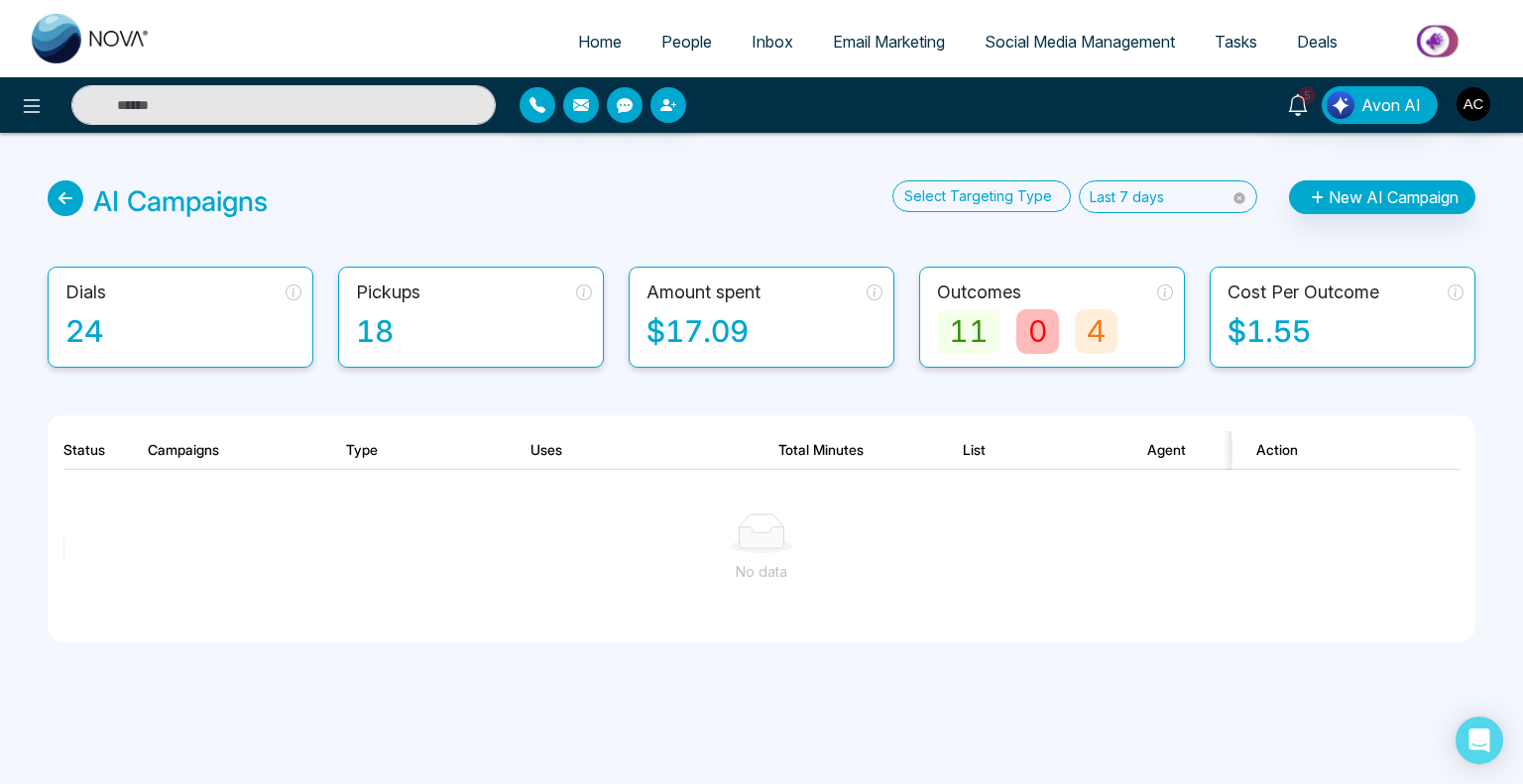 click on "Last 7 days" at bounding box center [1168, 196] 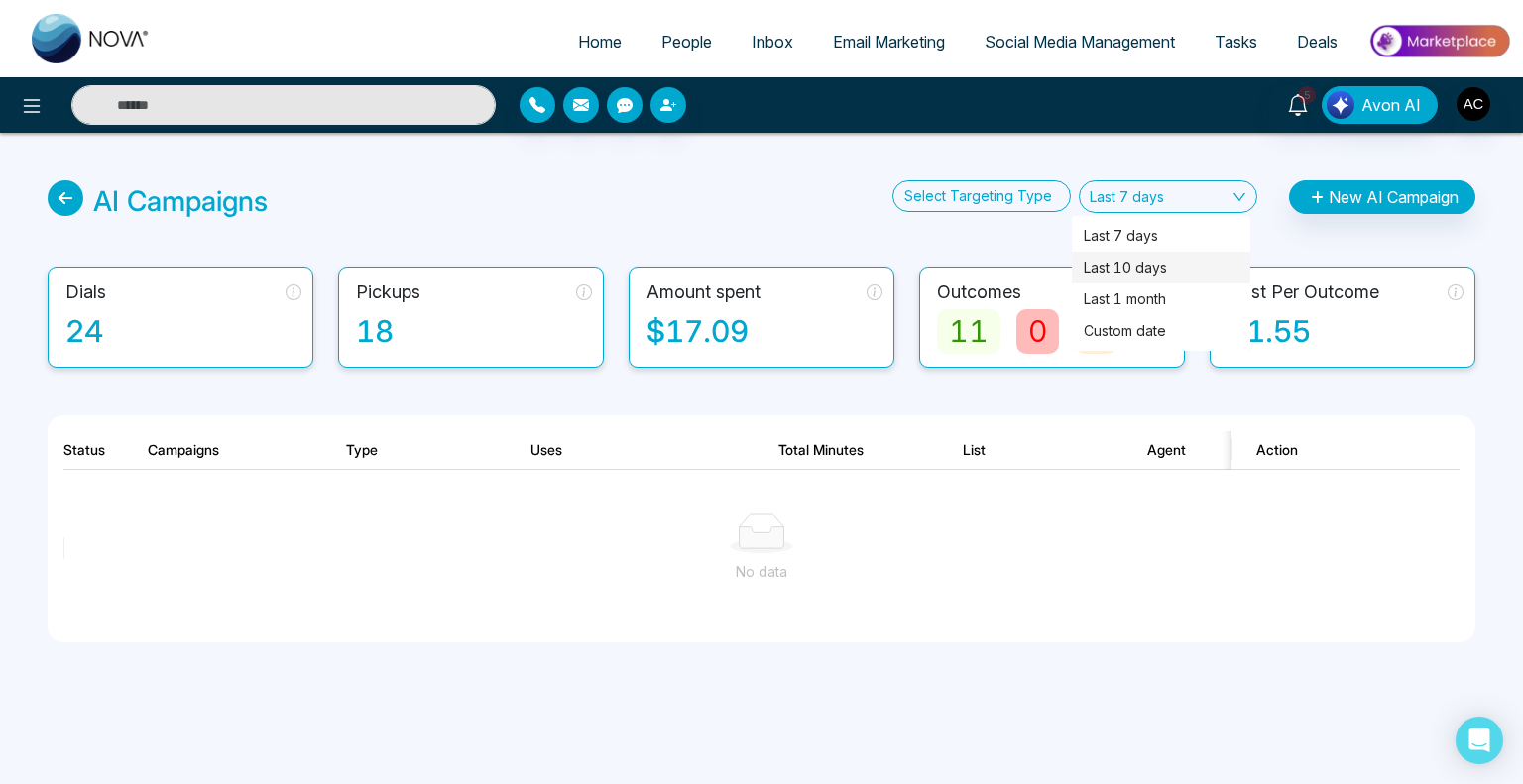 click on "Last 10 days" at bounding box center [1161, 268] 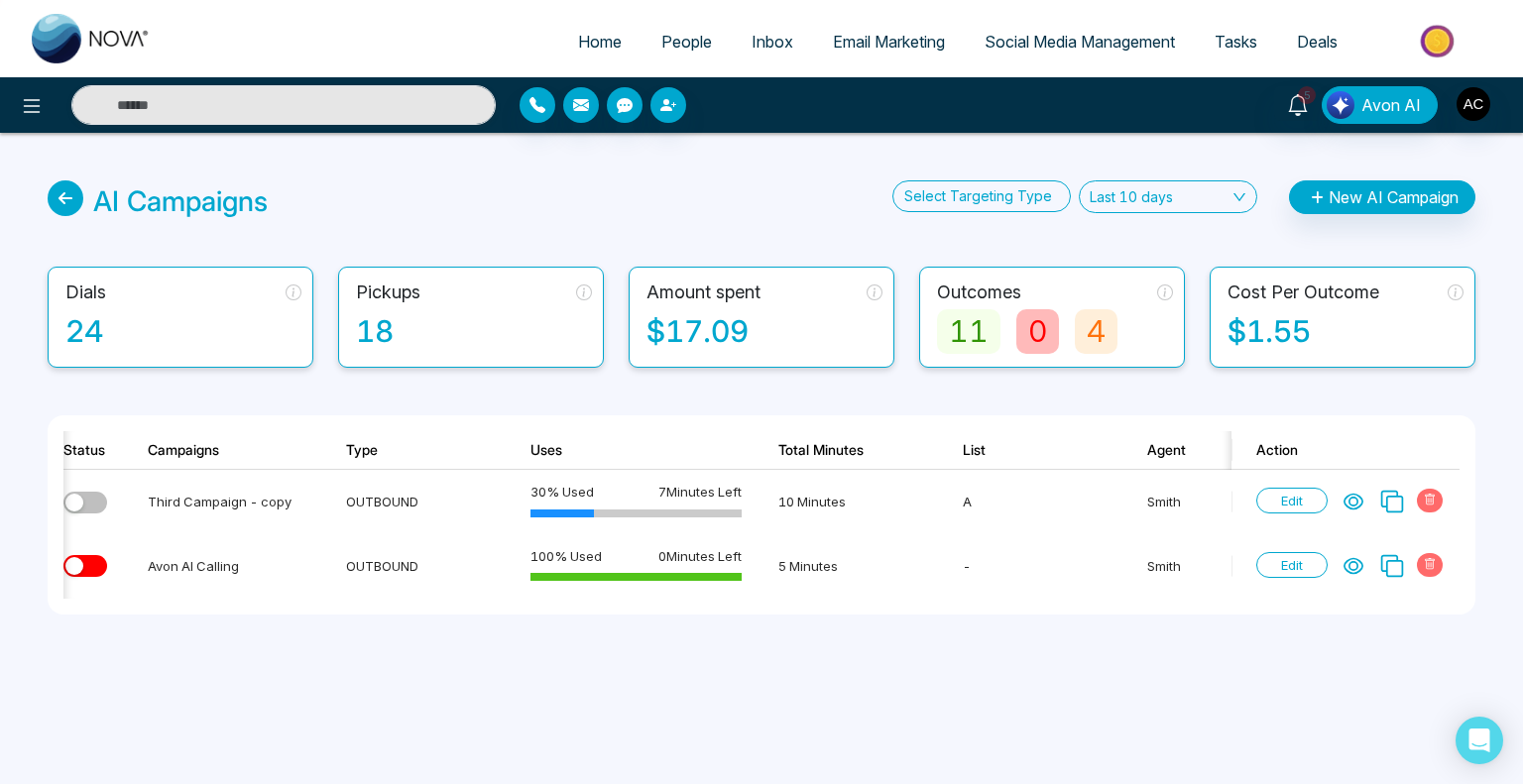 scroll, scrollTop: 0, scrollLeft: 374, axis: horizontal 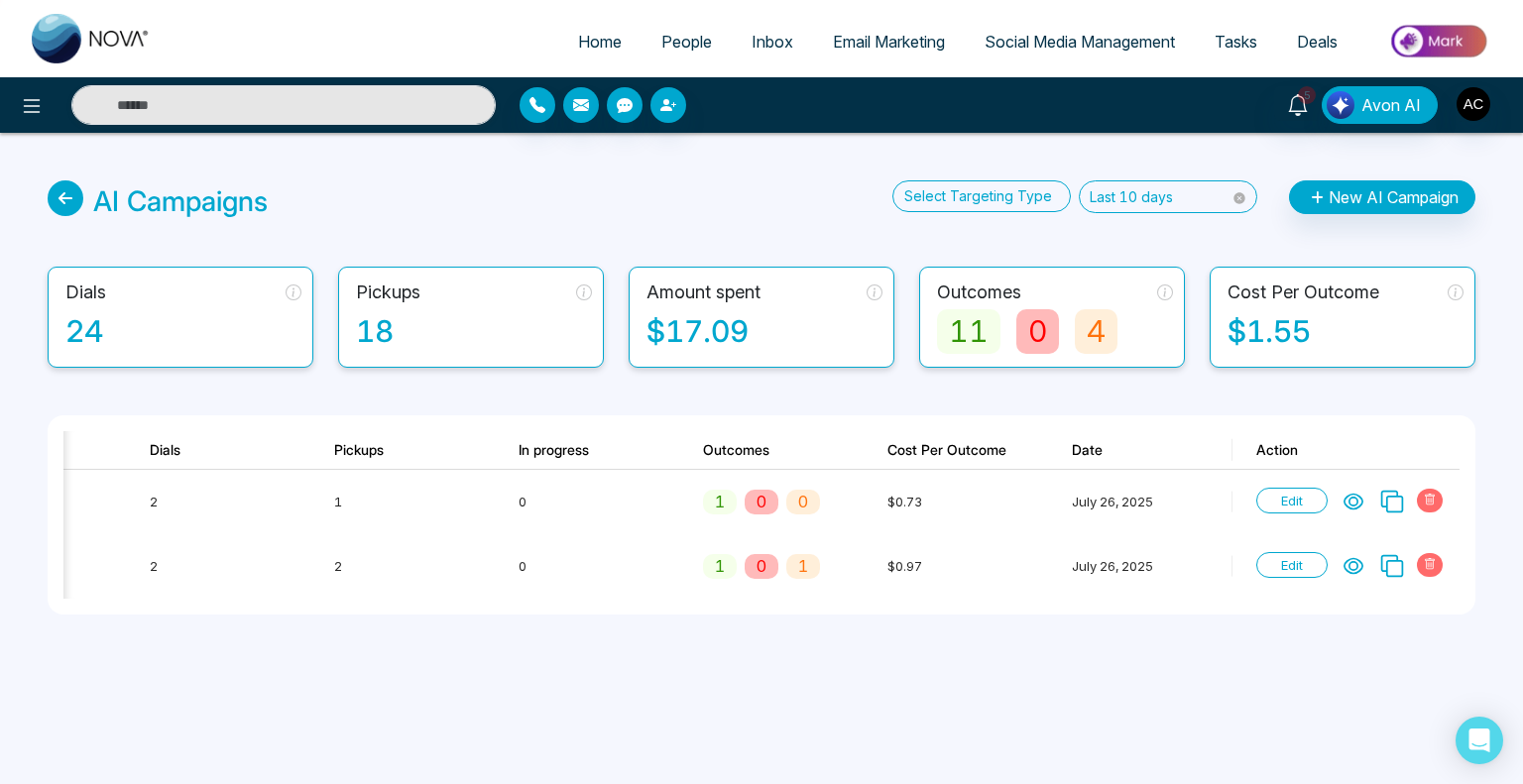 click on "Last 10 days" at bounding box center [1168, 196] 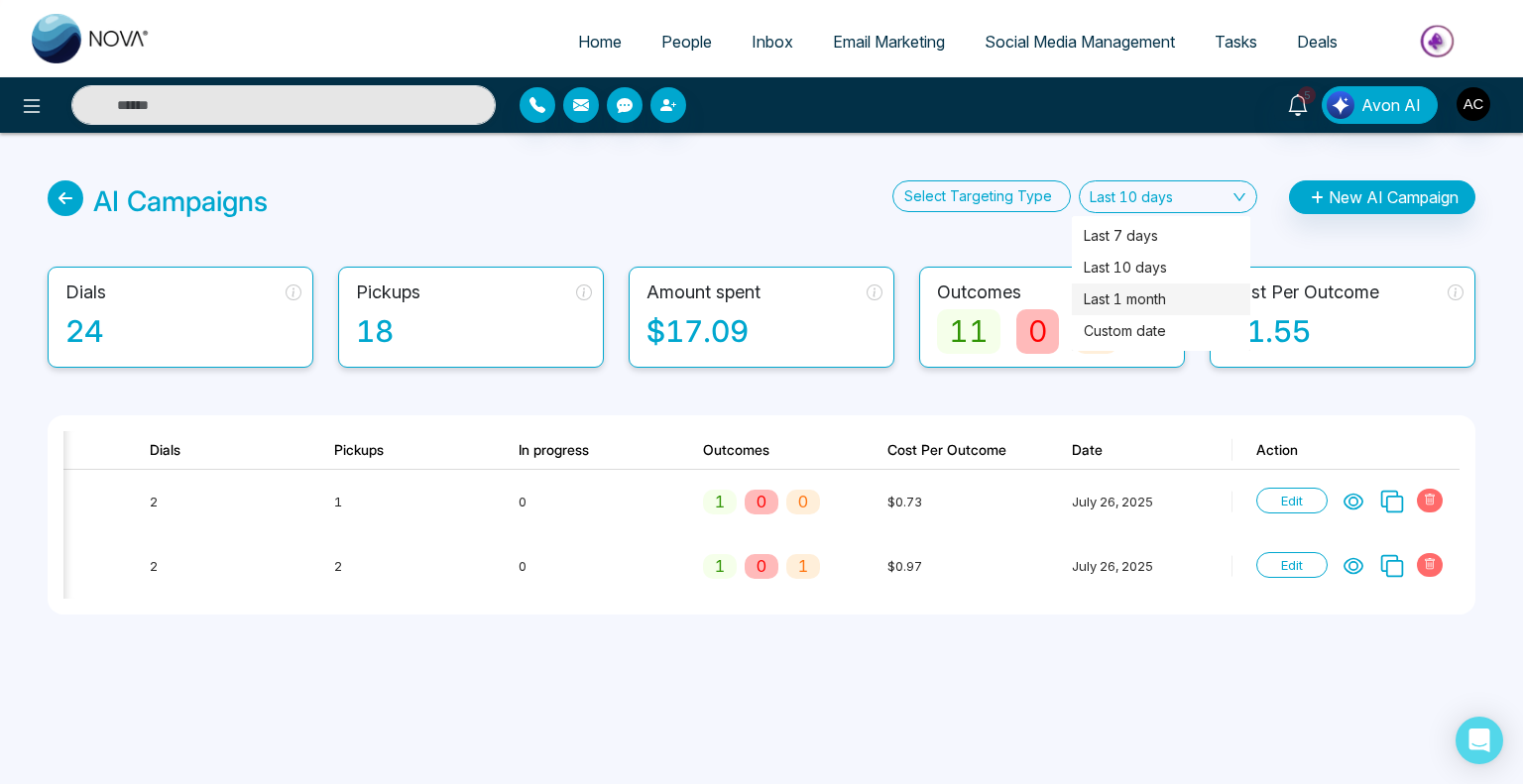click on "Last 1 month" at bounding box center [1161, 299] 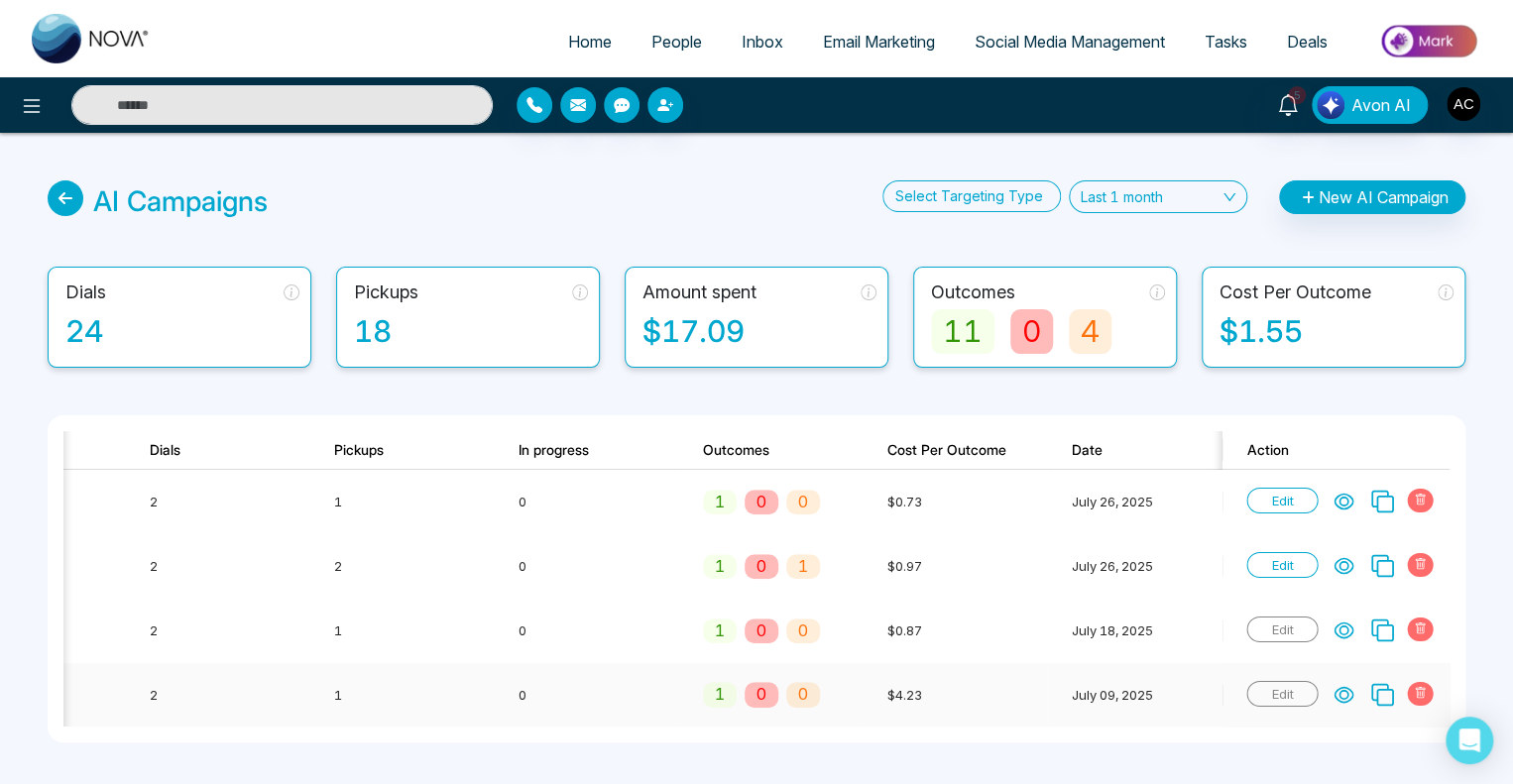 scroll, scrollTop: 0, scrollLeft: 0, axis: both 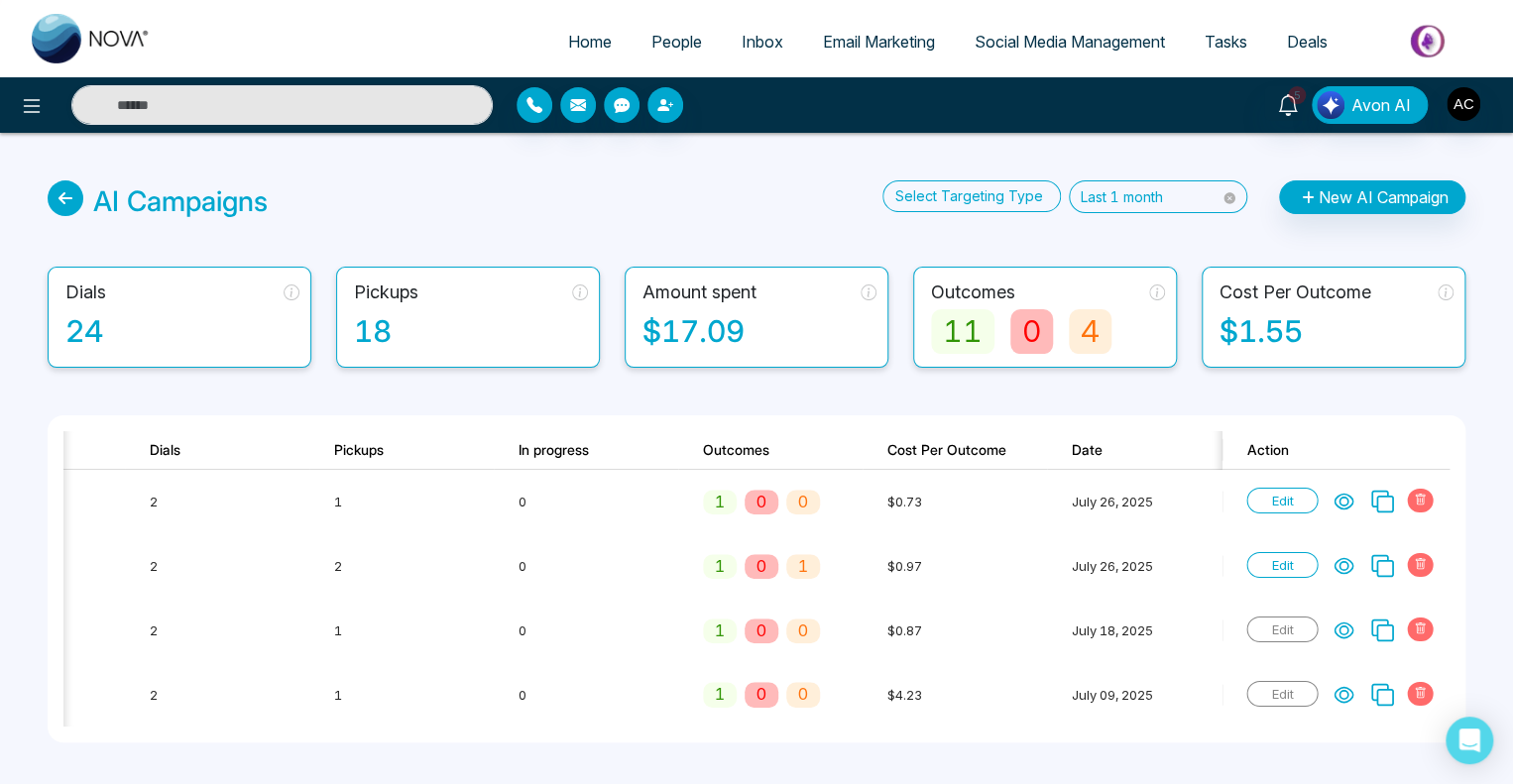 click on "Last 1 month" at bounding box center (1158, 196) 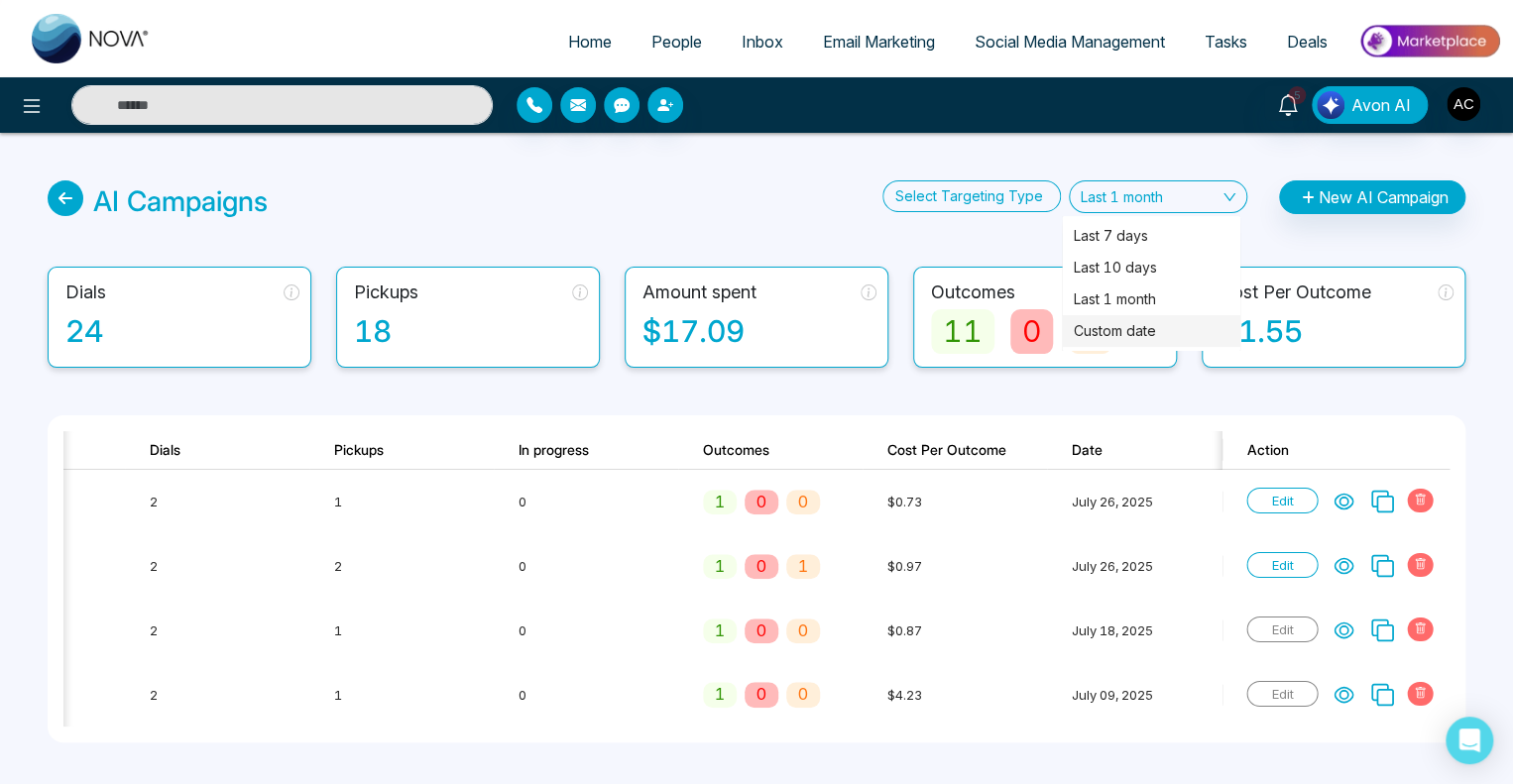 click on "Custom date" at bounding box center [1151, 331] 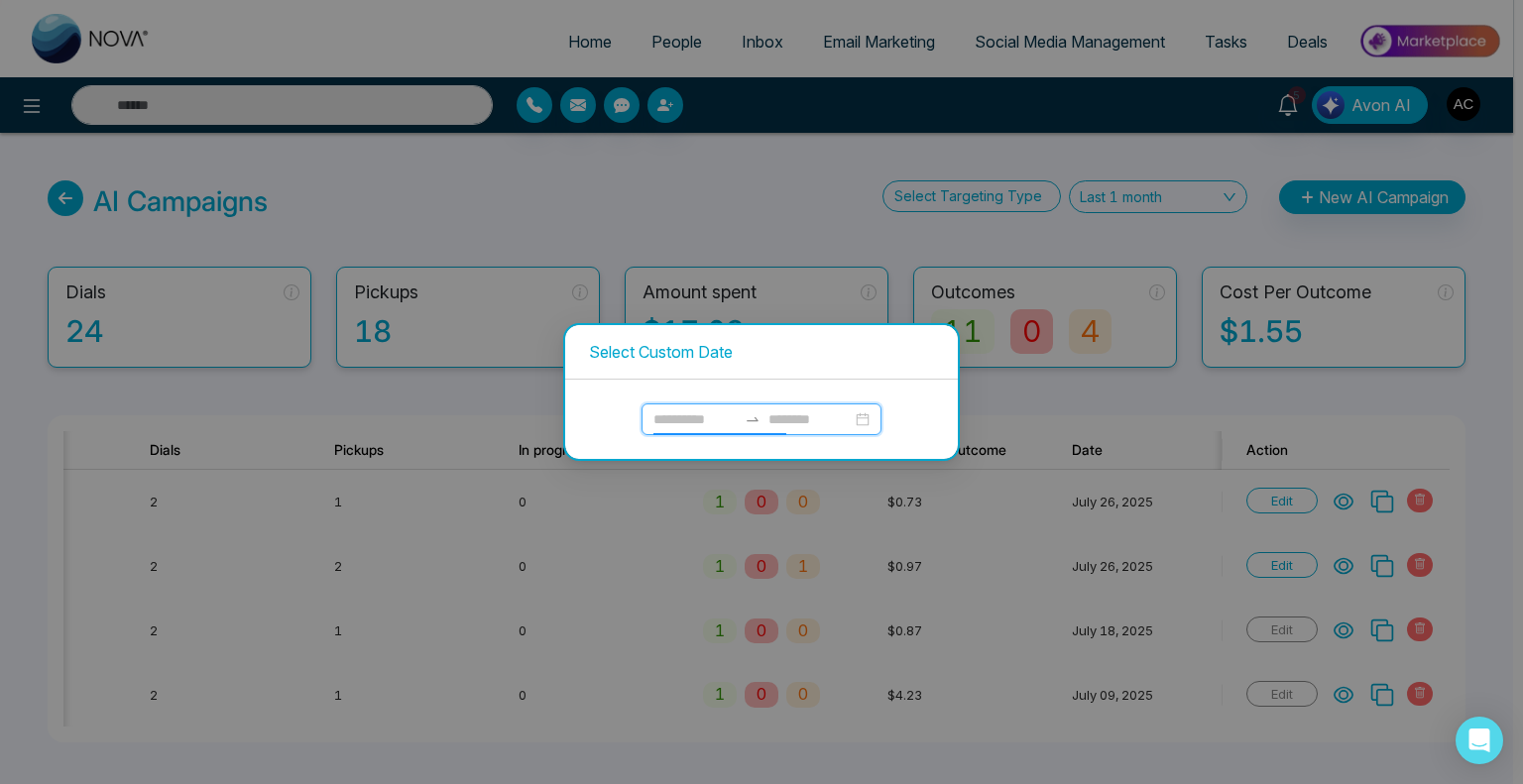 click at bounding box center (695, 419) 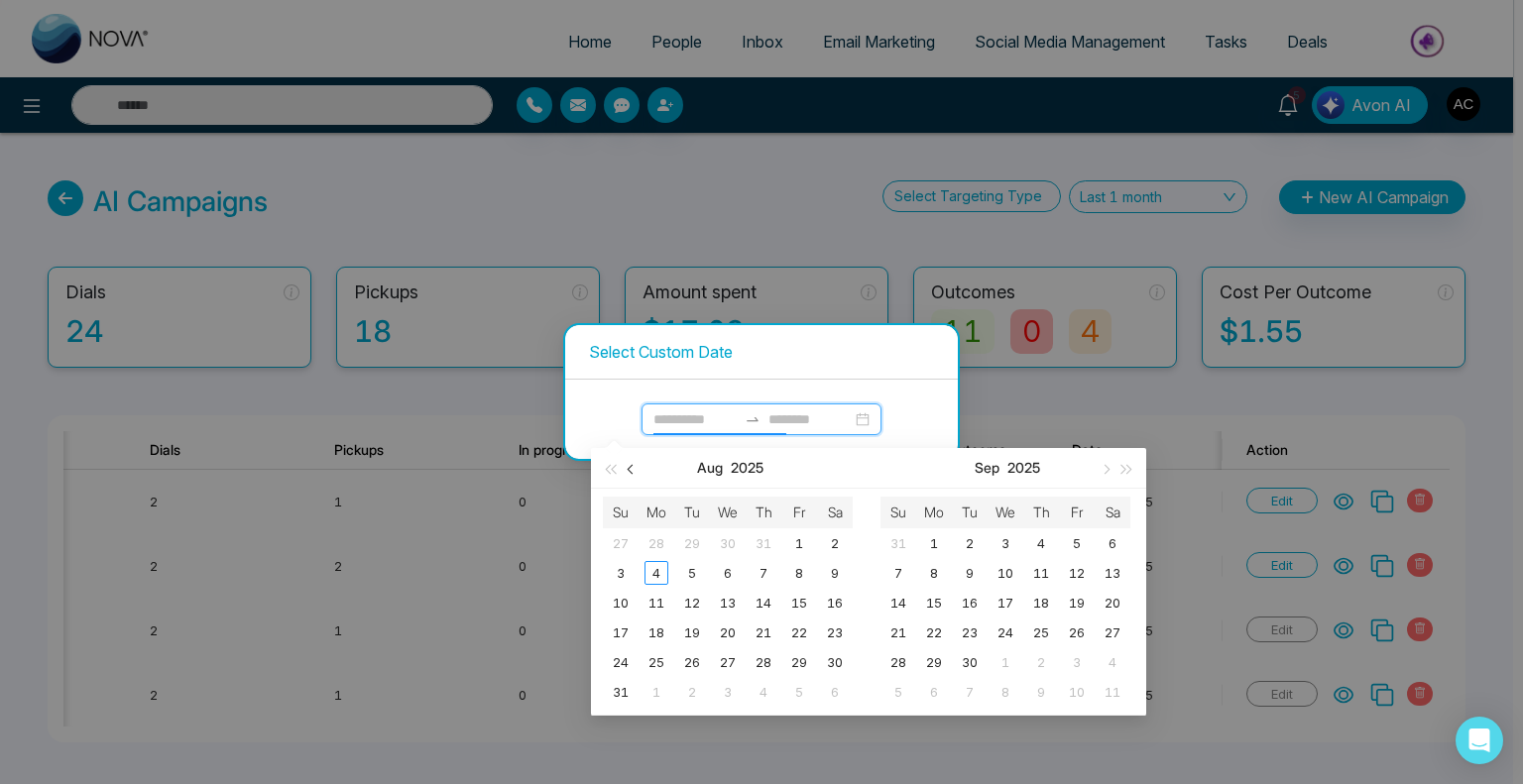 click at bounding box center (633, 469) 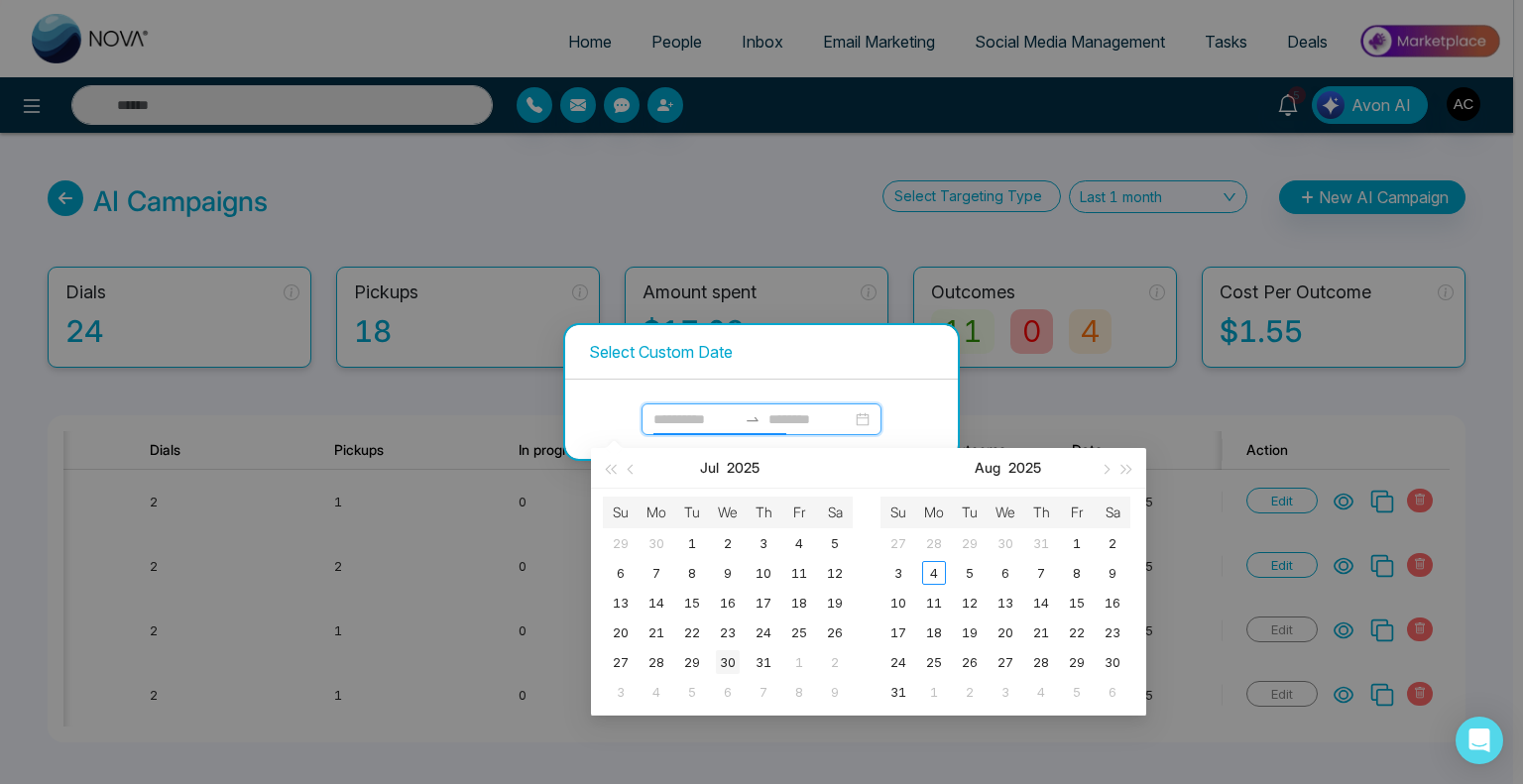 type on "**********" 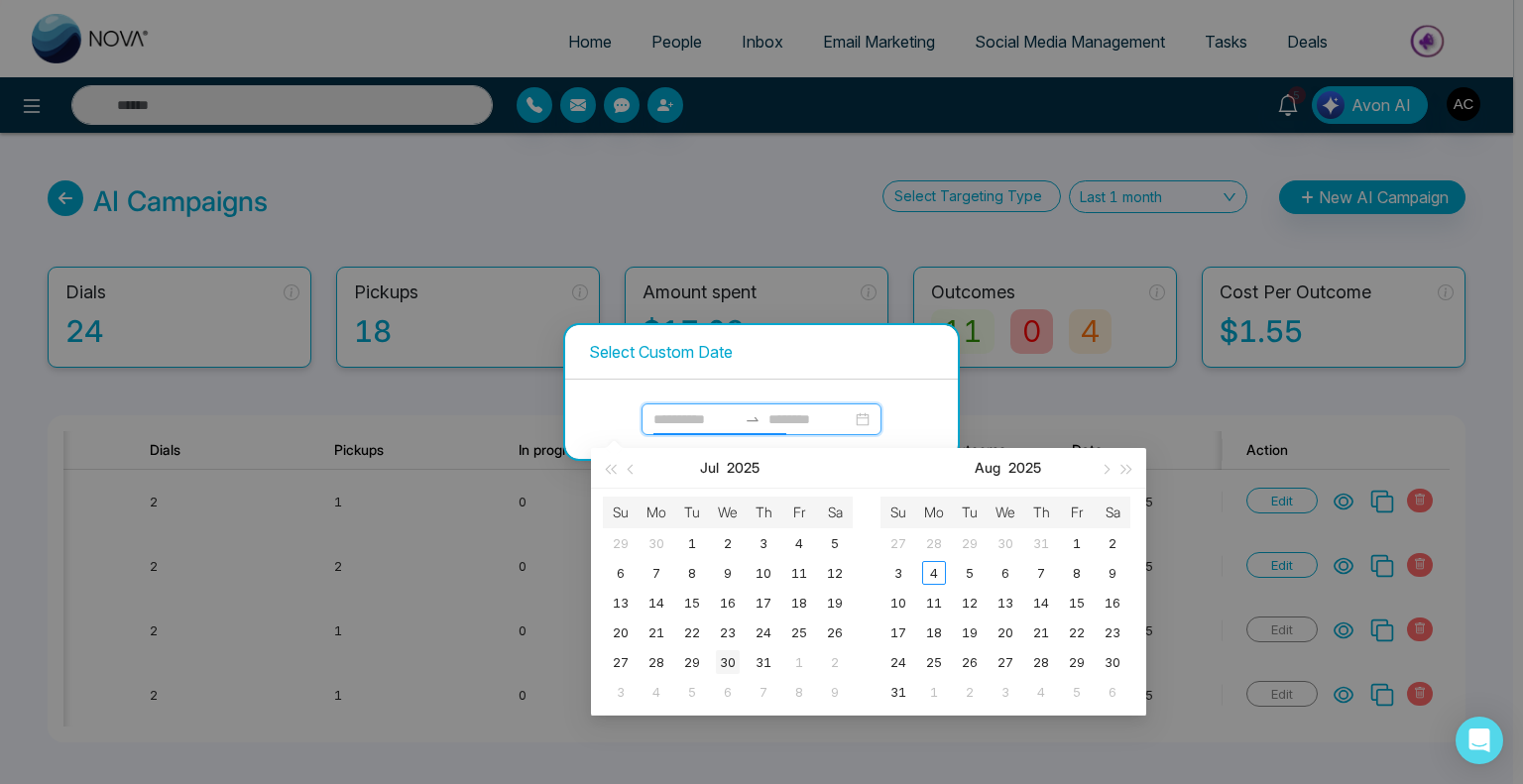 click on "30" at bounding box center (728, 662) 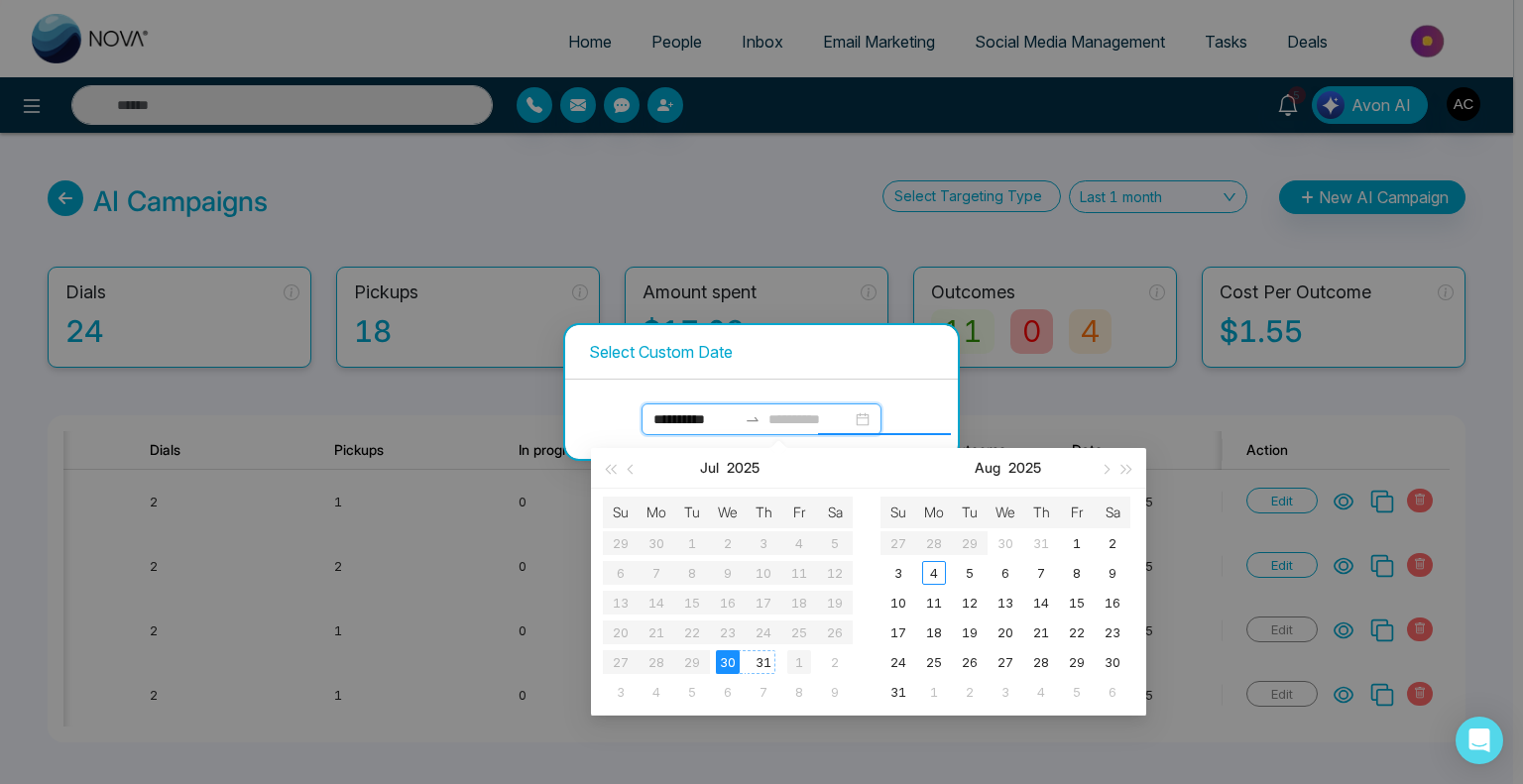 type on "**********" 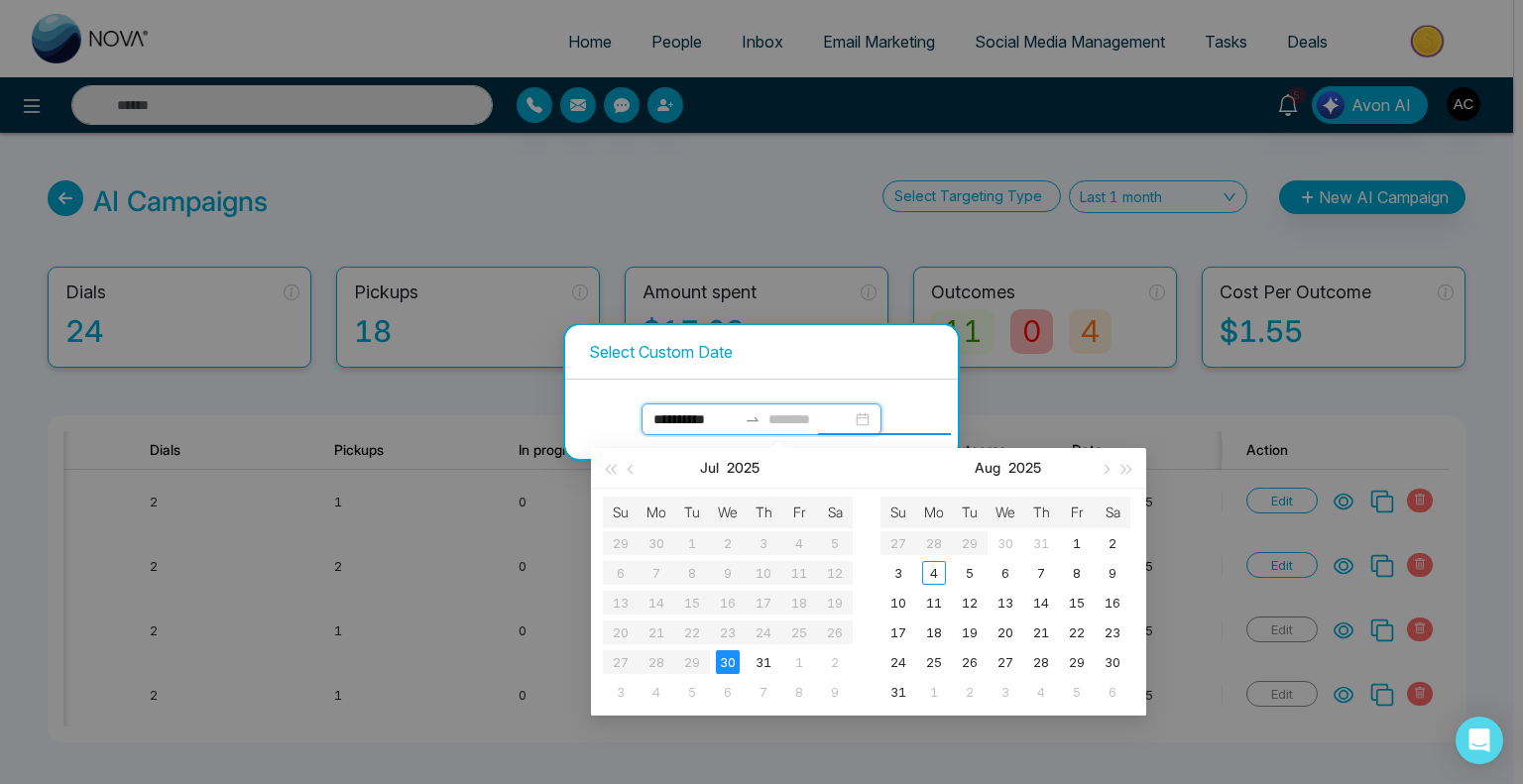 click on "Su Mo Tu We Th Fr Sa 29 30 1 2 3 4 5 6 7 8 9 10 11 12 13 14 15 16 17 18 19 20 21 22 23 24 25 26 27 28 29 30 31 1 2 3 4 5 6 7 8 9" at bounding box center [728, 602] 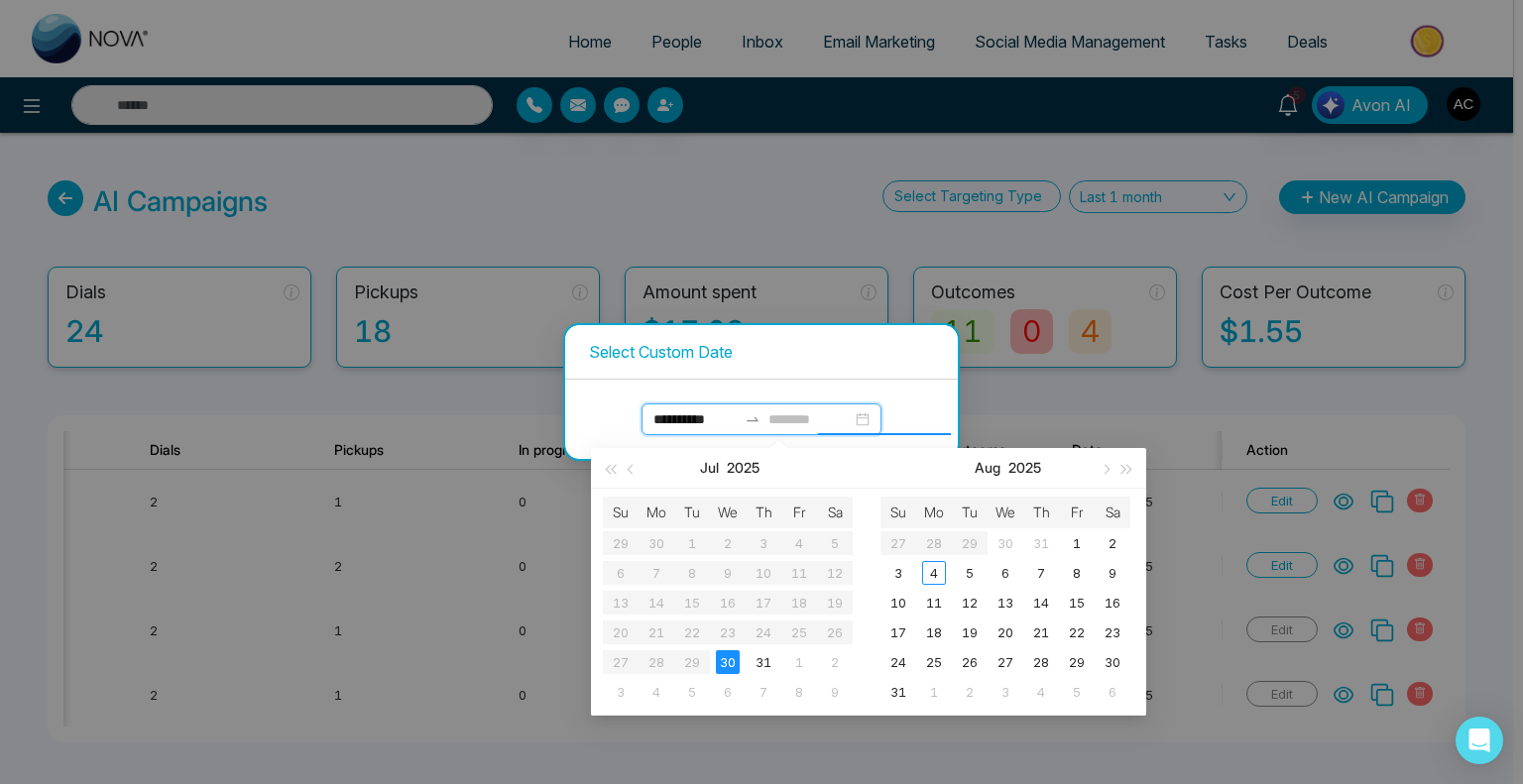 click on "Su Mo Tu We Th Fr Sa 29 30 1 2 3 4 5 6 7 8 9 10 11 12 13 14 15 16 17 18 19 20 21 22 23 24 25 26 27 28 29 30 31 1 2 3 4 5 6 7 8 9" at bounding box center [728, 602] 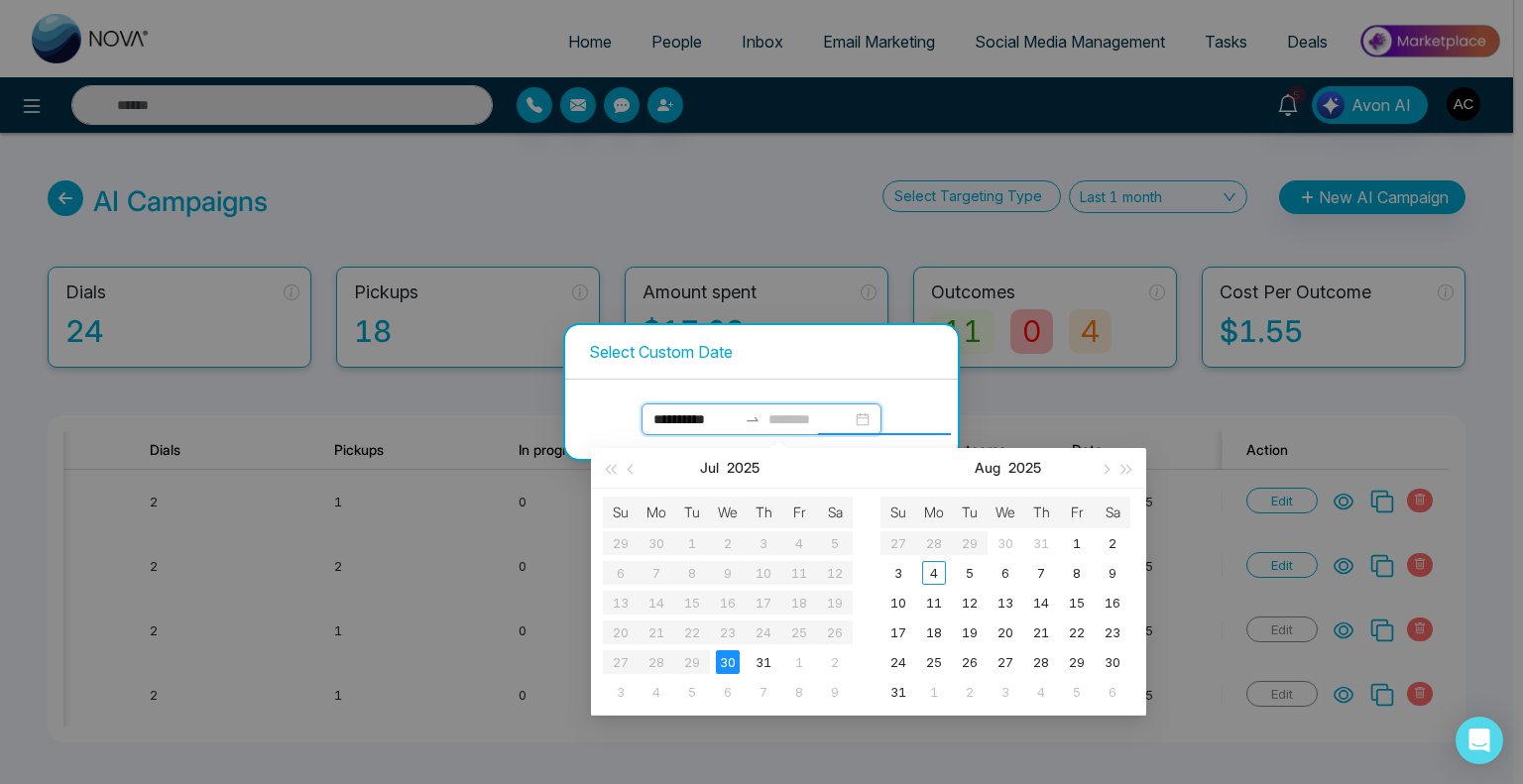 drag, startPoint x: 653, startPoint y: 661, endPoint x: 696, endPoint y: 660, distance: 43.011626 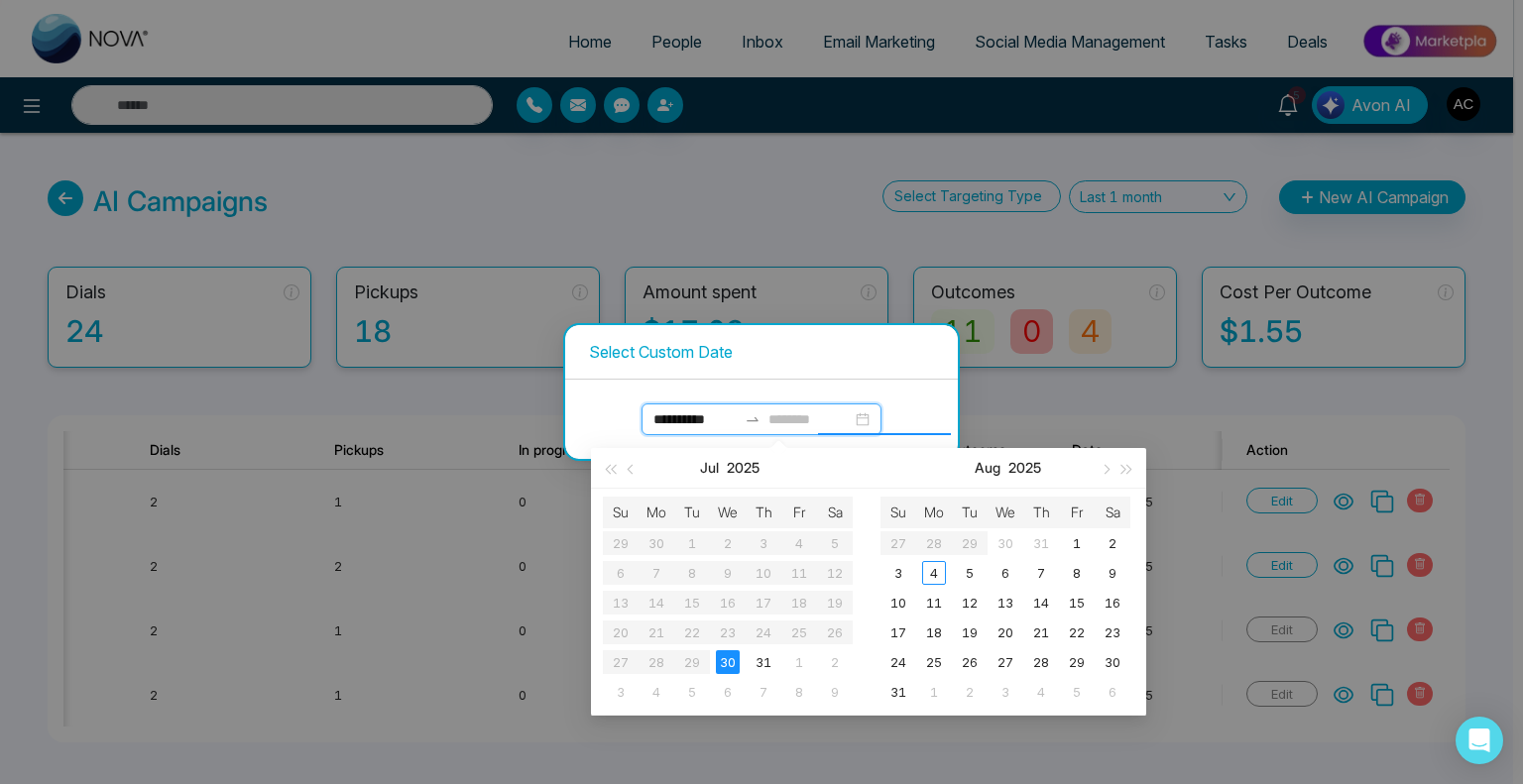 click on "Su Mo Tu We Th Fr Sa 29 30 1 2 3 4 5 6 7 8 9 10 11 12 13 14 15 16 17 18 19 20 21 22 23 24 25 26 27 28 29 30 31 1 2 3 4 5 6 7 8 9" at bounding box center (728, 602) 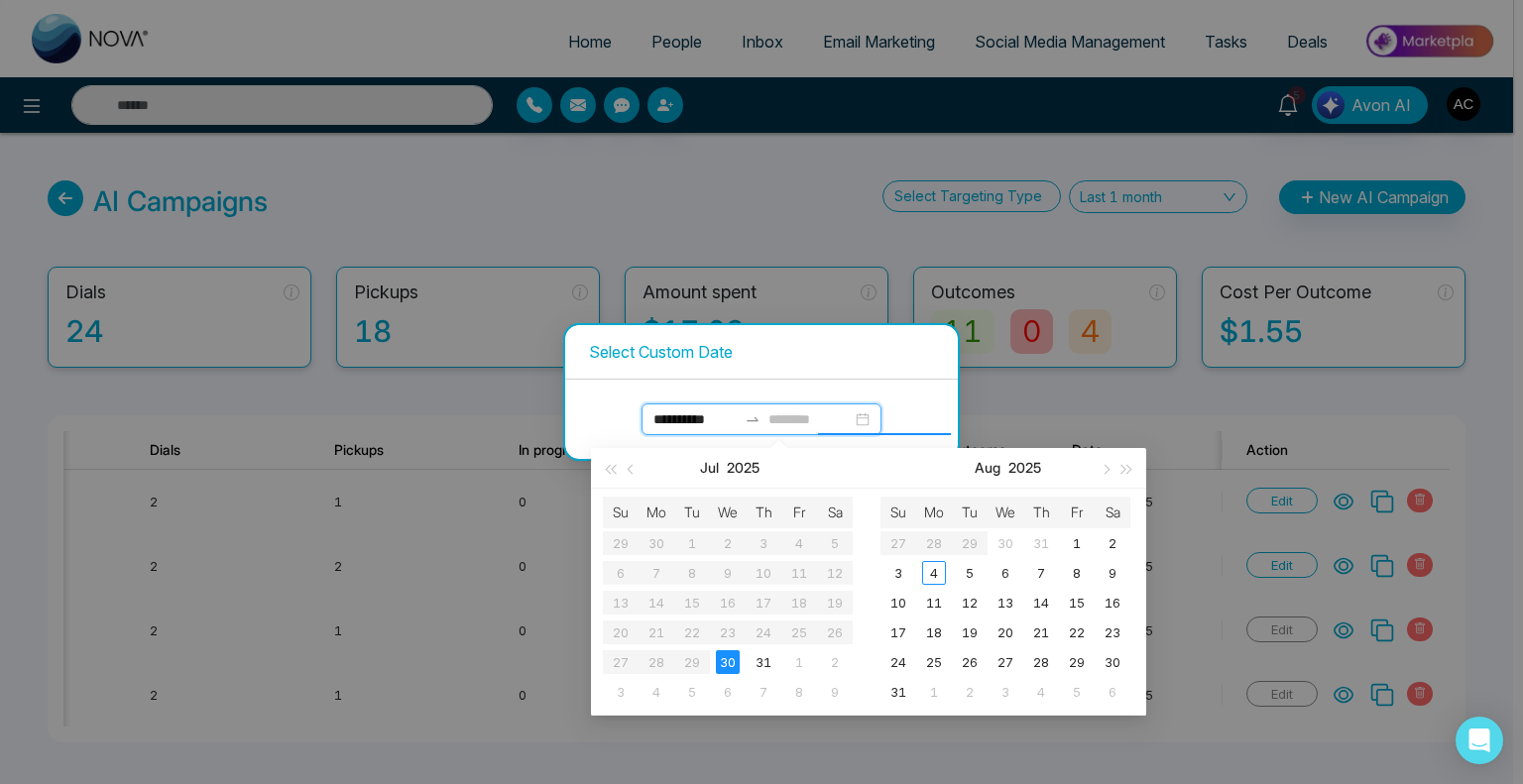 click on "Su Mo Tu We Th Fr Sa 29 30 1 2 3 4 5 6 7 8 9 10 11 12 13 14 15 16 17 18 19 20 21 22 23 24 25 26 27 28 29 30 31 1 2 3 4 5 6 7 8 9" at bounding box center [728, 602] 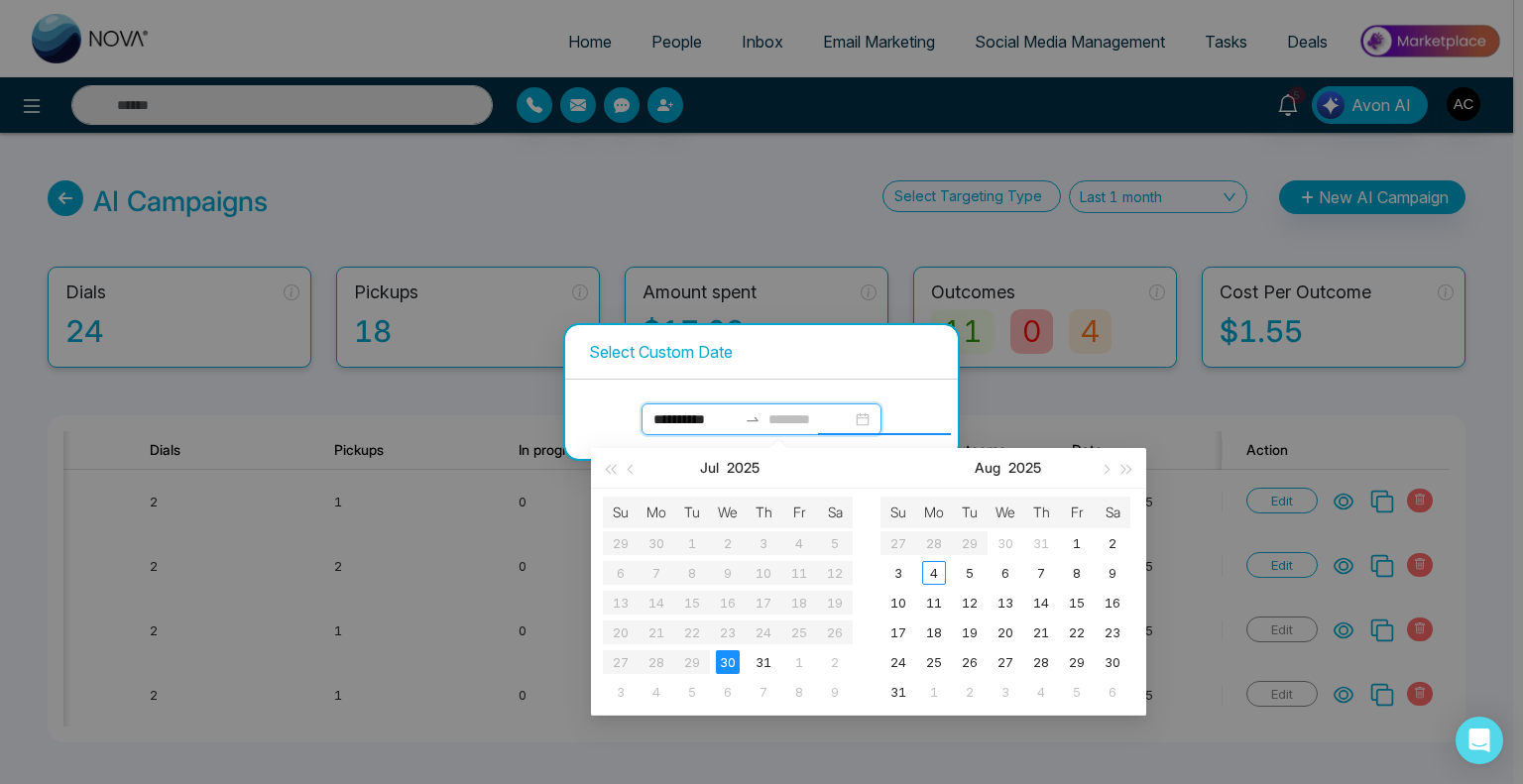 click on "Su Mo Tu We Th Fr Sa 29 30 1 2 3 4 5 6 7 8 9 10 11 12 13 14 15 16 17 18 19 20 21 22 23 24 25 26 27 28 29 30 31 1 2 3 4 5 6 7 8 9" at bounding box center (728, 602) 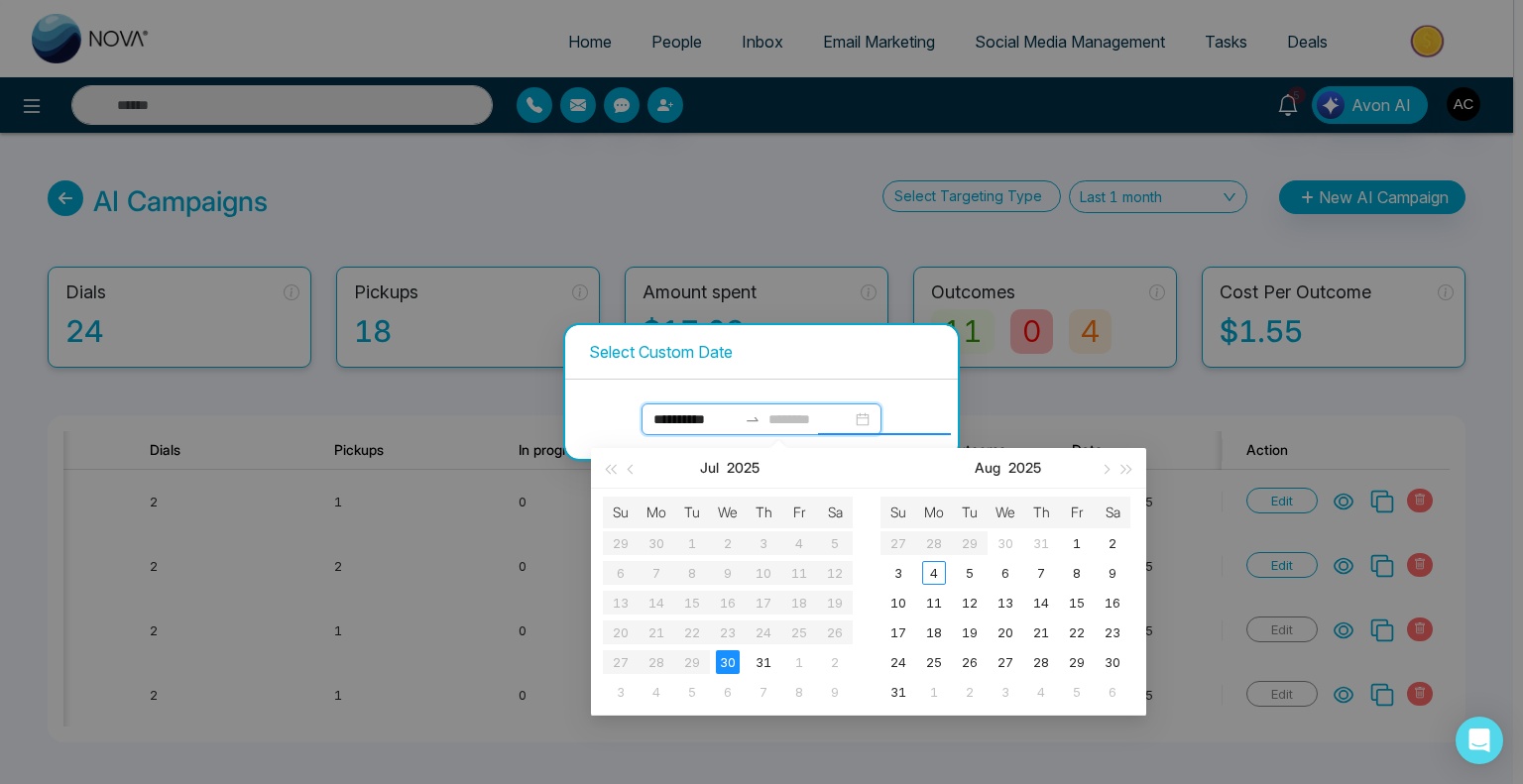 click on "Su Mo Tu We Th Fr Sa 29 30 1 2 3 4 5 6 7 8 9 10 11 12 13 14 15 16 17 18 19 20 21 22 23 24 25 26 27 28 29 30 31 1 2 3 4 5 6 7 8 9" at bounding box center (728, 602) 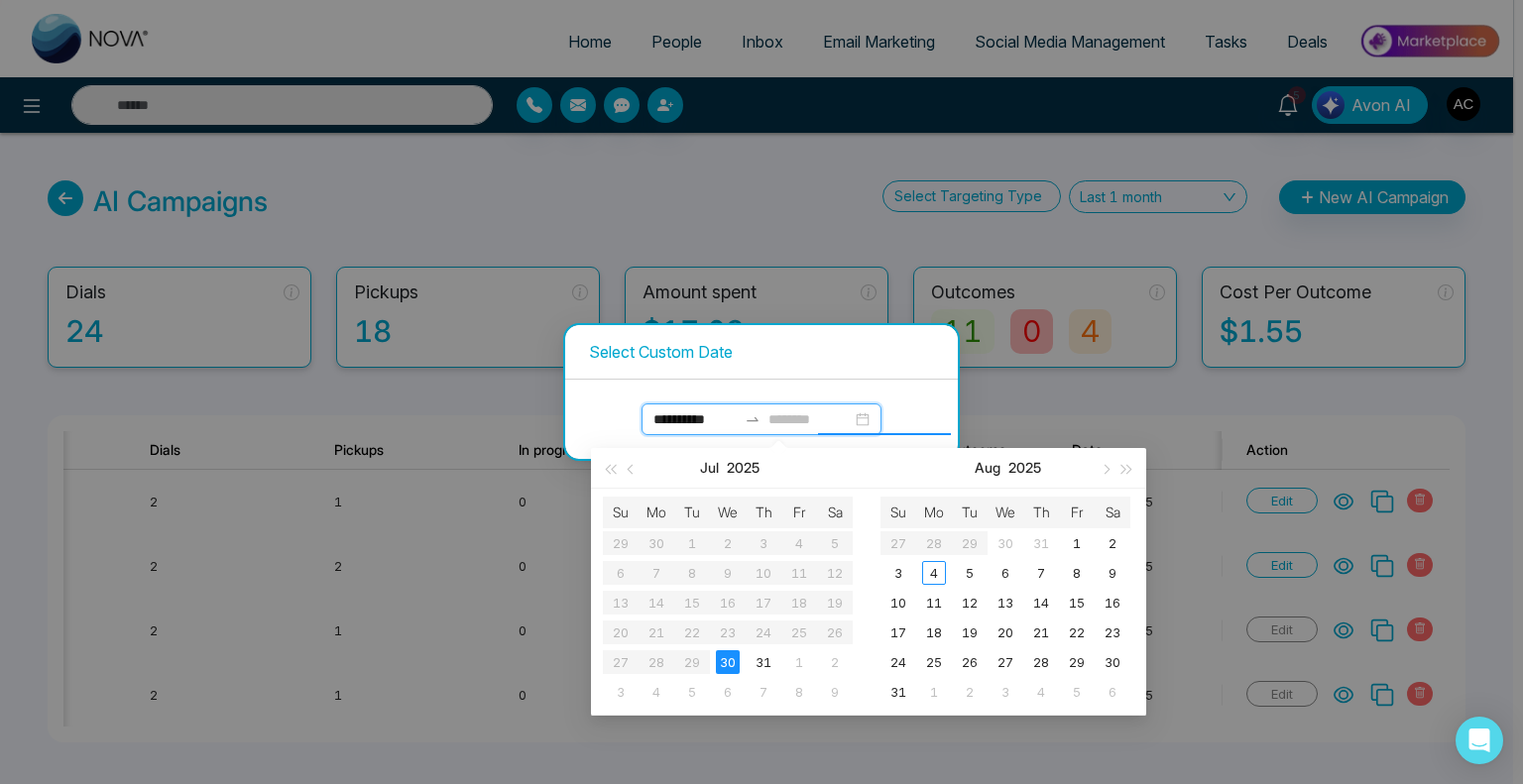 click on "Su Mo Tu We Th Fr Sa 29 30 1 2 3 4 5 6 7 8 9 10 11 12 13 14 15 16 17 18 19 20 21 22 23 24 25 26 27 28 29 30 31 1 2 3 4 5 6 7 8 9" at bounding box center (728, 602) 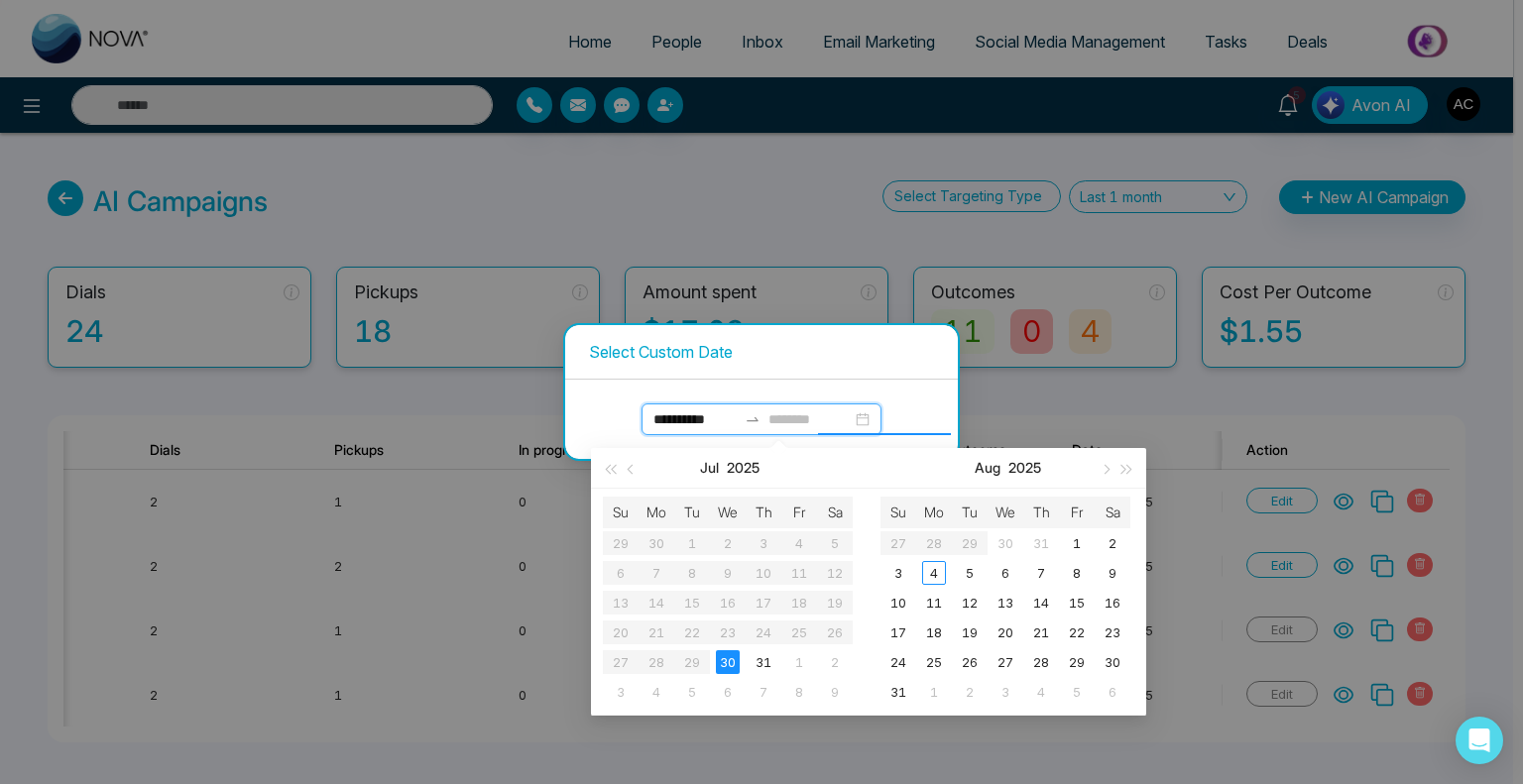 drag, startPoint x: 772, startPoint y: 627, endPoint x: 828, endPoint y: 633, distance: 56.32051 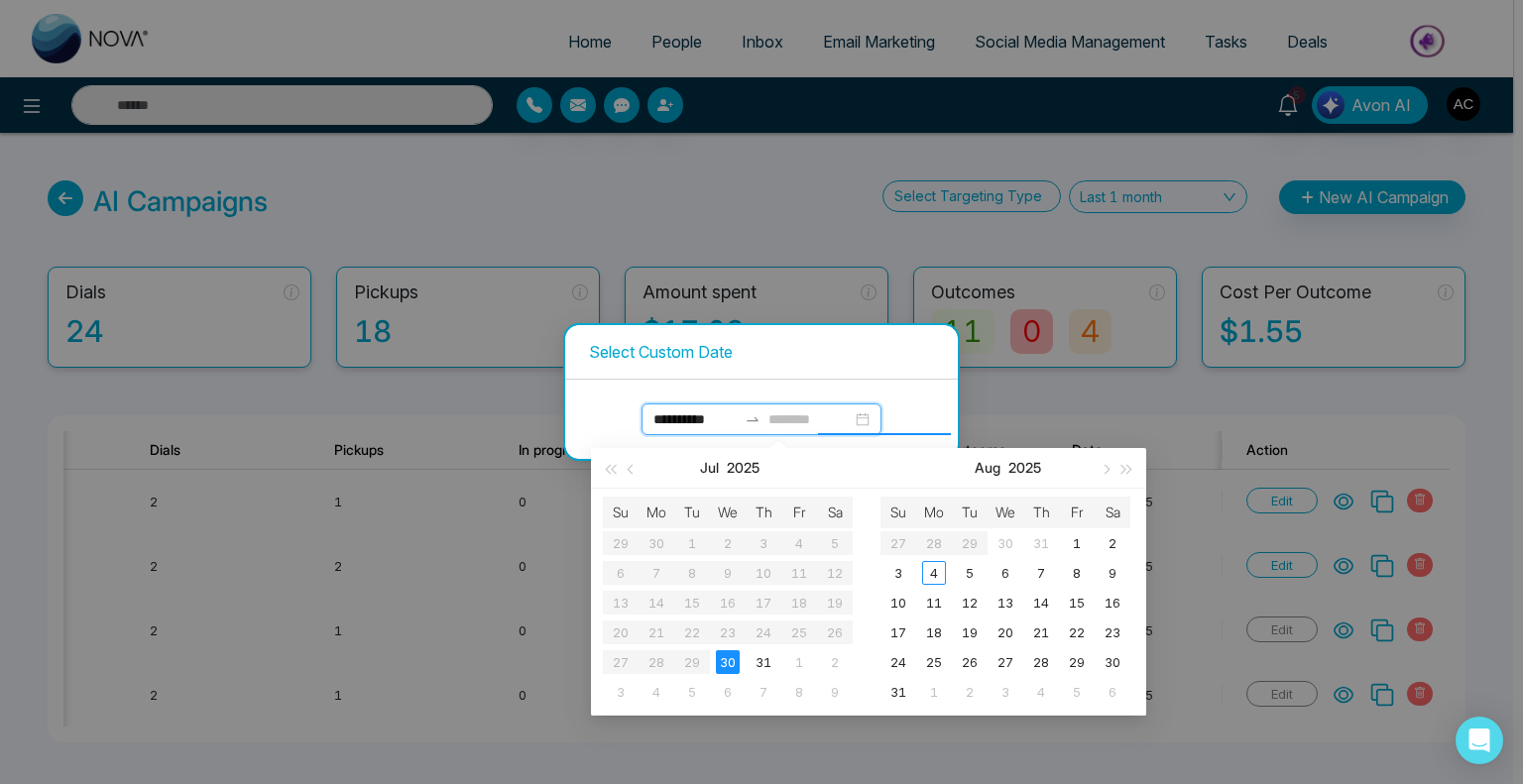 click on "Su Mo Tu We Th Fr Sa 29 30 1 2 3 4 5 6 7 8 9 10 11 12 13 14 15 16 17 18 19 20 21 22 23 24 25 26 27 28 29 30 31 1 2 3 4 5 6 7 8 9" at bounding box center (728, 602) 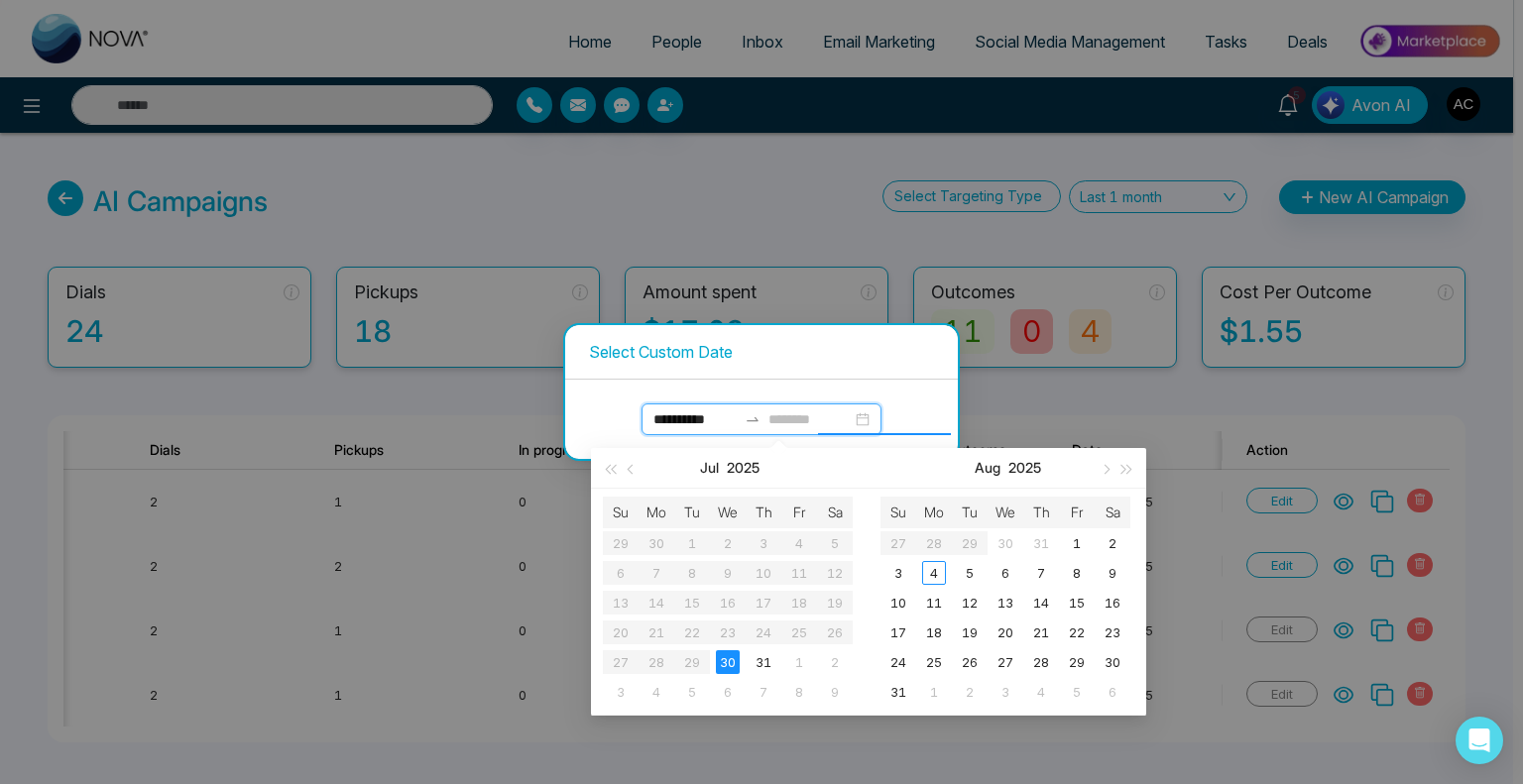 click on "Su Mo Tu We Th Fr Sa 29 30 1 2 3 4 5 6 7 8 9 10 11 12 13 14 15 16 17 18 19 20 21 22 23 24 25 26 27 28 29 30 31 1 2 3 4 5 6 7 8 9" at bounding box center (728, 602) 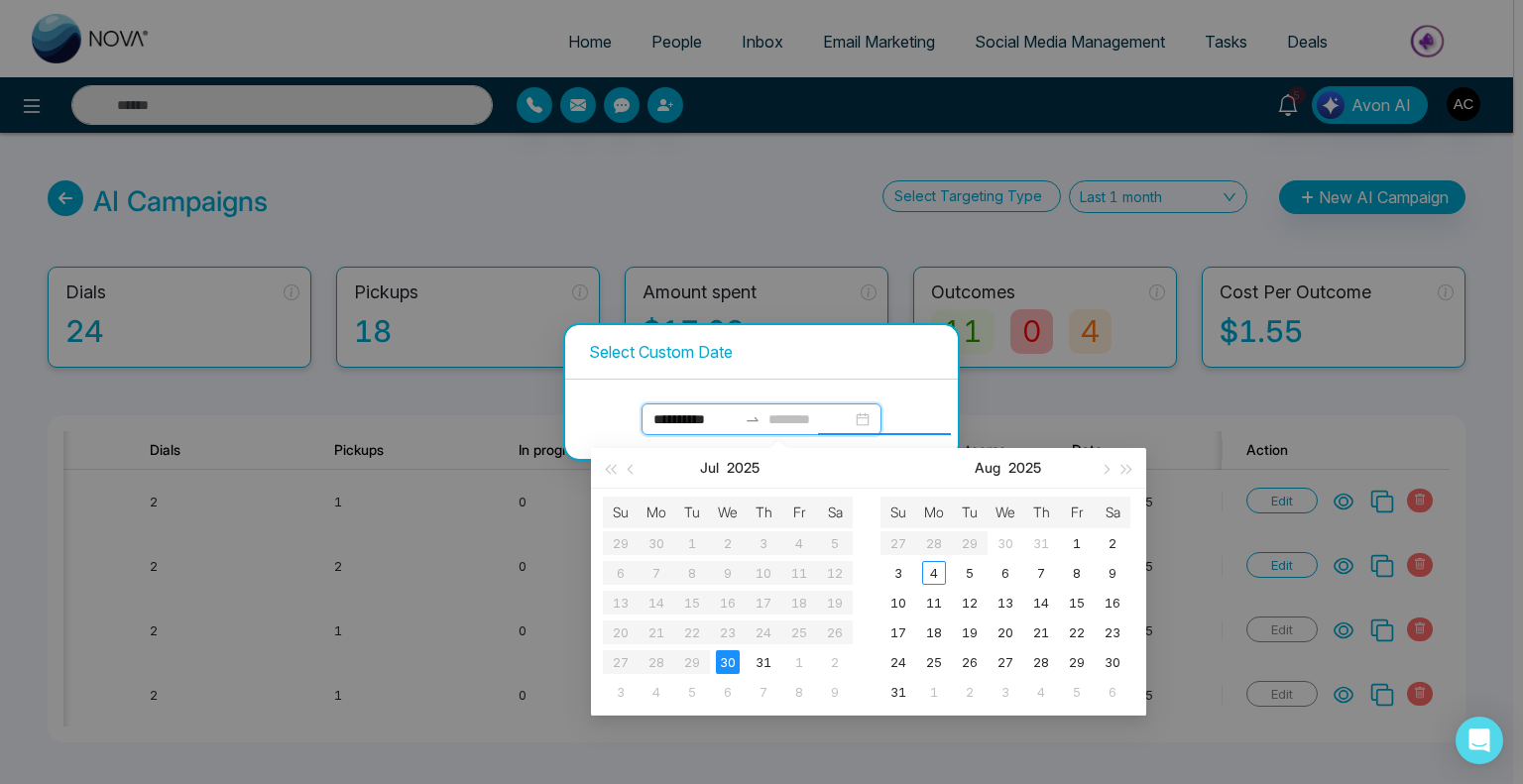 click on "Su Mo Tu We Th Fr Sa 29 30 1 2 3 4 5 6 7 8 9 10 11 12 13 14 15 16 17 18 19 20 21 22 23 24 25 26 27 28 29 30 31 1 2 3 4 5 6 7 8 9" at bounding box center [728, 602] 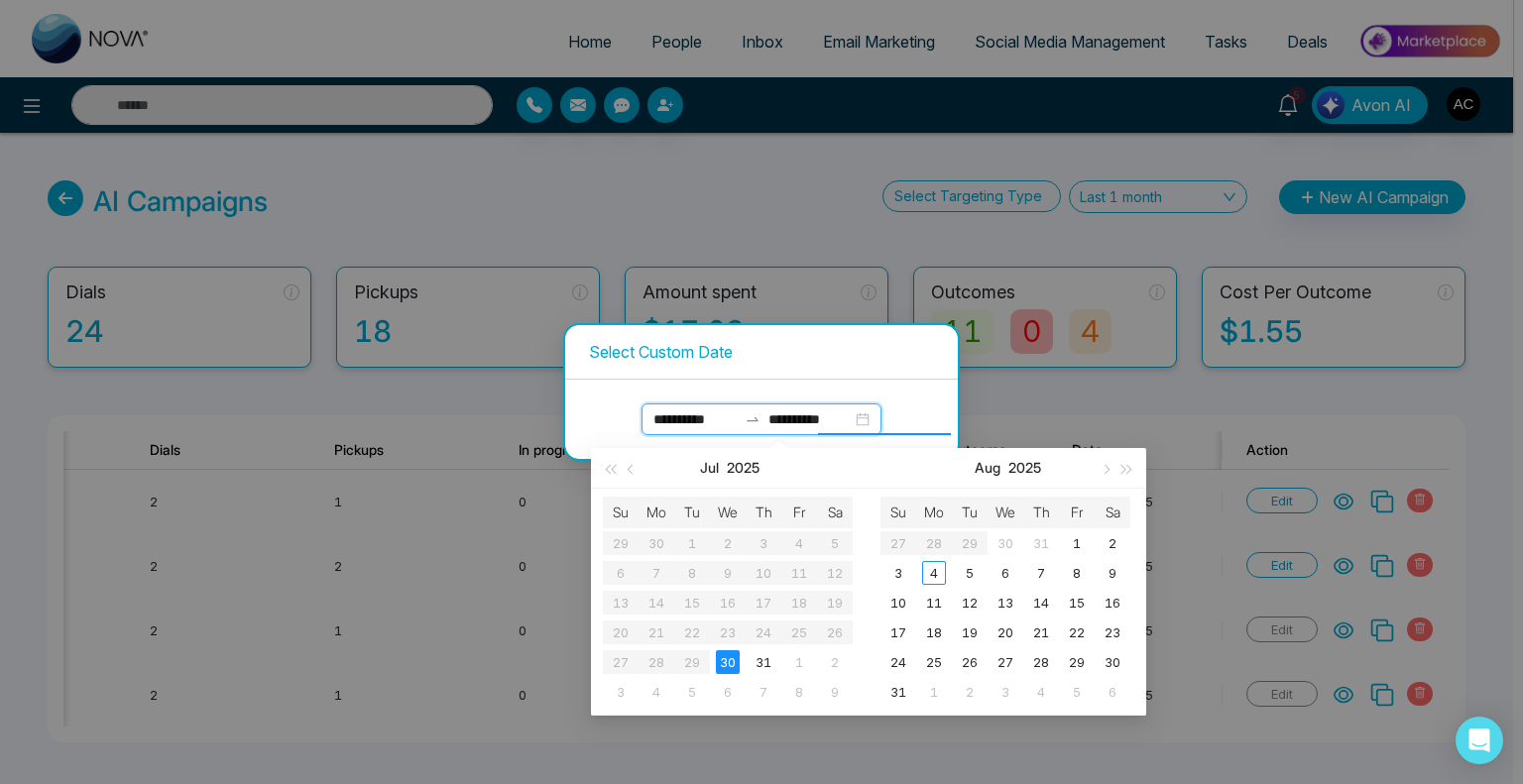 type on "**********" 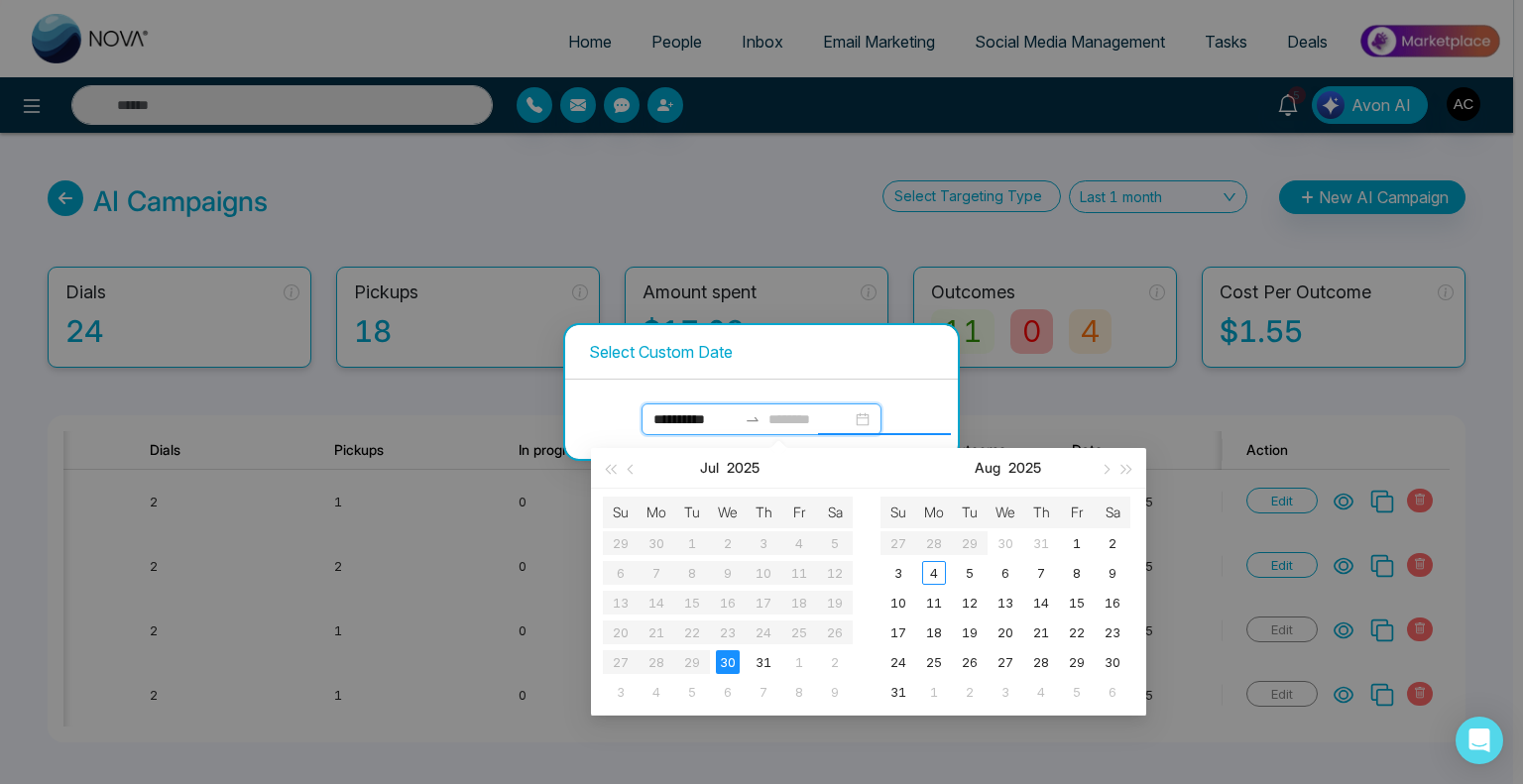 click on "Su Mo Tu We Th Fr Sa 29 30 1 2 3 4 5 6 7 8 9 10 11 12 13 14 15 16 17 18 19 20 21 22 23 24 25 26 27 28 29 30 31 1 2 3 4 5 6 7 8 9" at bounding box center (728, 602) 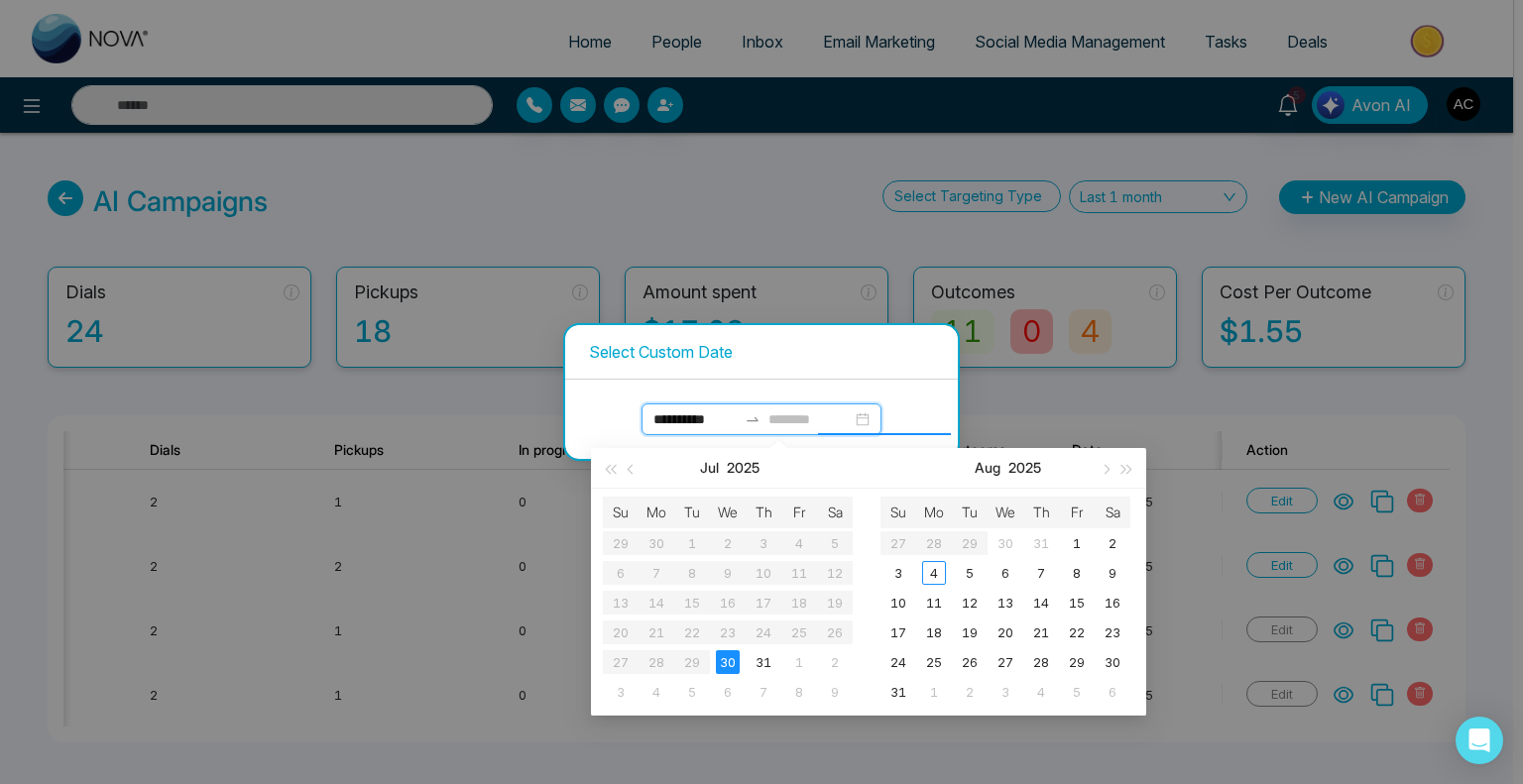 click on "Su Mo Tu We Th Fr Sa 29 30 1 2 3 4 5 6 7 8 9 10 11 12 13 14 15 16 17 18 19 20 21 22 23 24 25 26 27 28 29 30 31 1 2 3 4 5 6 7 8 9" at bounding box center (728, 602) 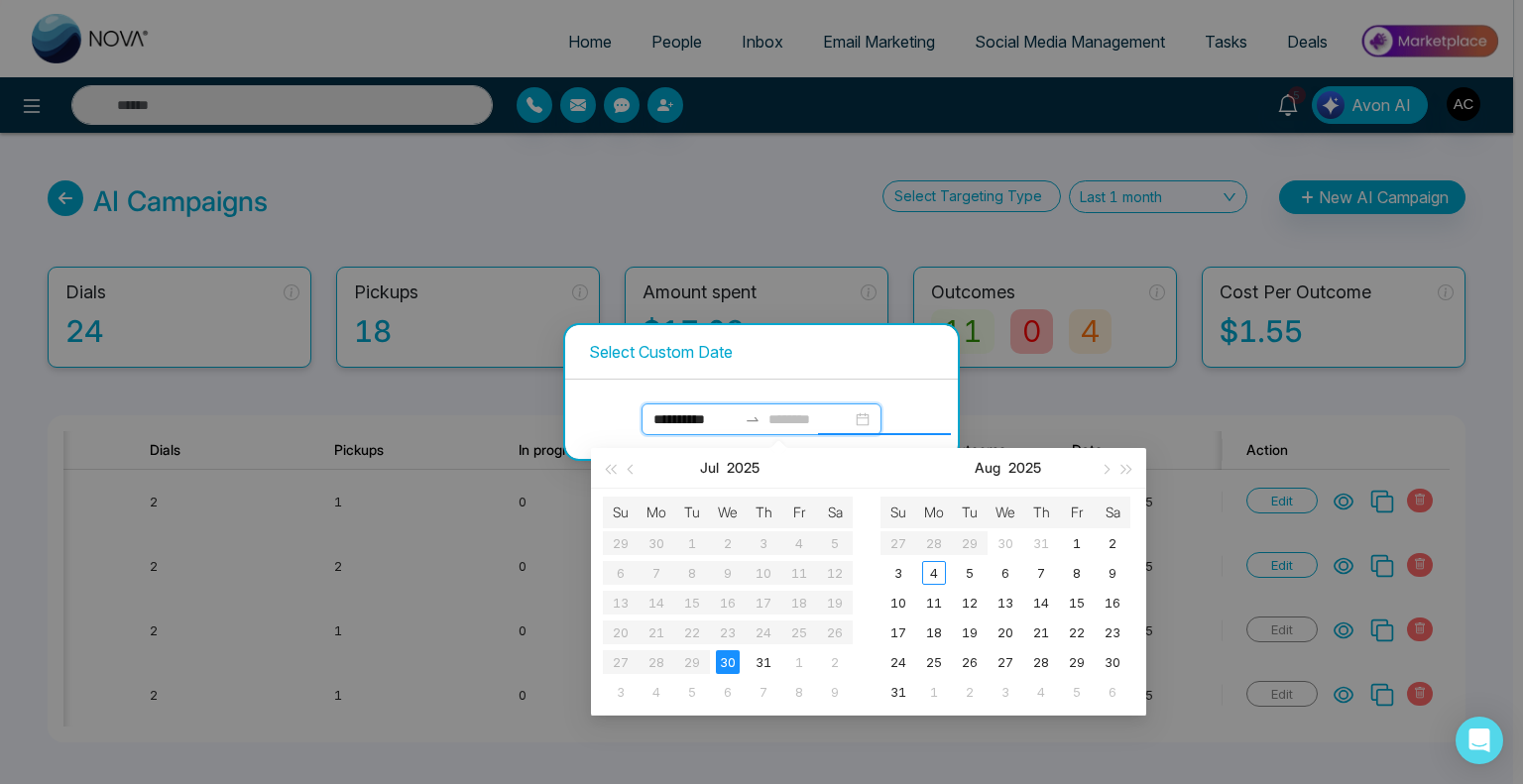click on "Su Mo Tu We Th Fr Sa 29 30 1 2 3 4 5 6 7 8 9 10 11 12 13 14 15 16 17 18 19 20 21 22 23 24 25 26 27 28 29 30 31 1 2 3 4 5 6 7 8 9" at bounding box center (728, 602) 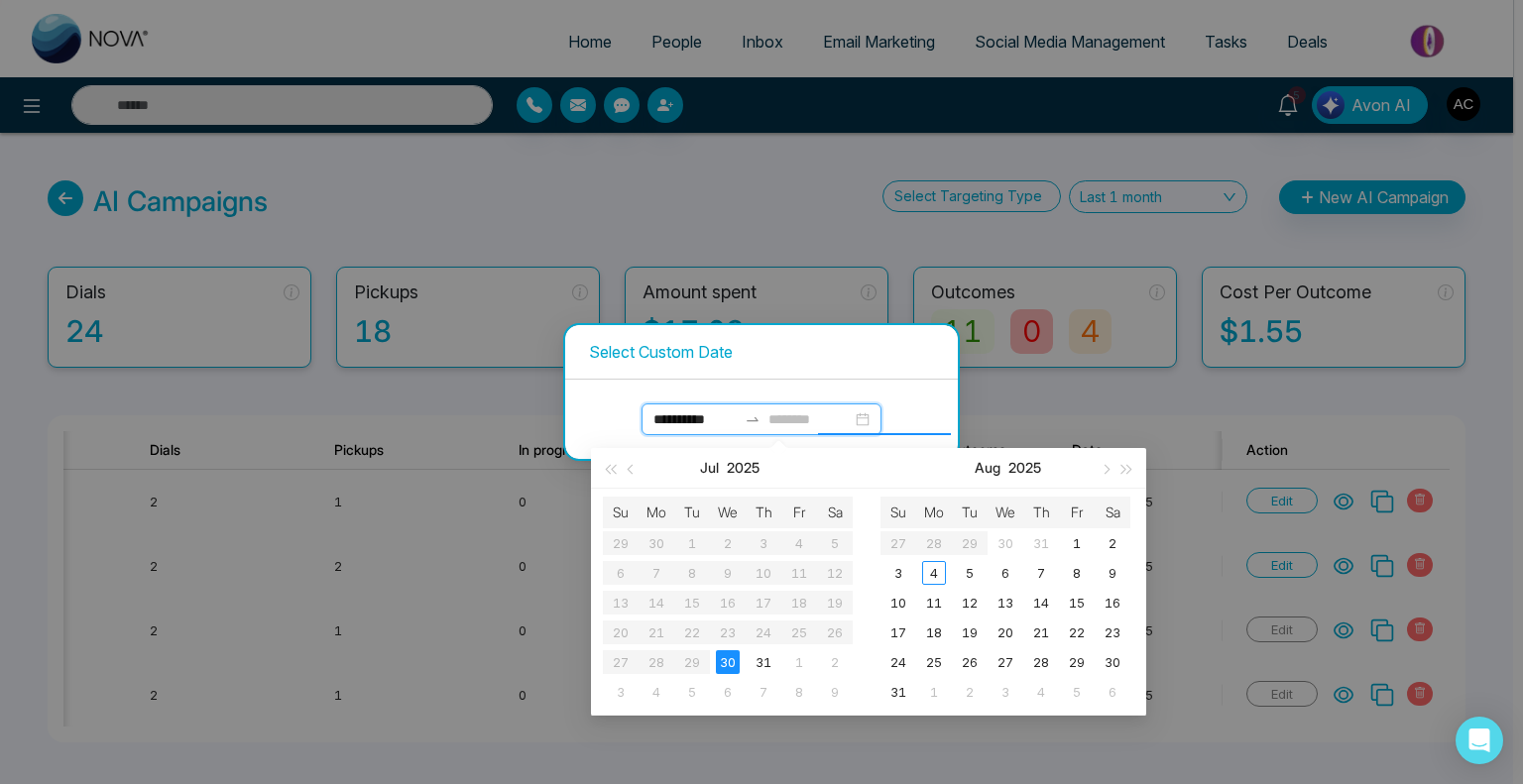 click on "Su Mo Tu We Th Fr Sa 29 30 1 2 3 4 5 6 7 8 9 10 11 12 13 14 15 16 17 18 19 20 21 22 23 24 25 26 27 28 29 30 31 1 2 3 4 5 6 7 8 9" at bounding box center (728, 602) 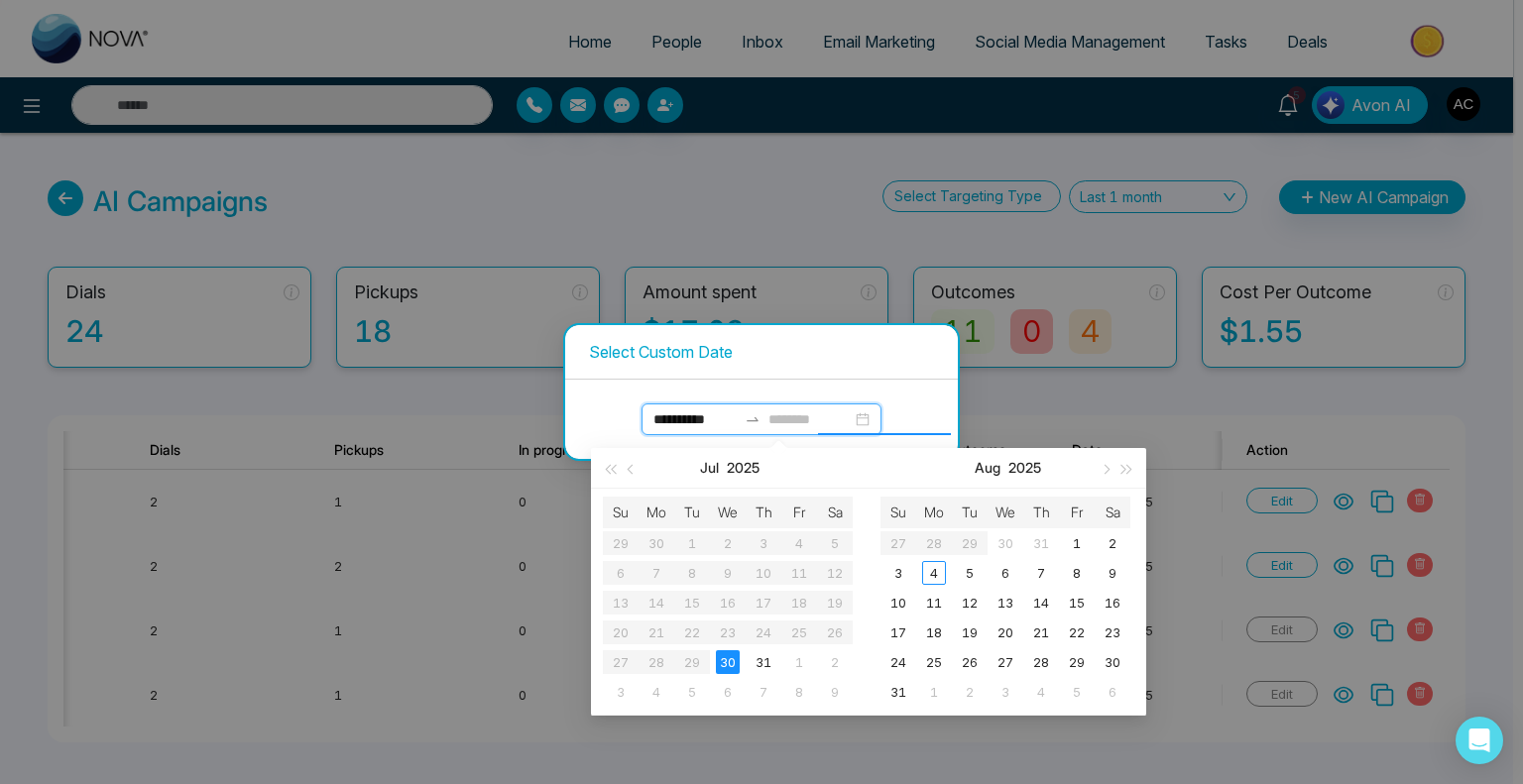 click on "Su Mo Tu We Th Fr Sa 29 30 1 2 3 4 5 6 7 8 9 10 11 12 13 14 15 16 17 18 19 20 21 22 23 24 25 26 27 28 29 30 31 1 2 3 4 5 6 7 8 9" at bounding box center (728, 602) 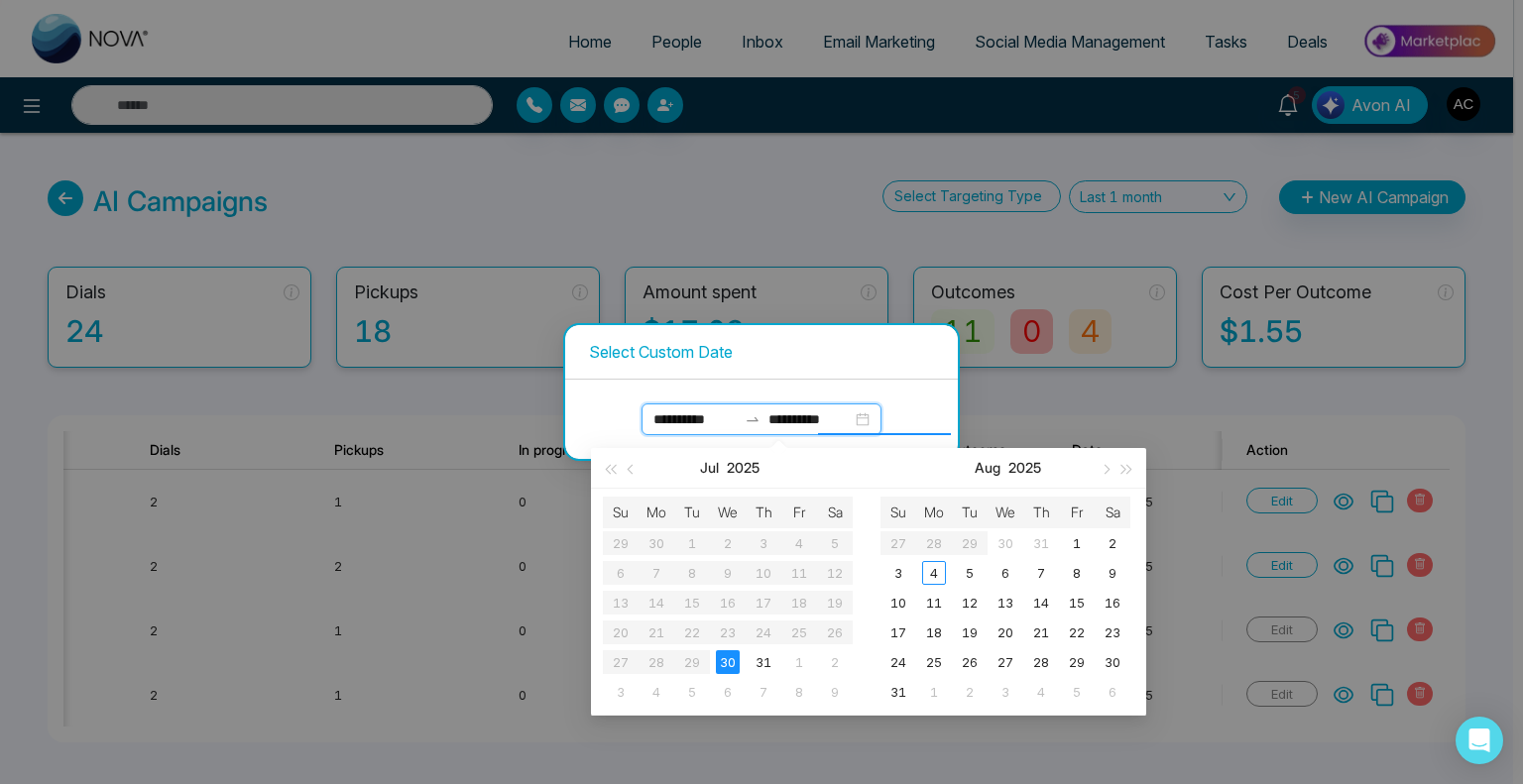 type on "**********" 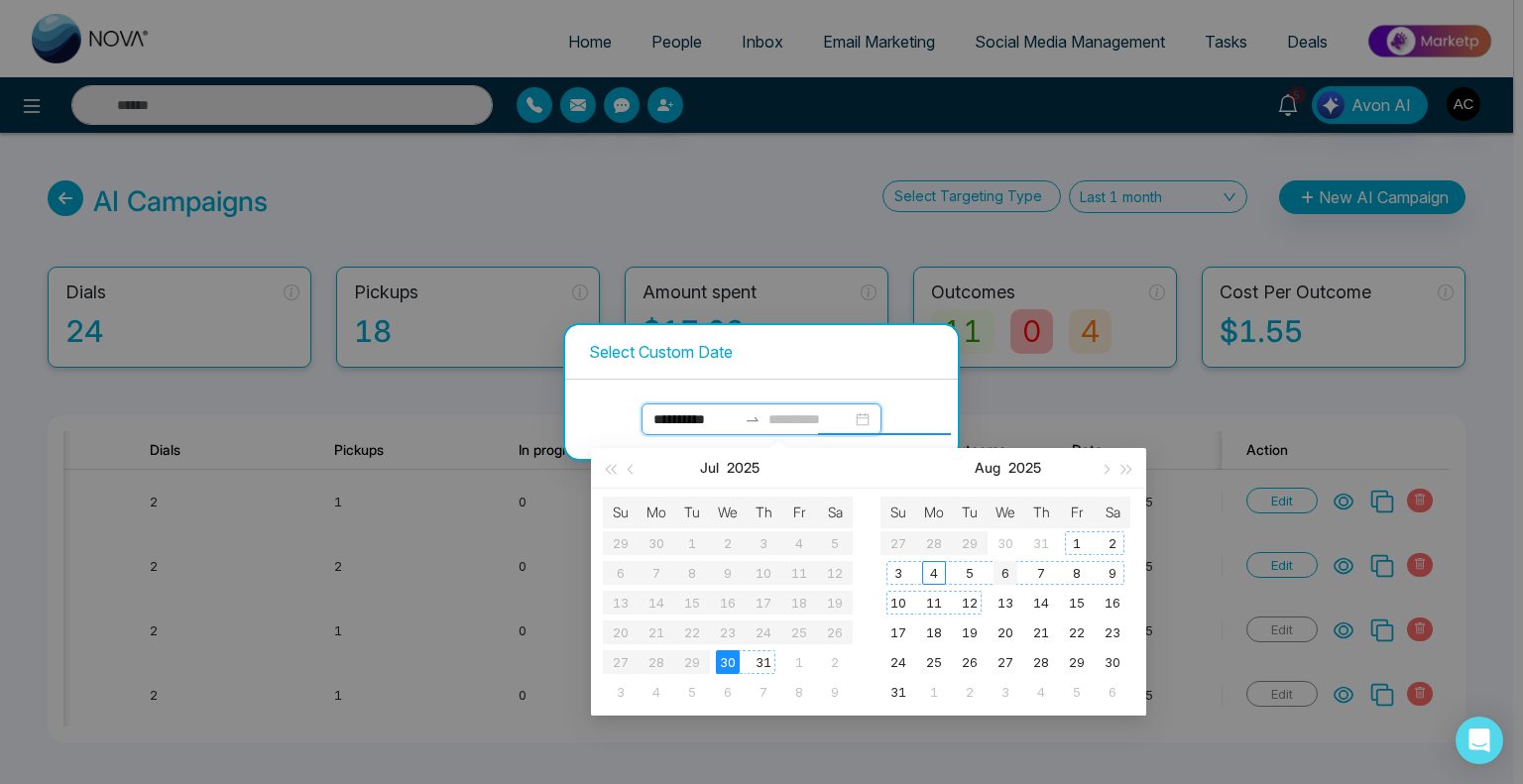 type on "**********" 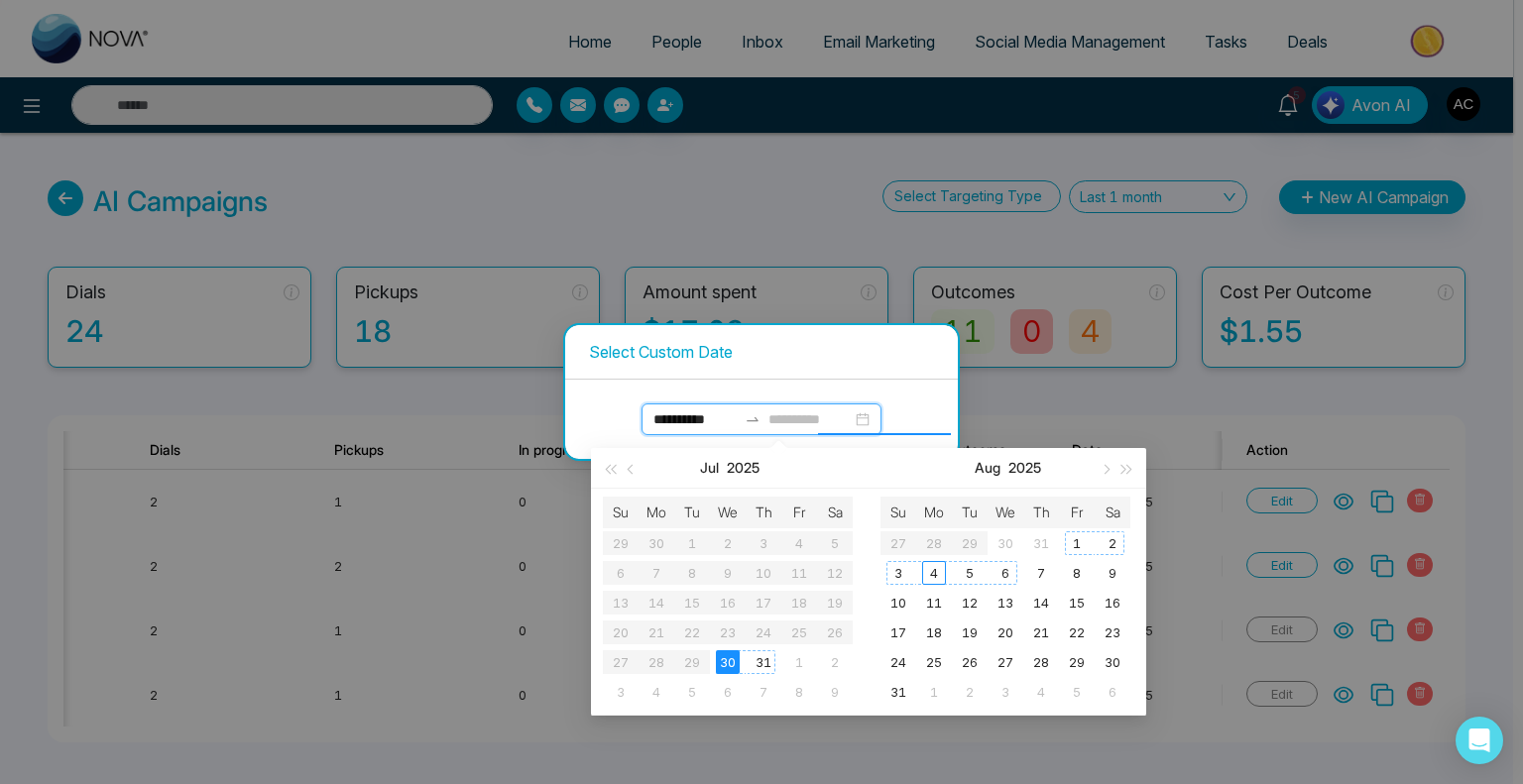 click on "6" at bounding box center [1005, 573] 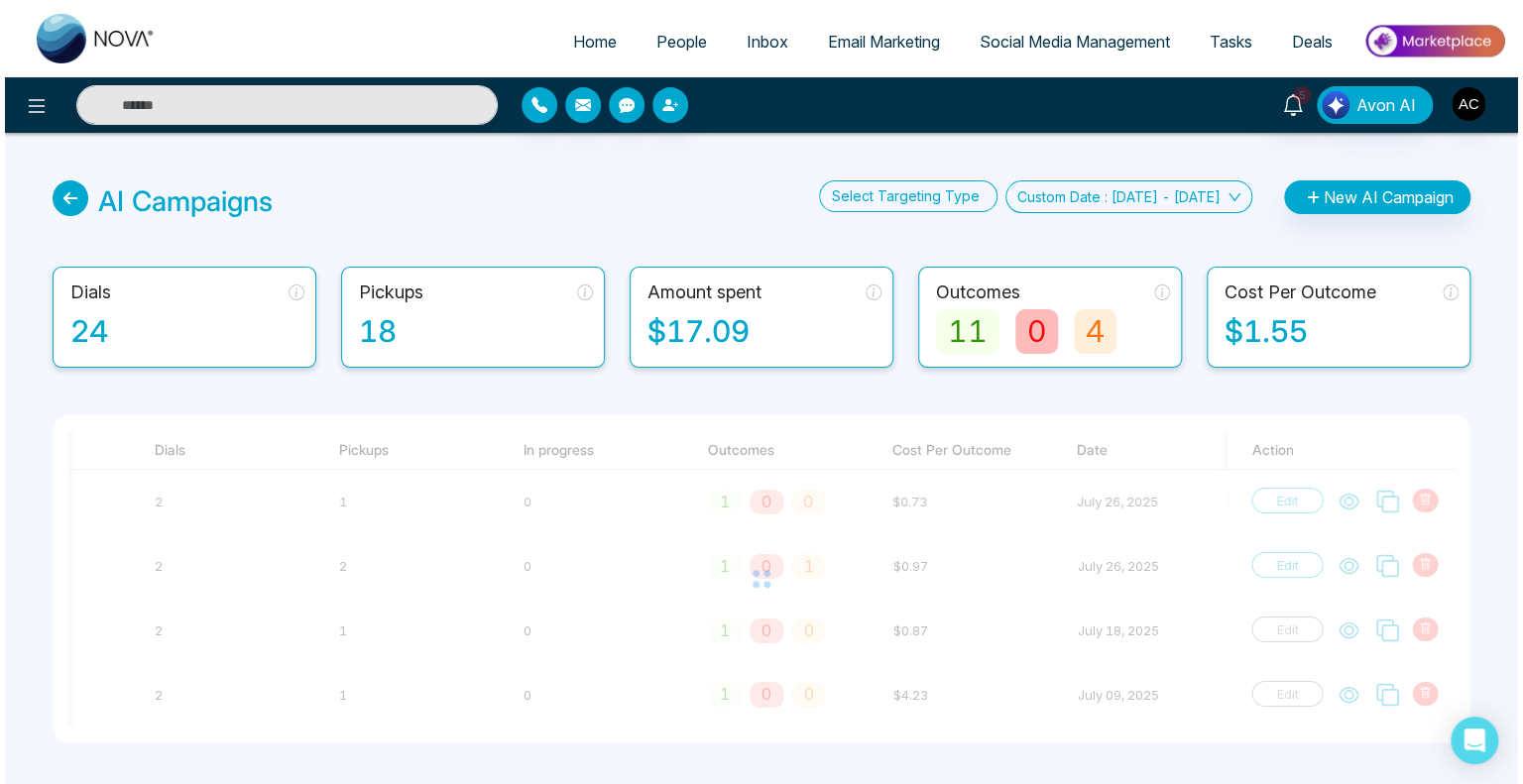 scroll, scrollTop: 0, scrollLeft: 0, axis: both 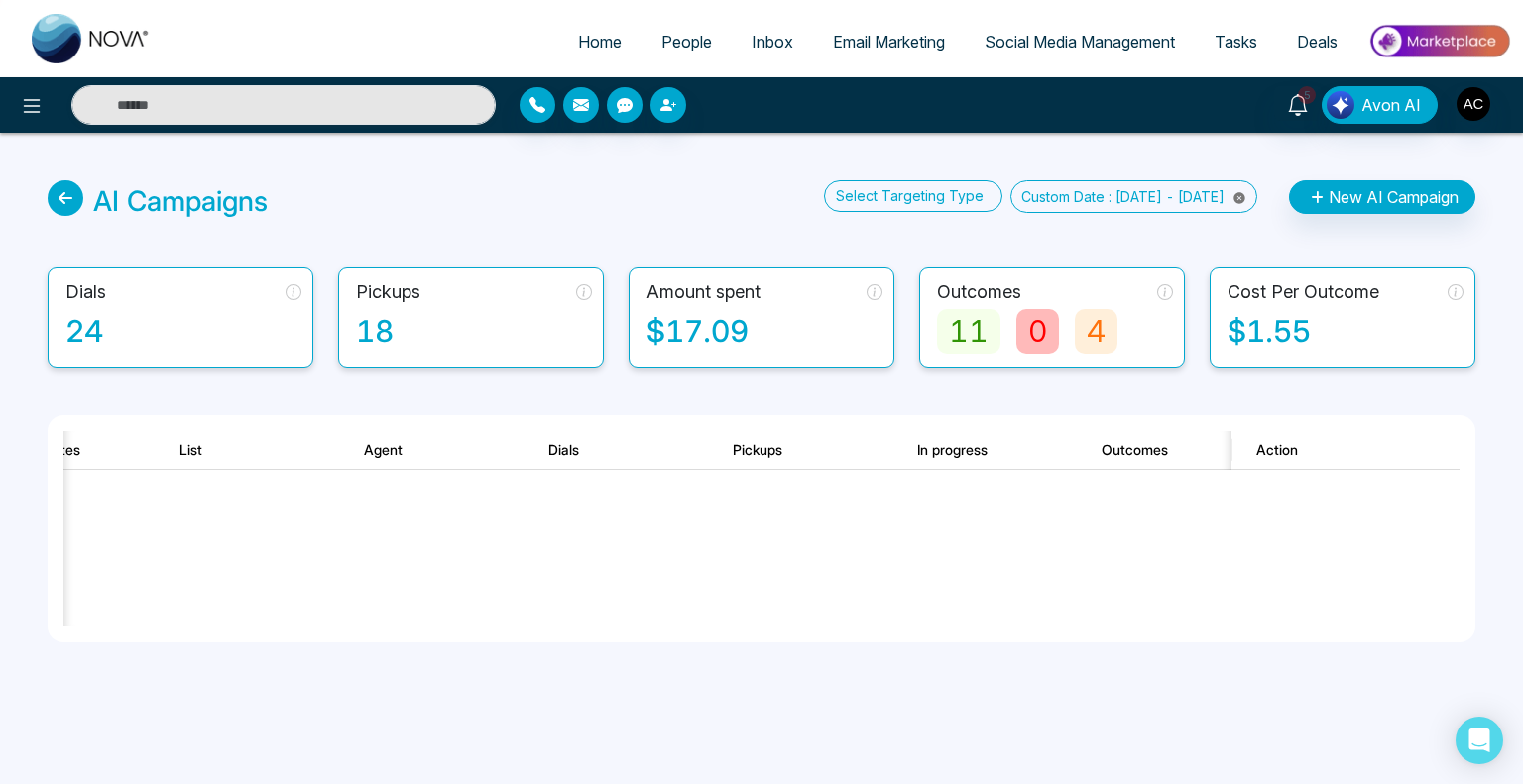 click 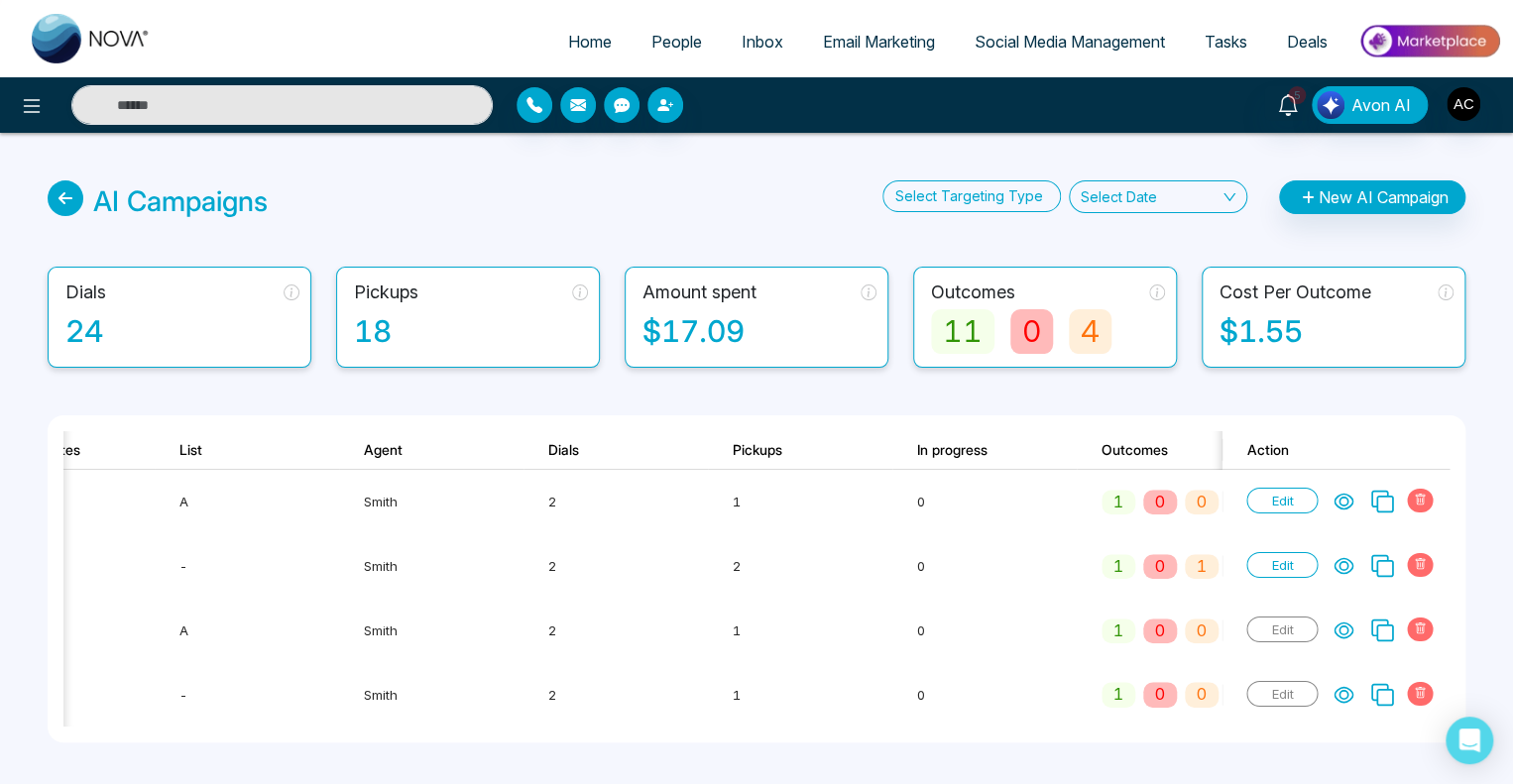 click on "Select Date" at bounding box center [1158, 196] 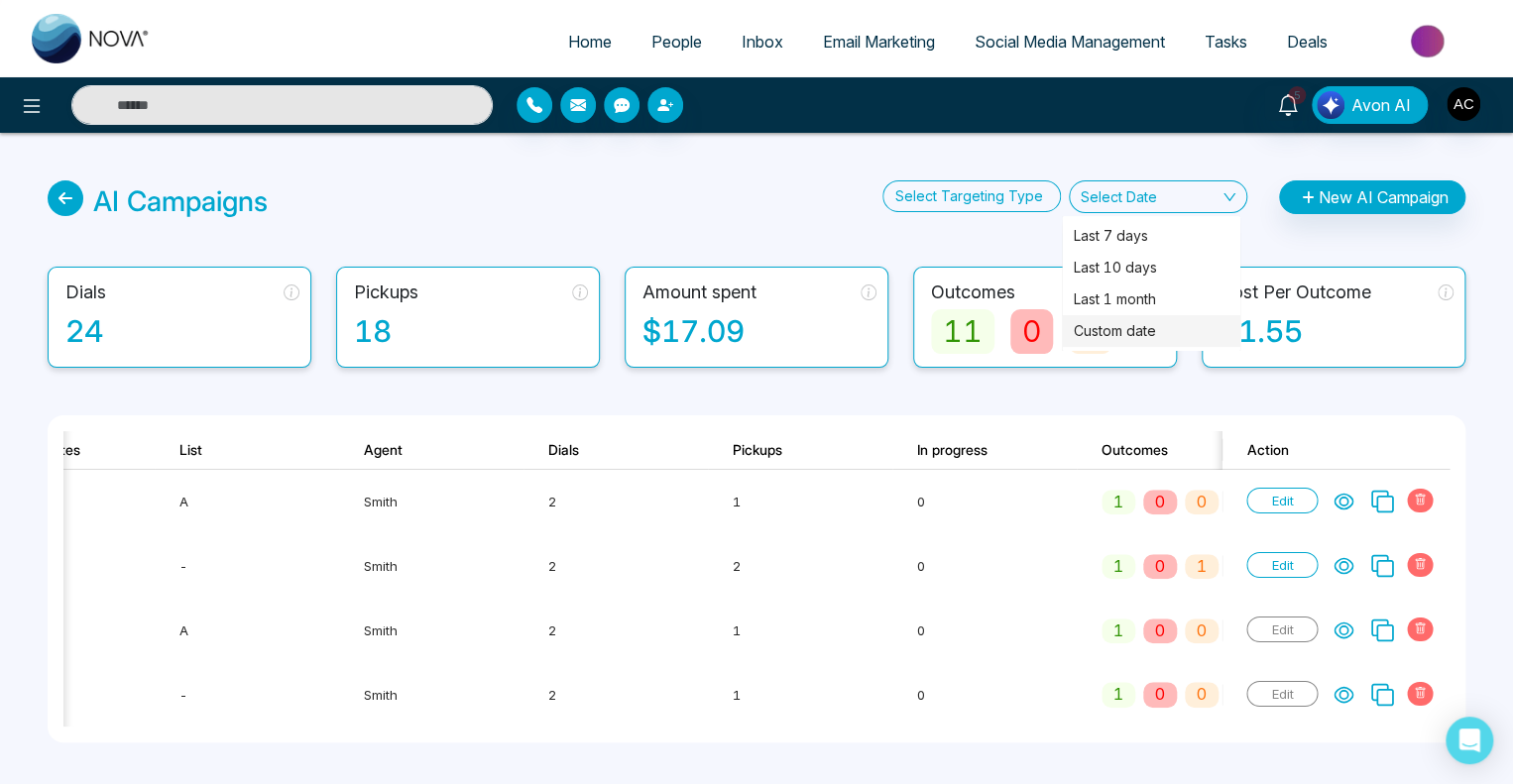 click on "Custom date" at bounding box center (1151, 331) 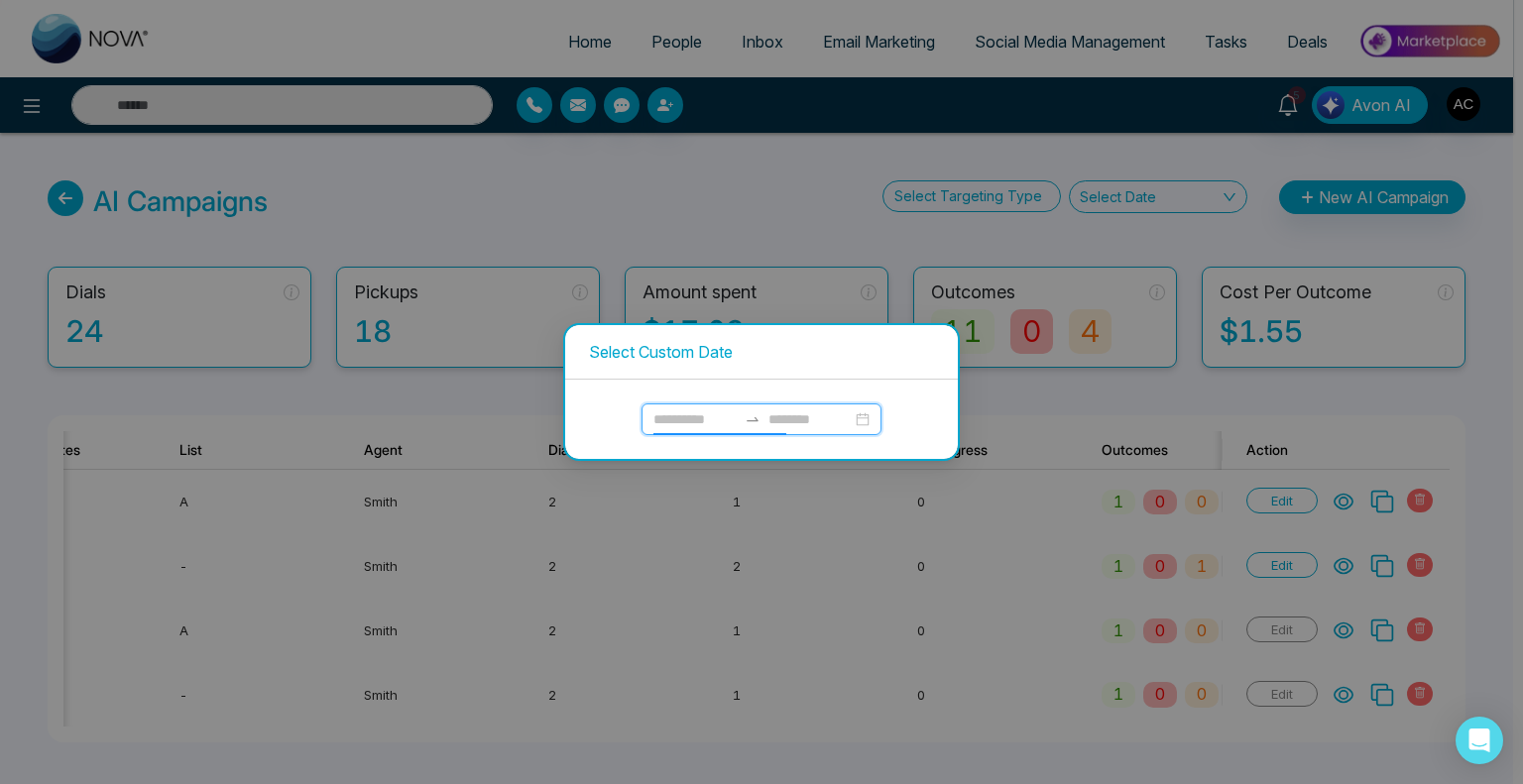 click at bounding box center (695, 419) 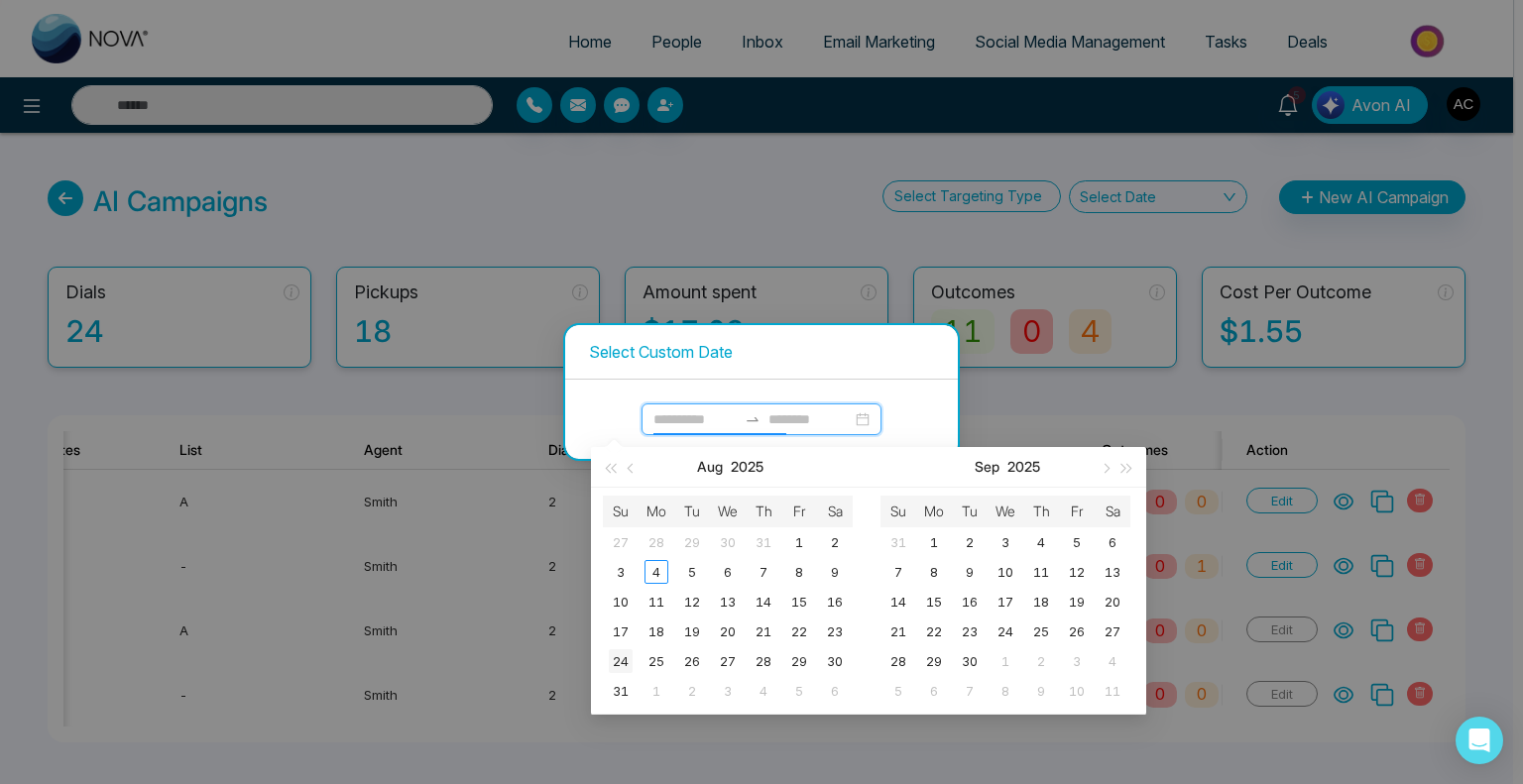 type on "**********" 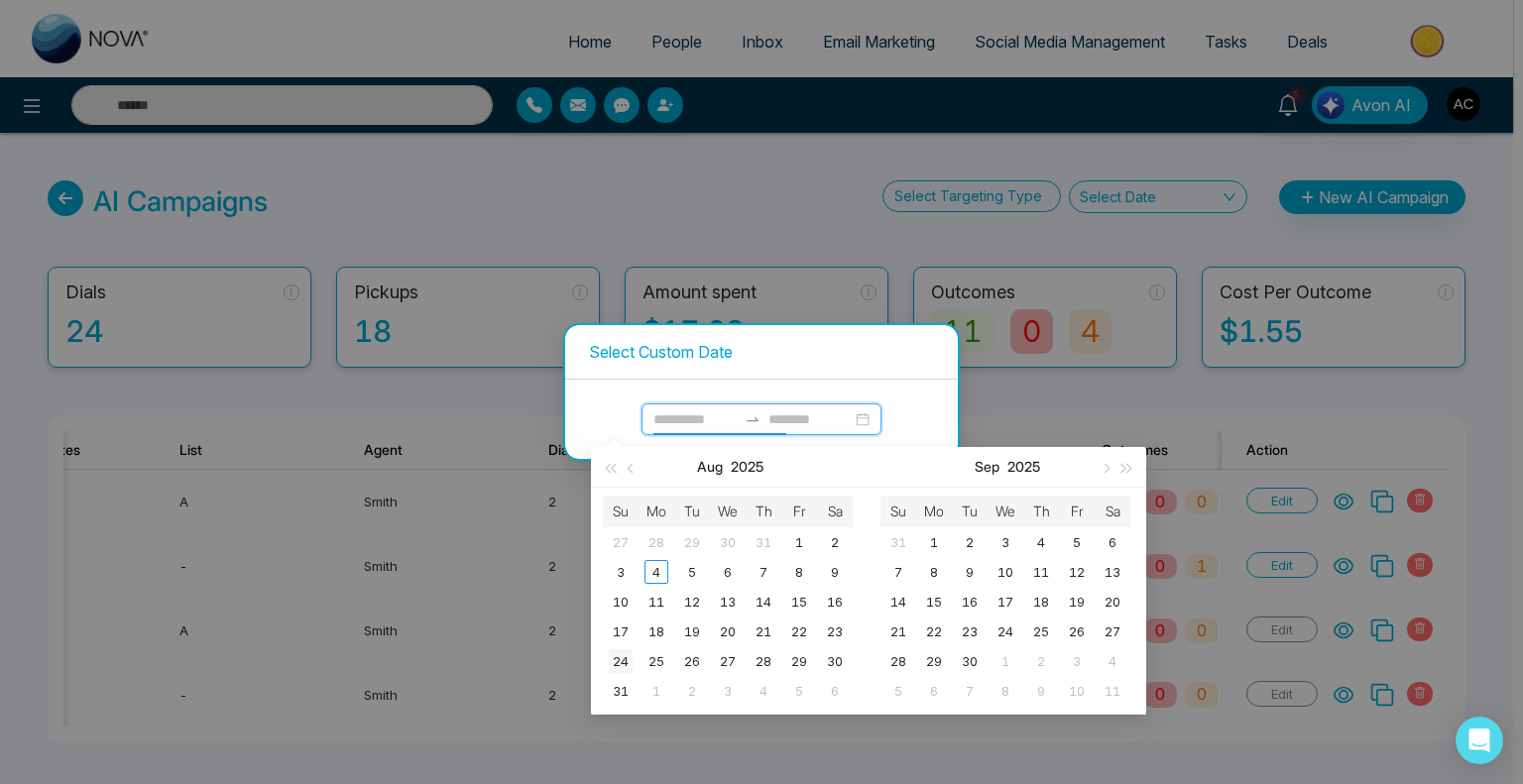 click on "24" at bounding box center [621, 661] 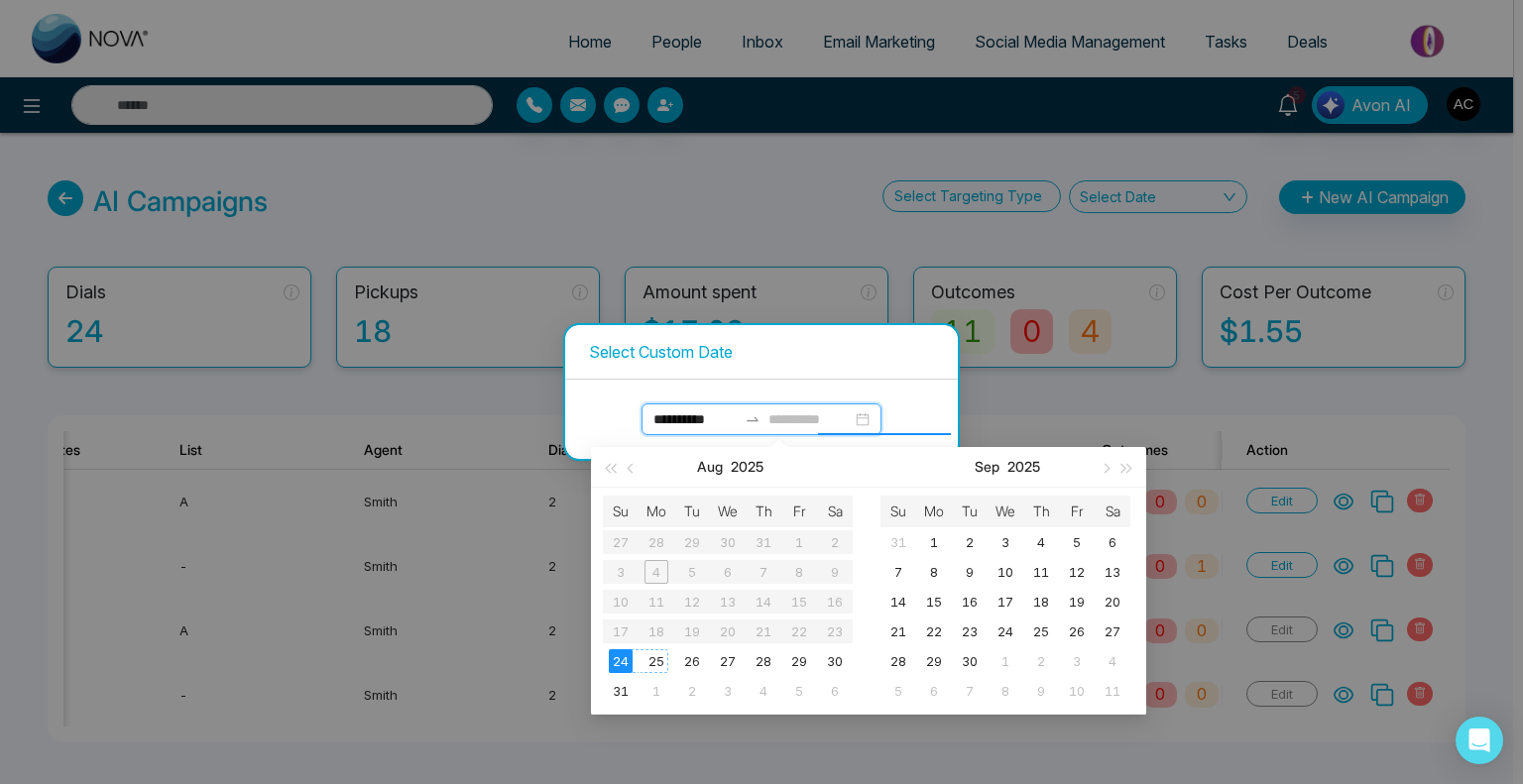 type on "**********" 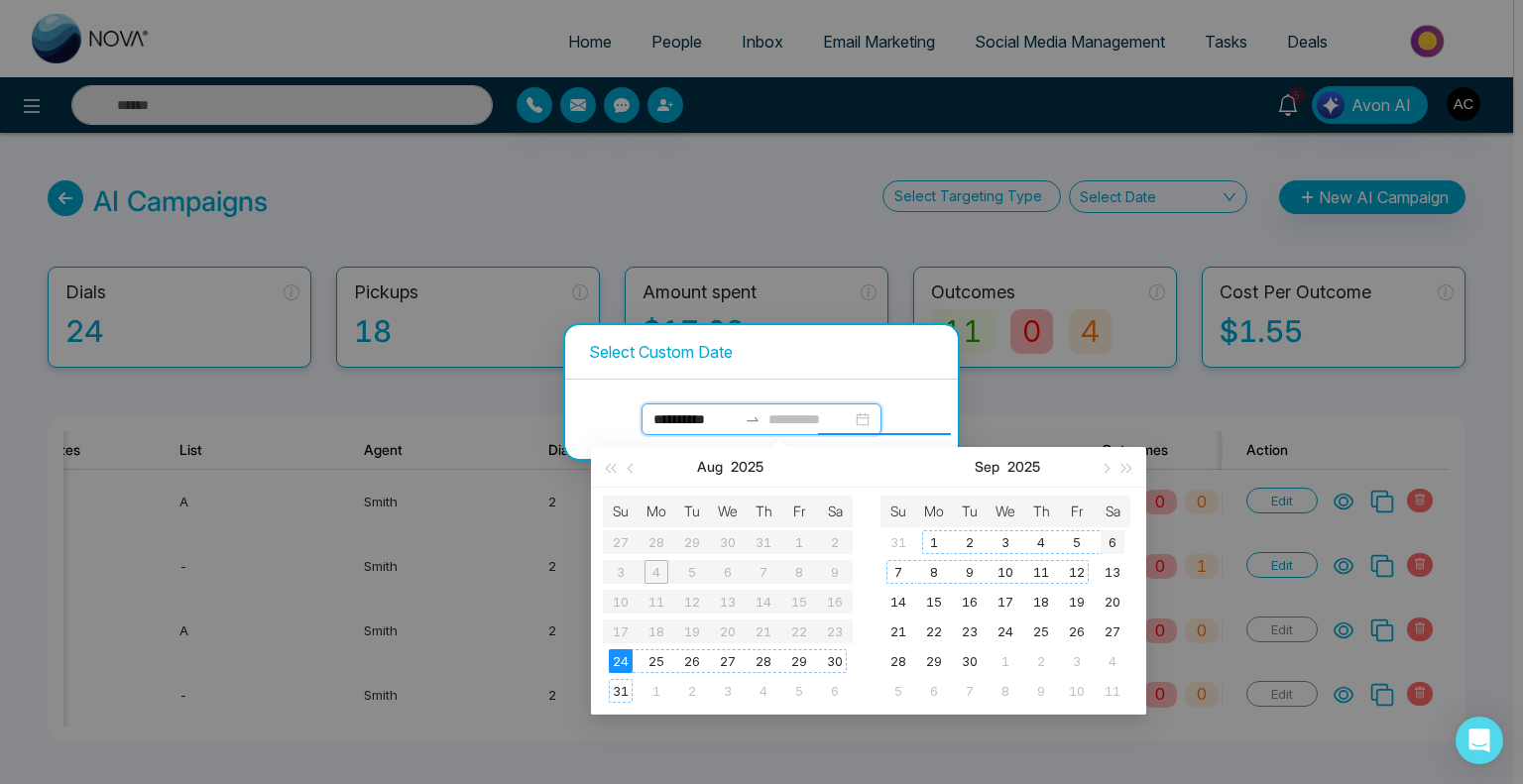 type on "**********" 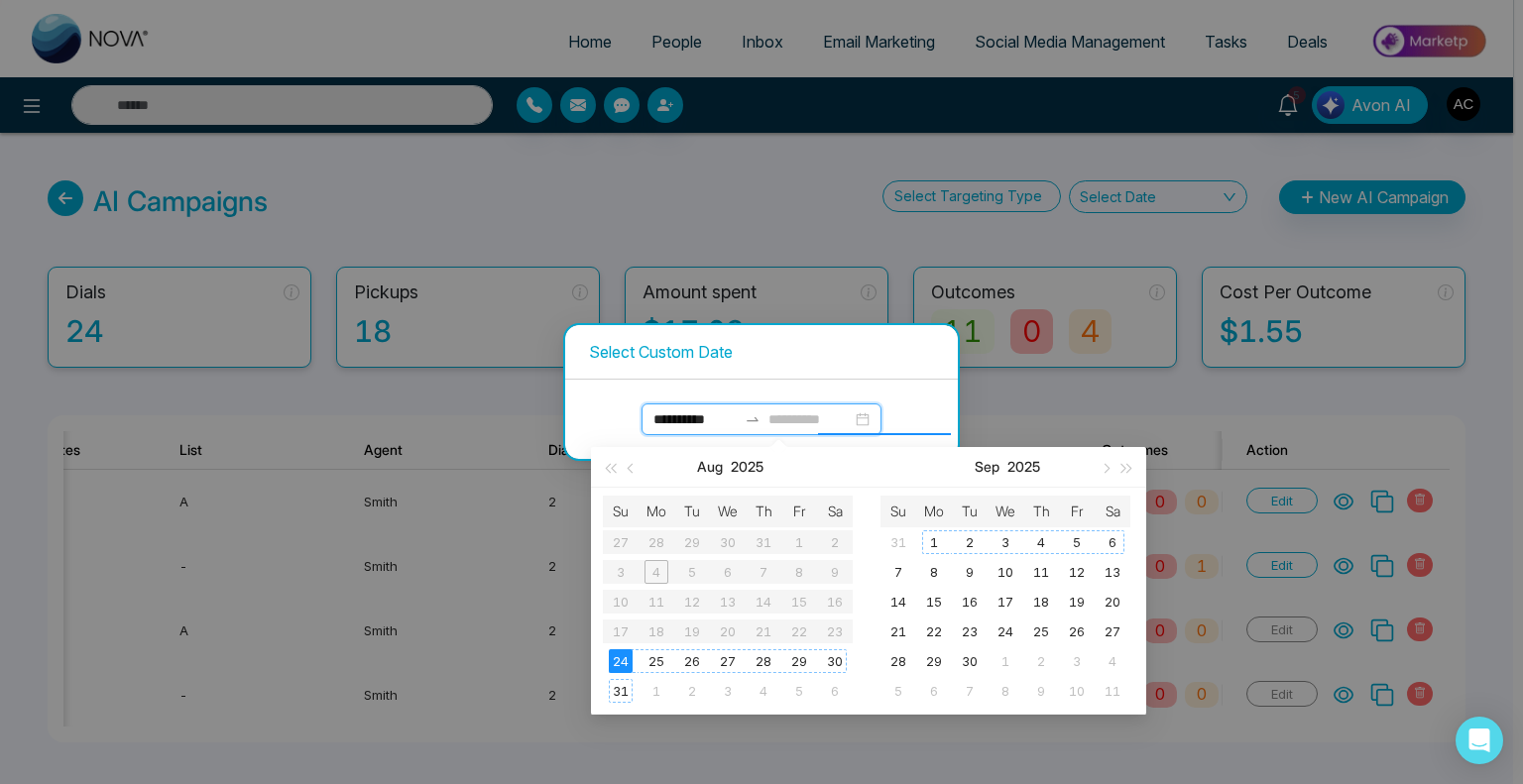 click on "6" at bounding box center [1113, 542] 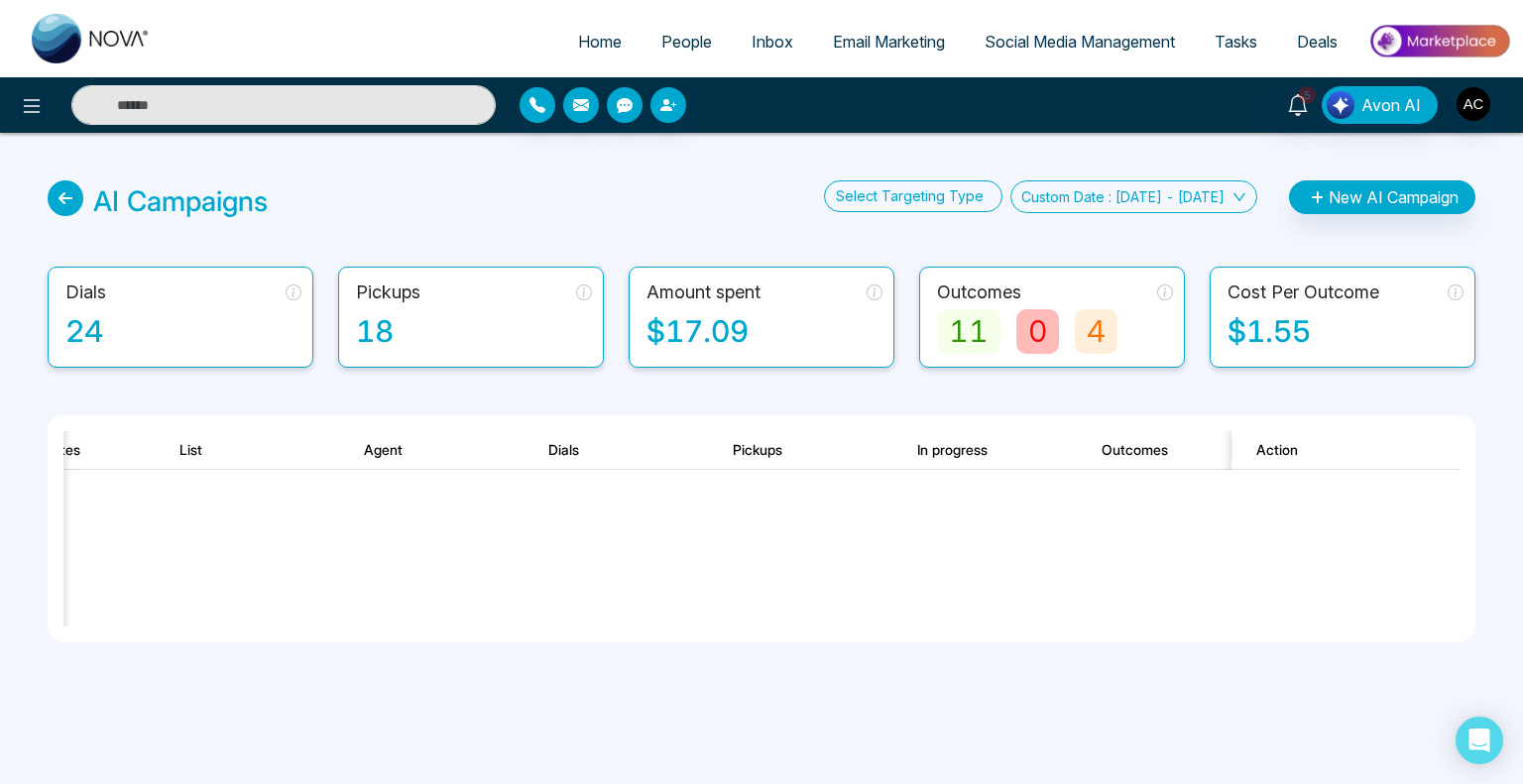 scroll, scrollTop: 0, scrollLeft: 0, axis: both 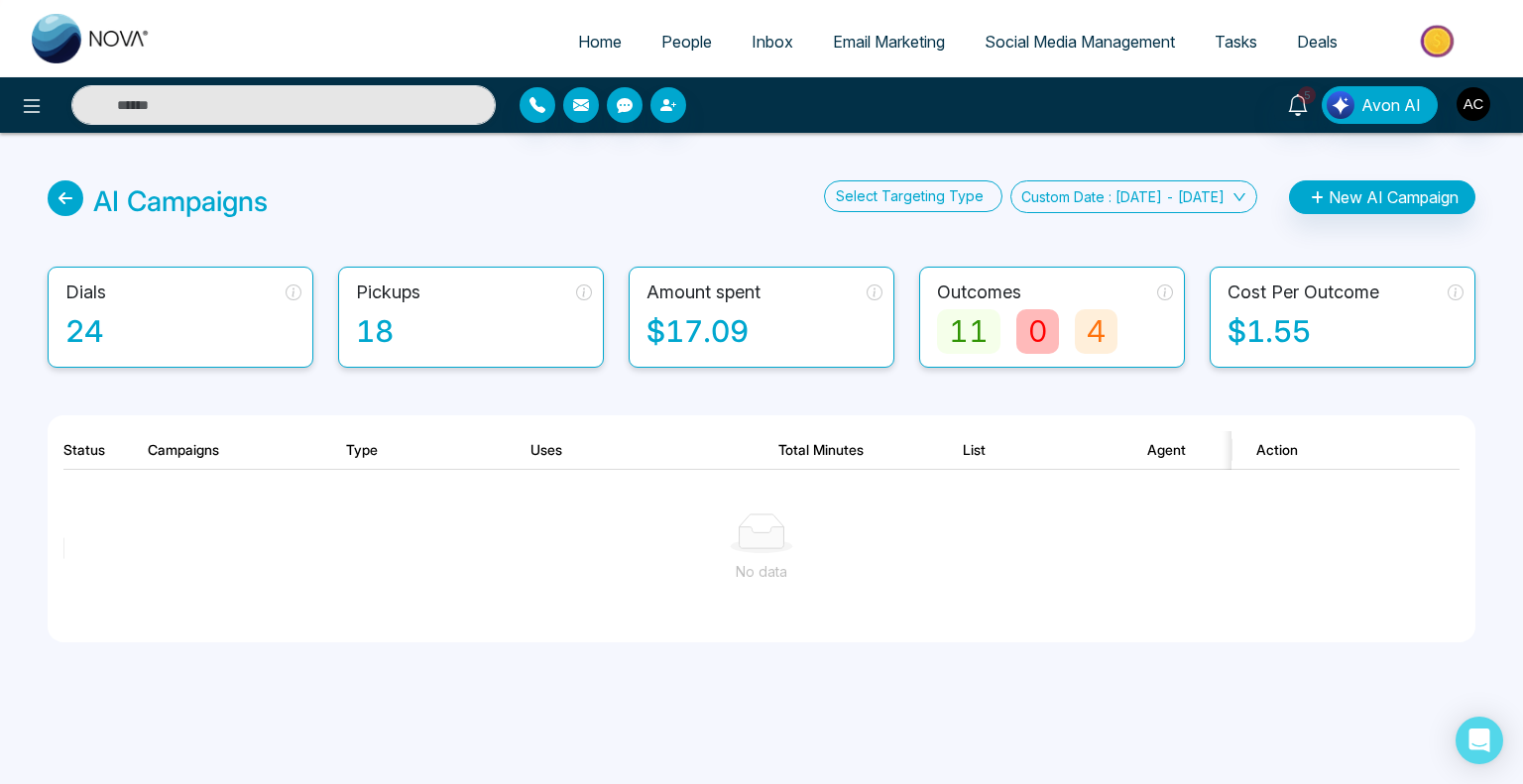 click 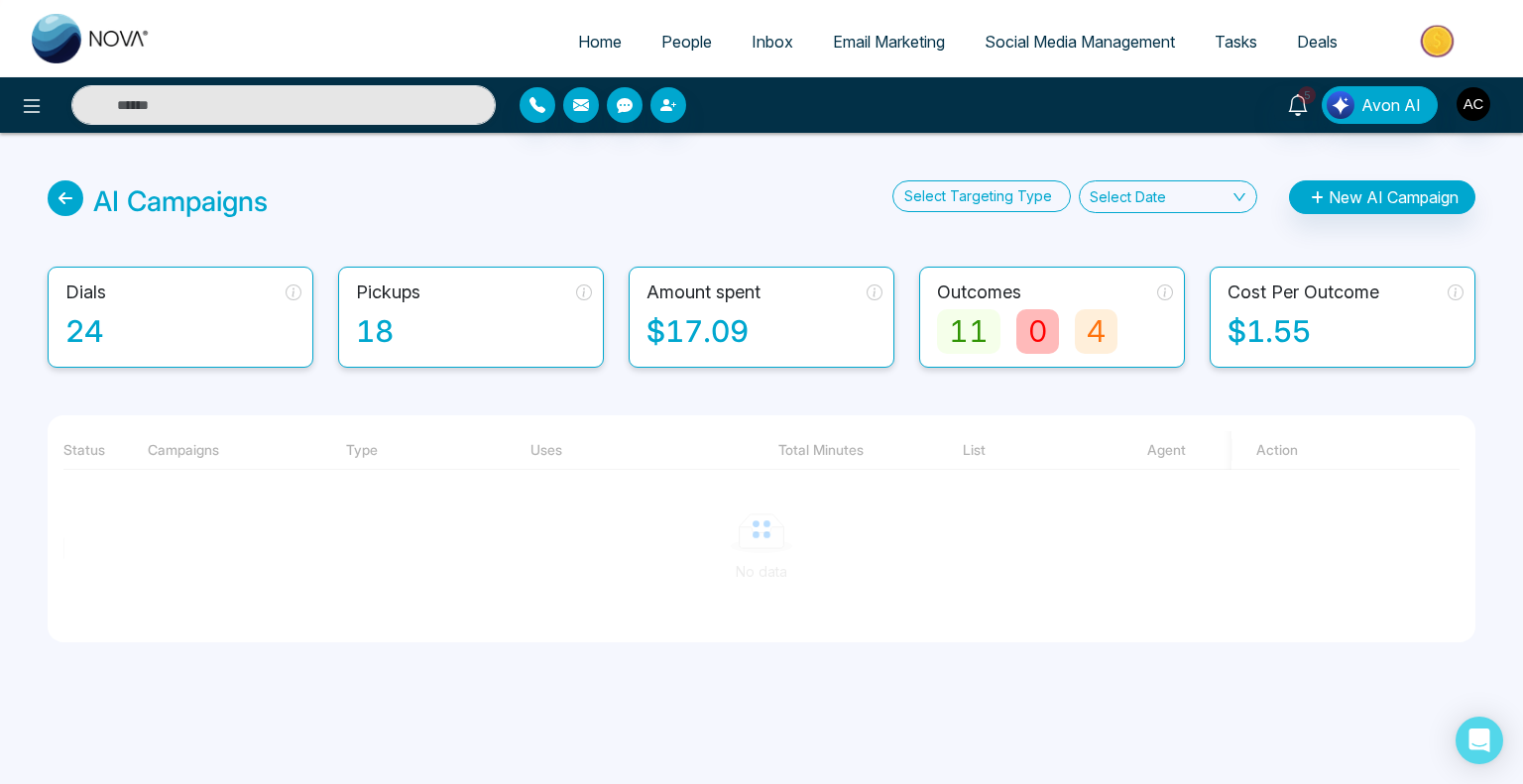 click on "Select Date" at bounding box center (1168, 196) 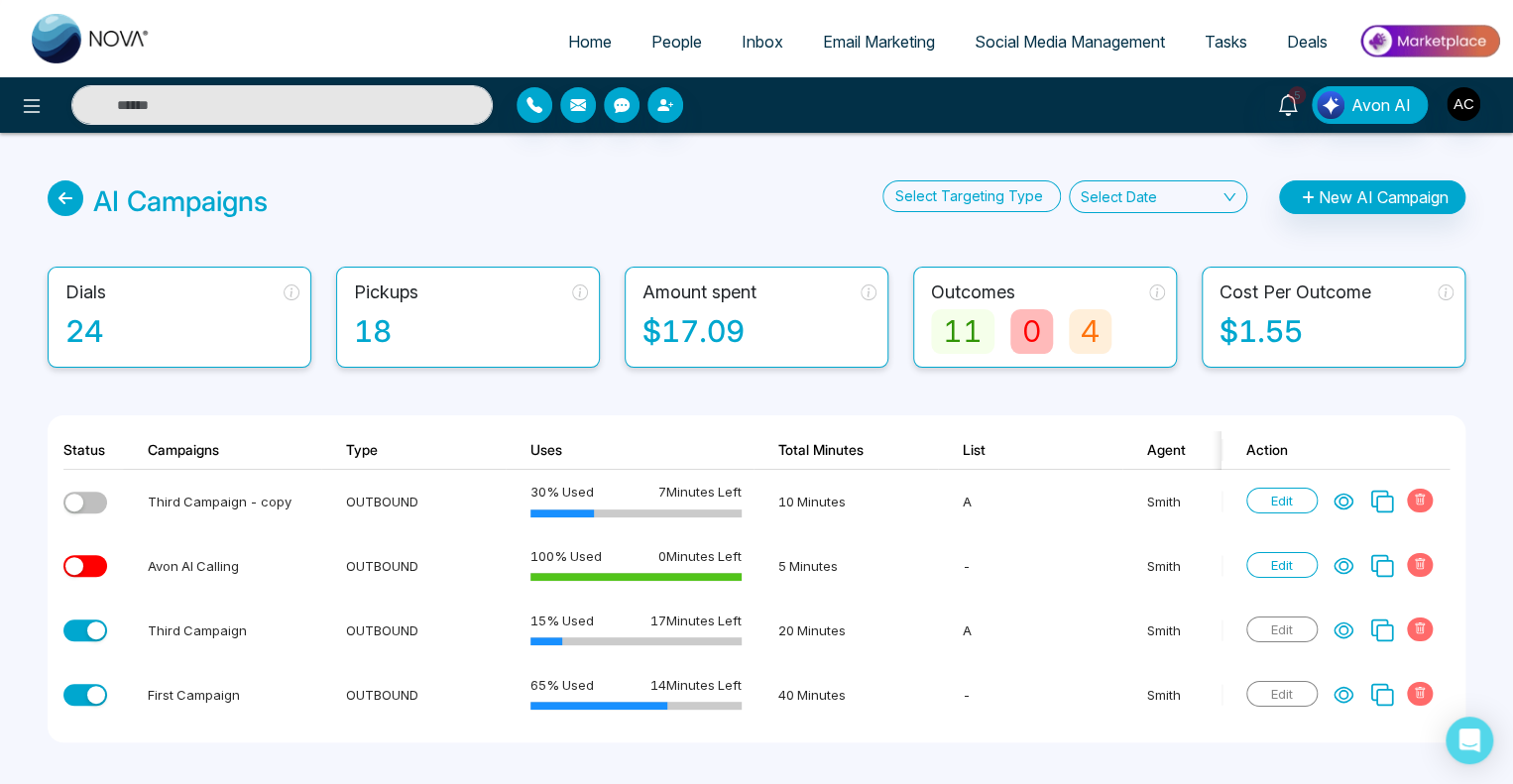 scroll, scrollTop: 0, scrollLeft: 91, axis: horizontal 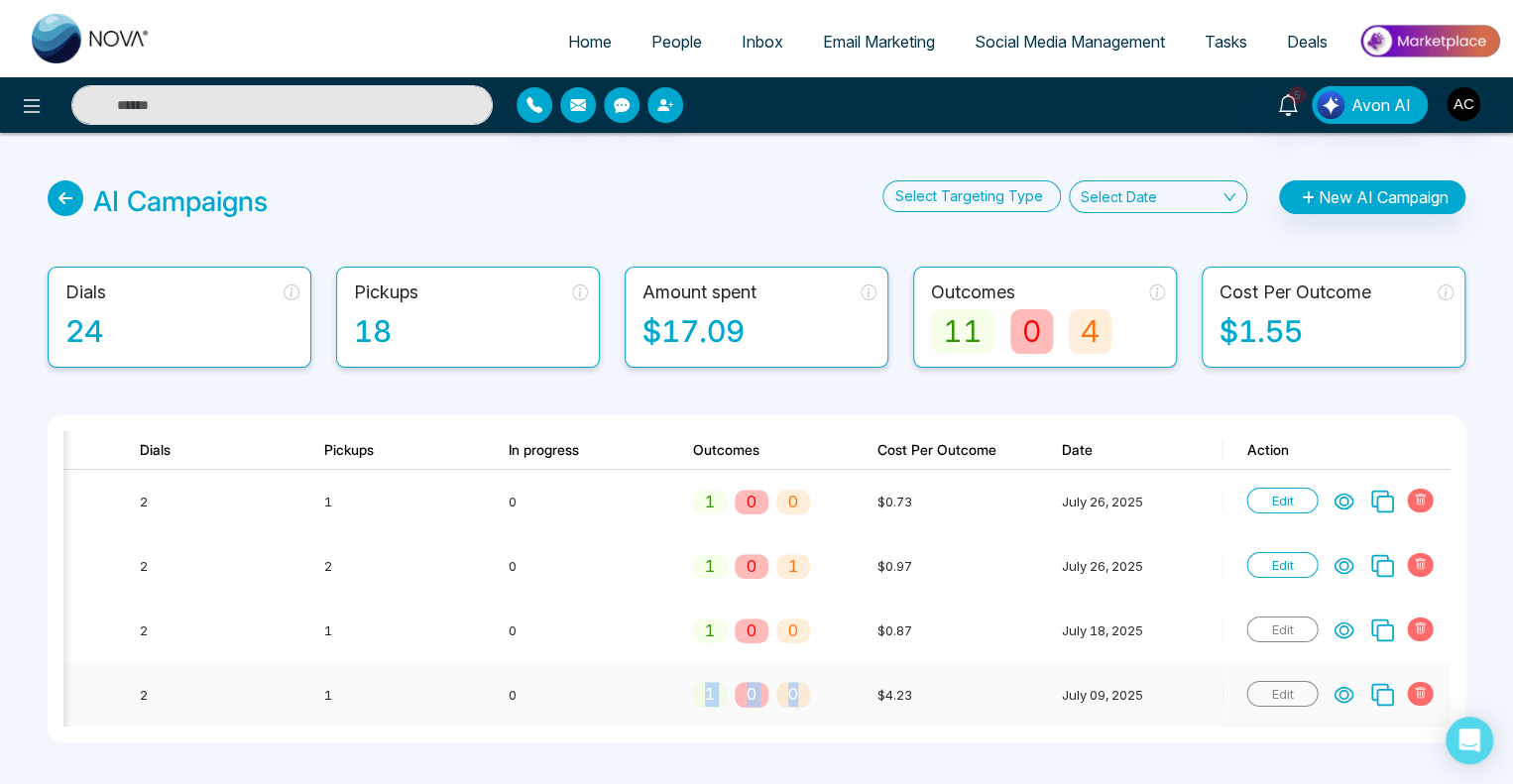 drag, startPoint x: 801, startPoint y: 726, endPoint x: 617, endPoint y: 724, distance: 184.01087 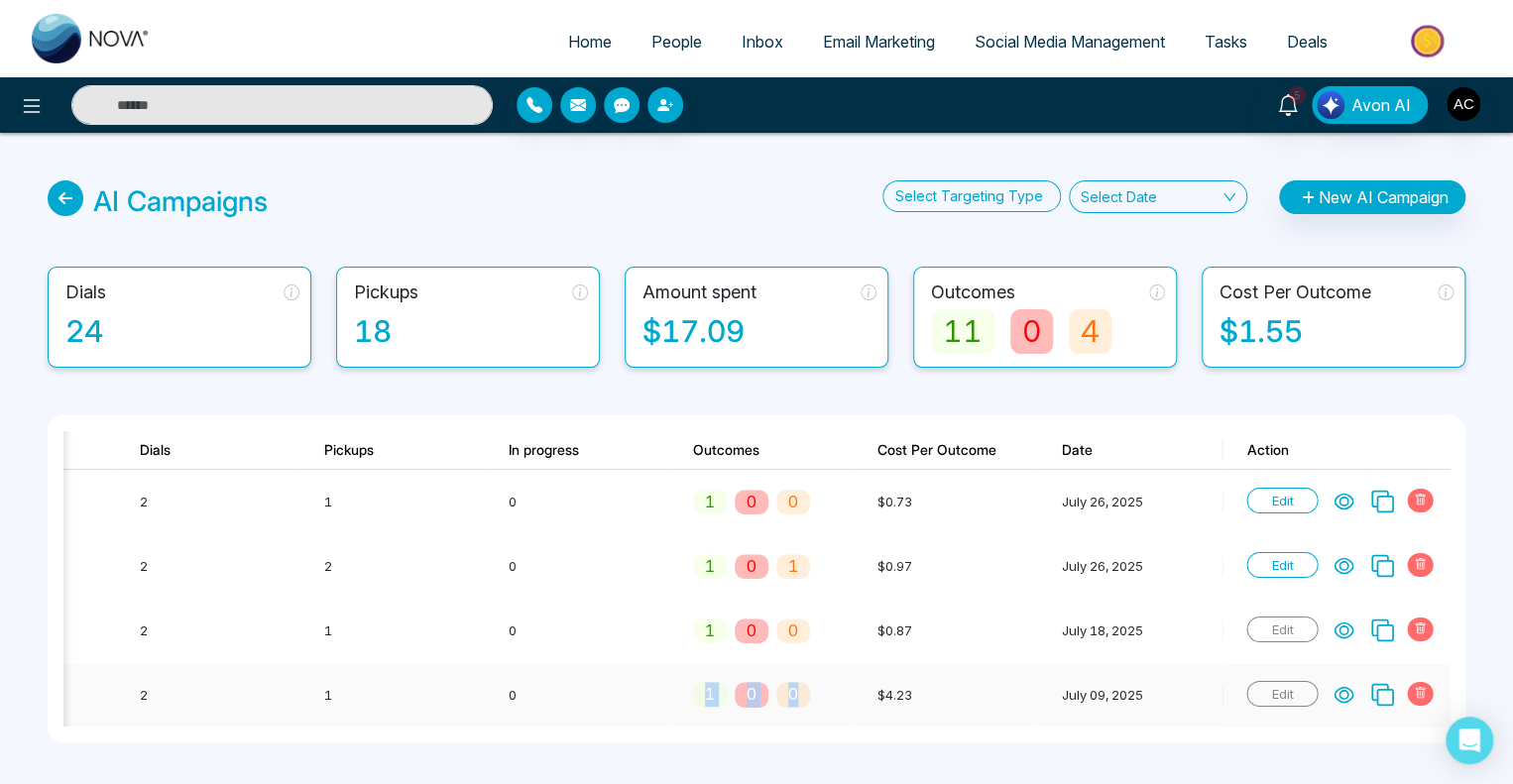 click on "First Campaign OUTBOUND 65 % Used 14  Minutes Left 40 Minutes - Smith 2 1 0 1 0 0 $4.23 July 09, 2025 Edit" at bounding box center (161, 695) 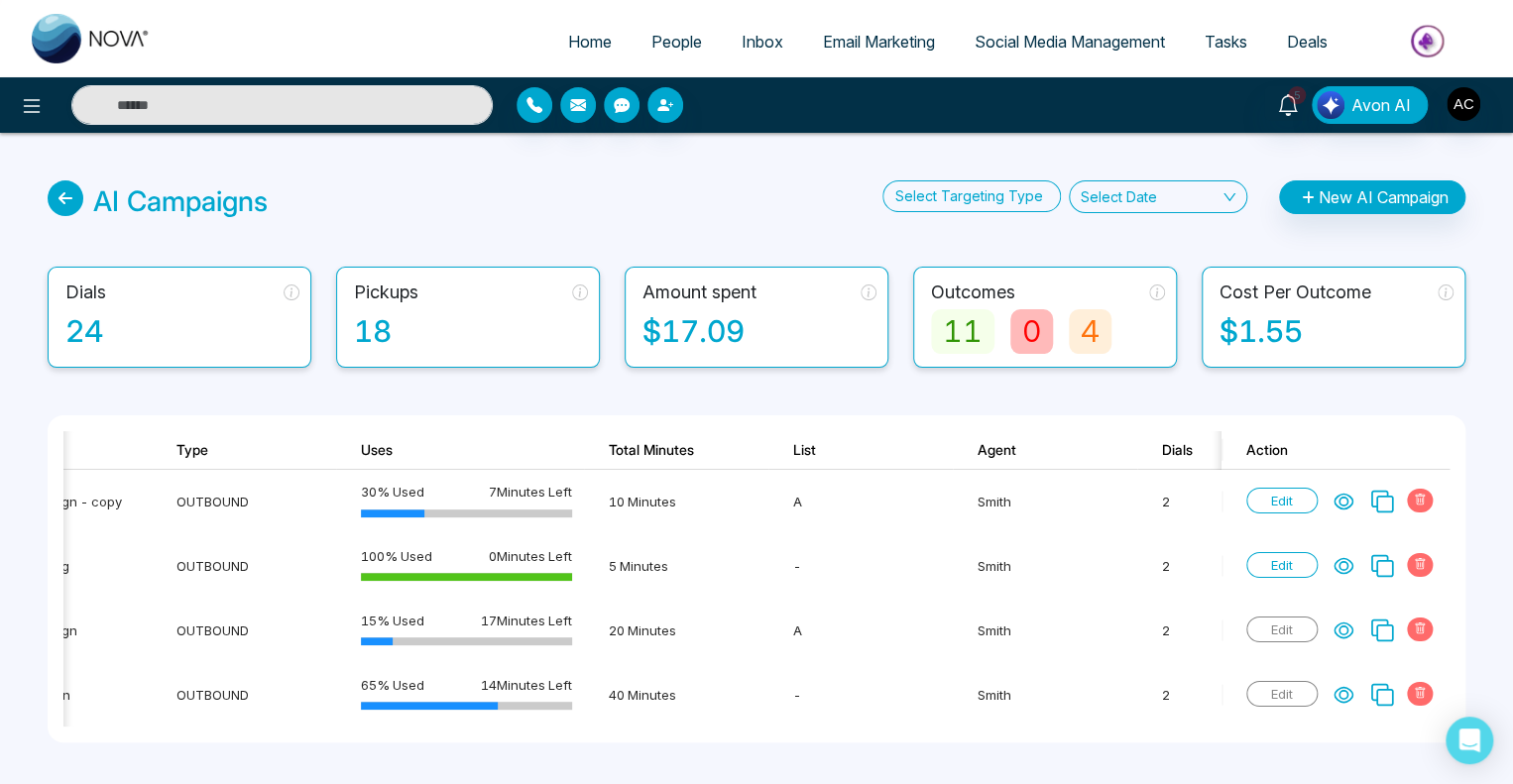 click on "People" at bounding box center (676, 42) 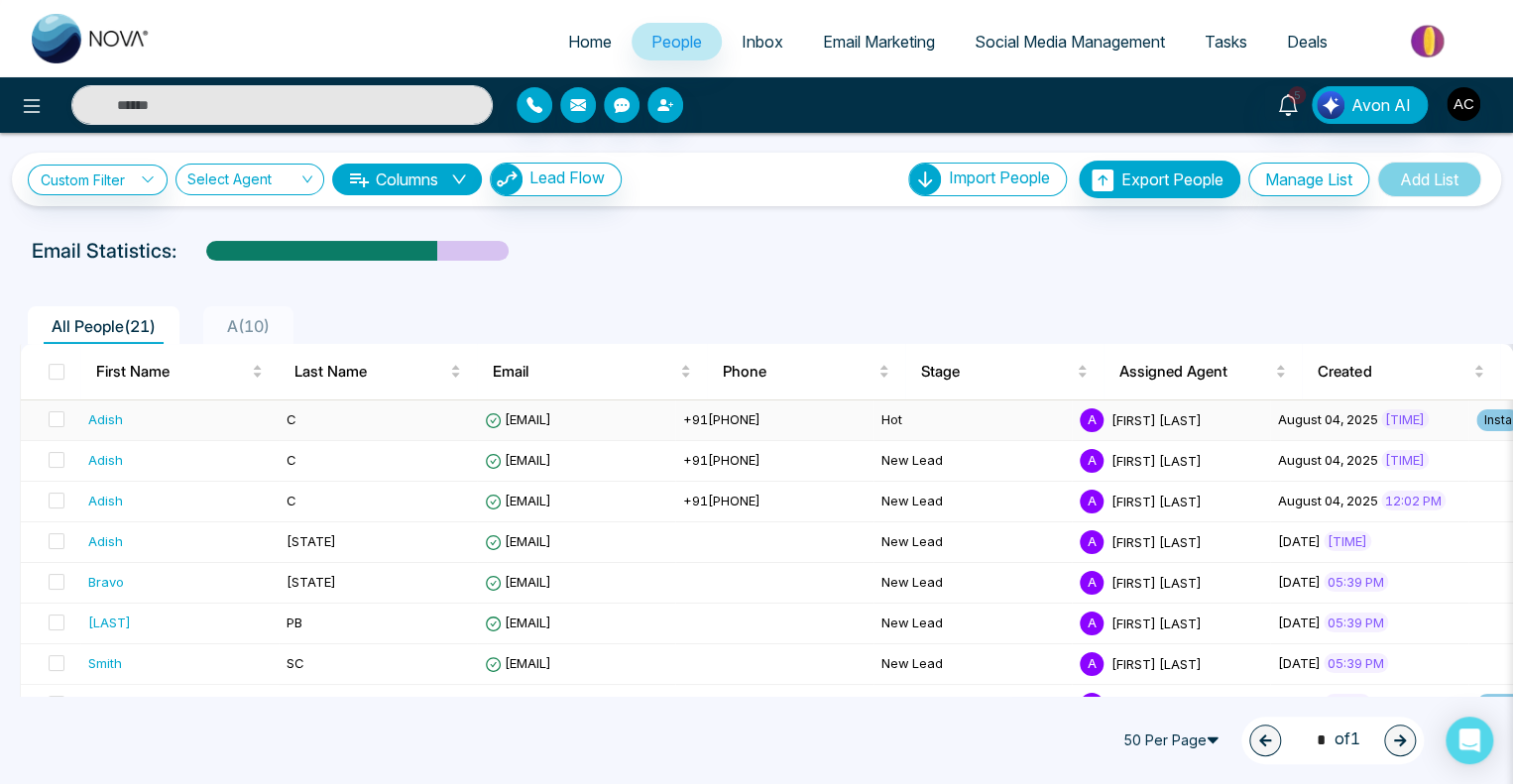 click on "[EMAIL]" at bounding box center (518, 419) 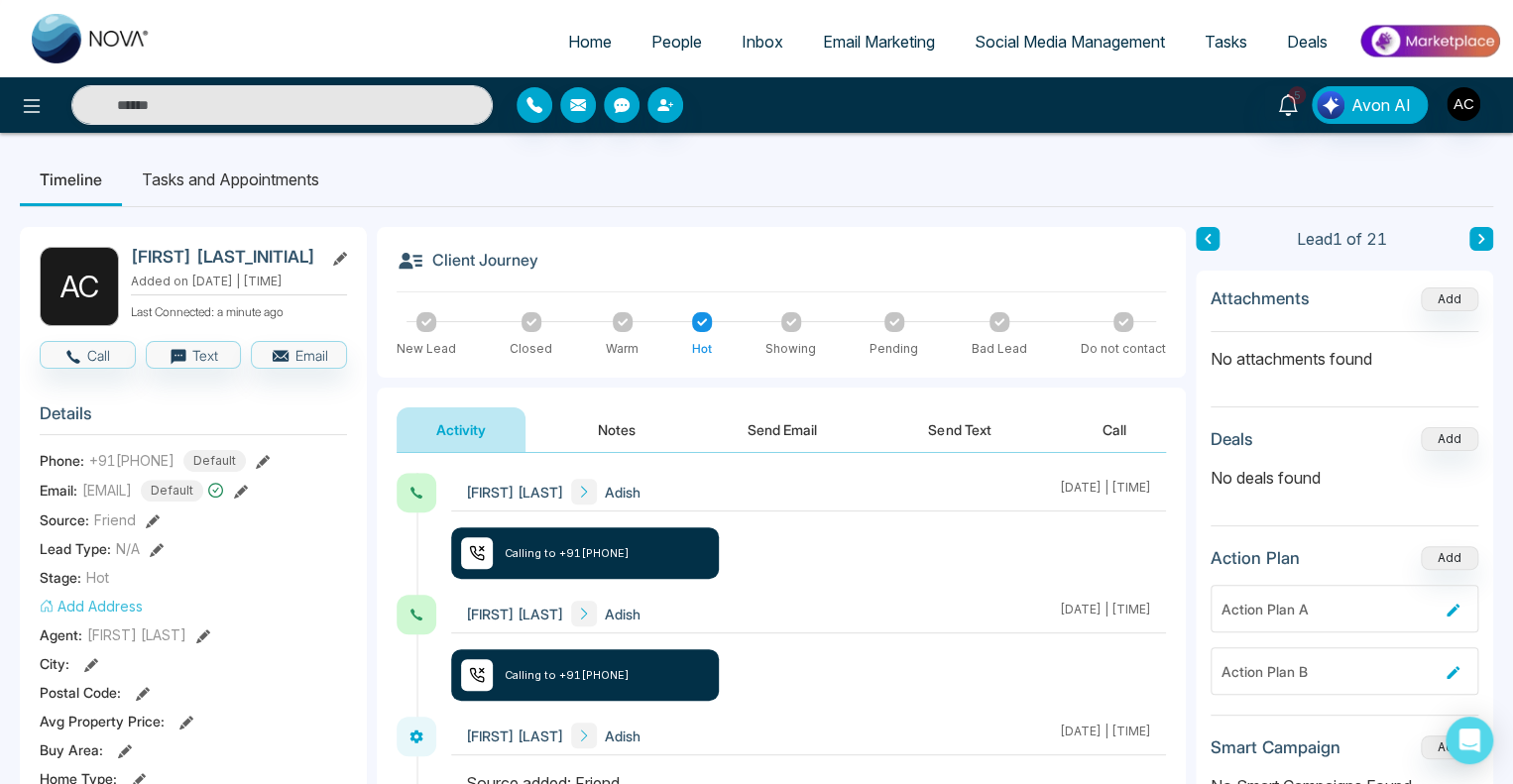 click 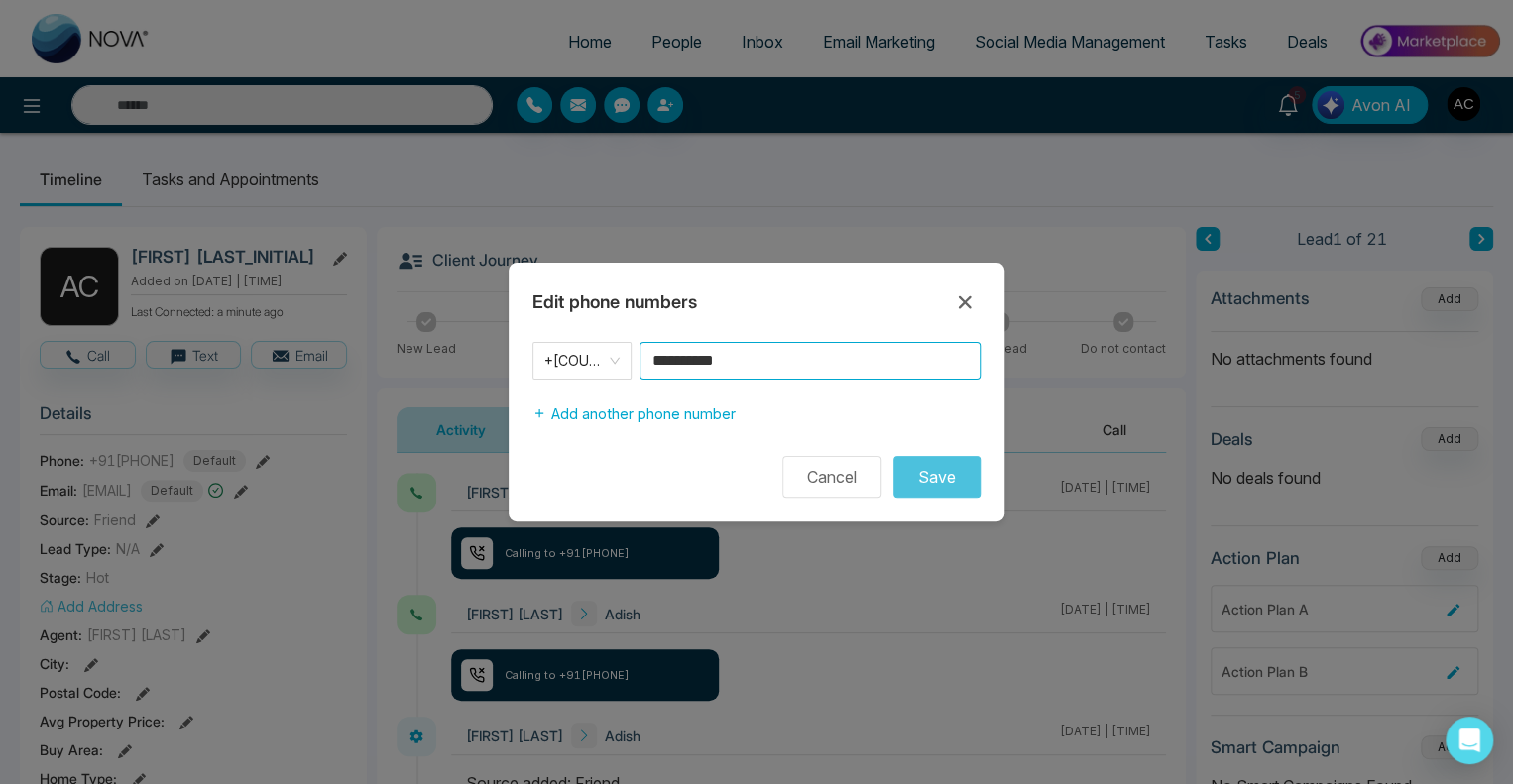 click on "**********" at bounding box center [810, 361] 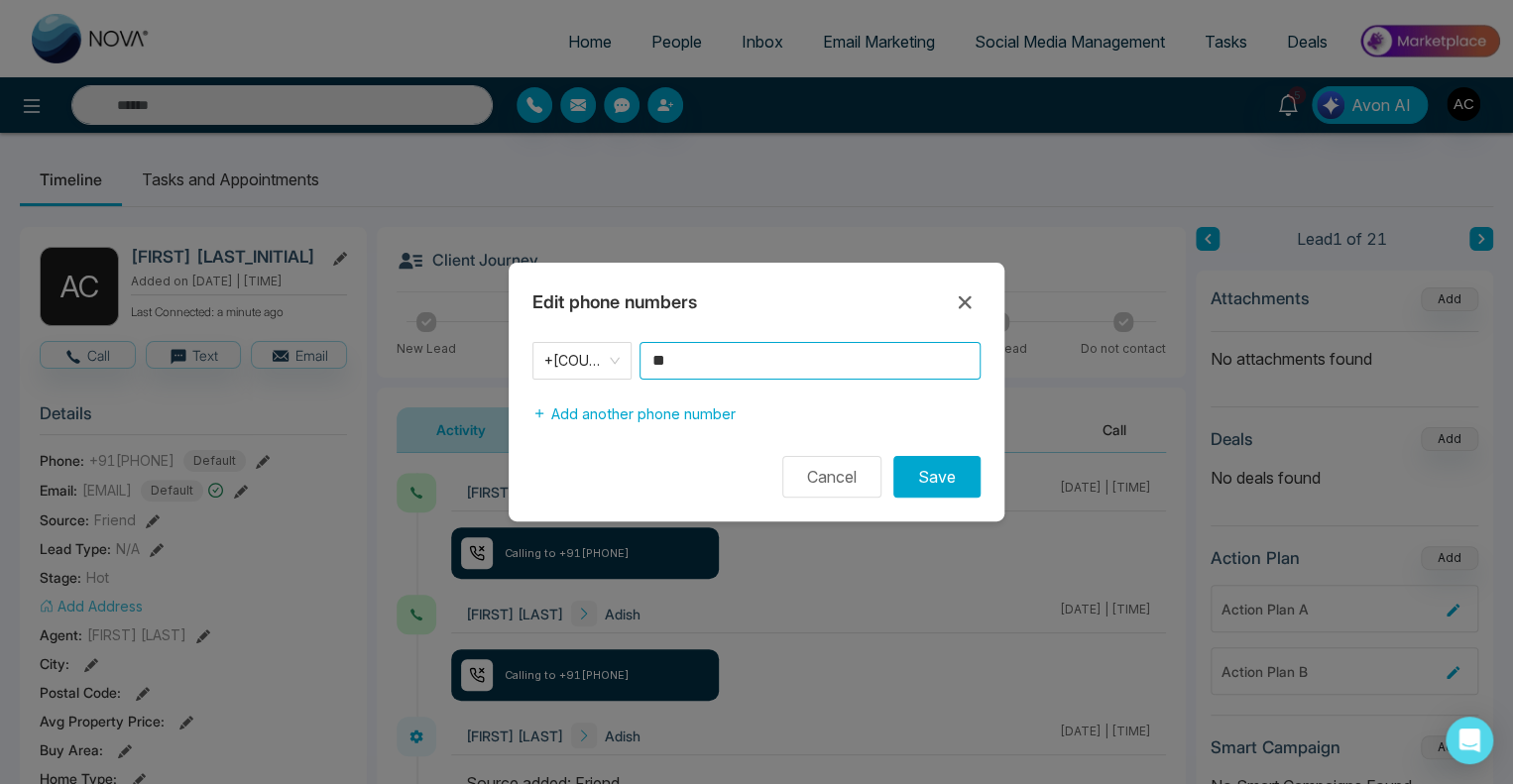 type on "*" 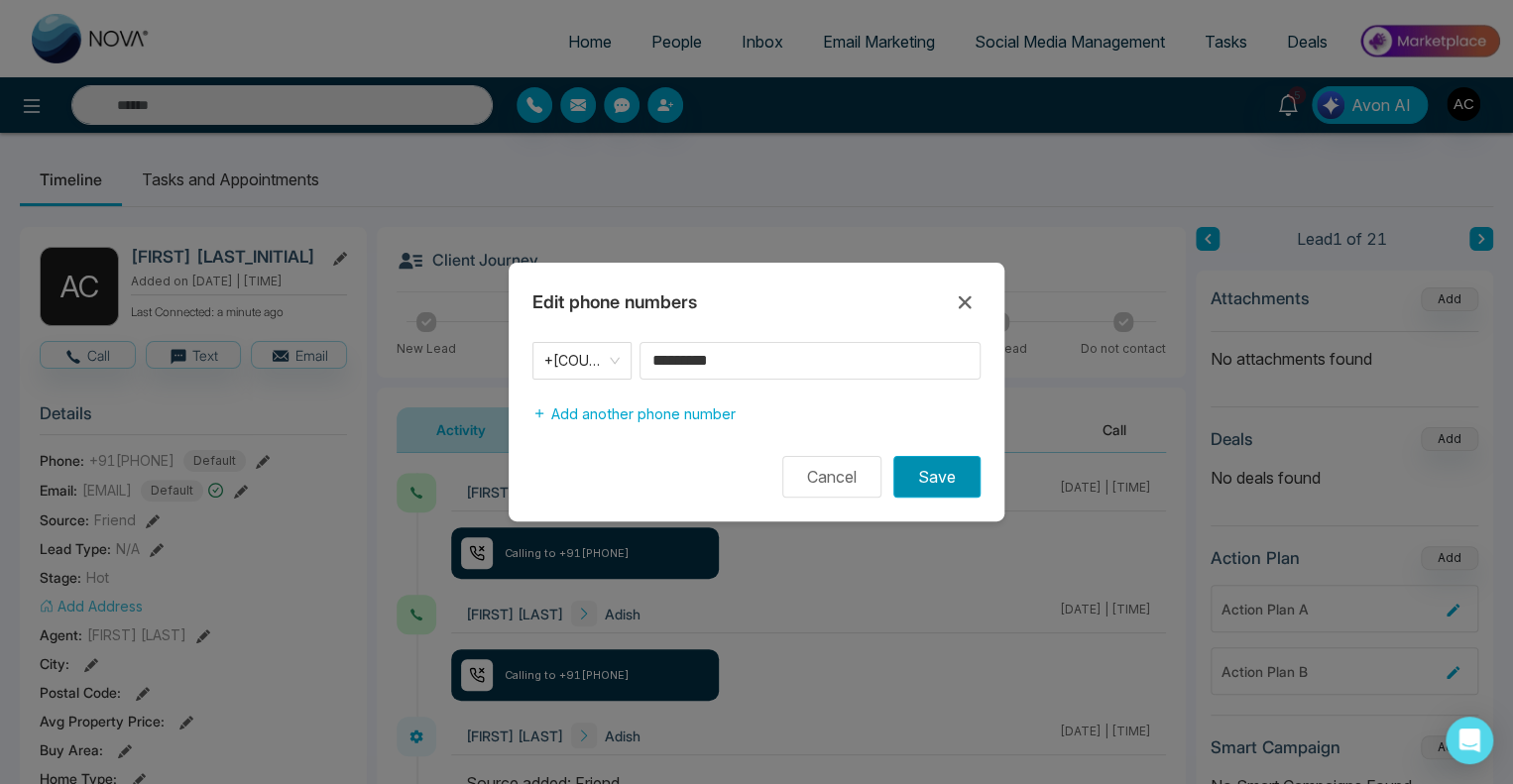 click on "Save" at bounding box center (937, 477) 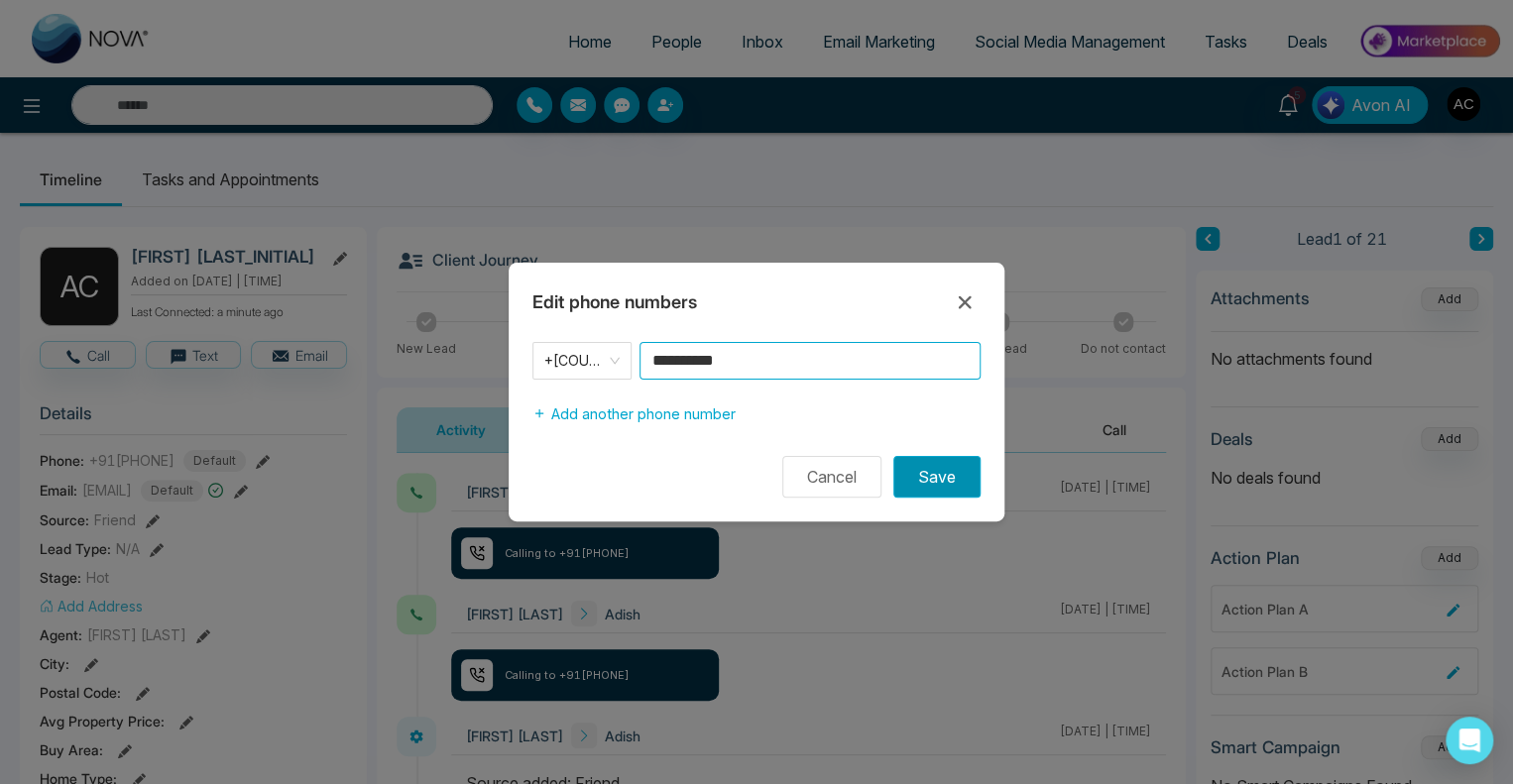type on "**********" 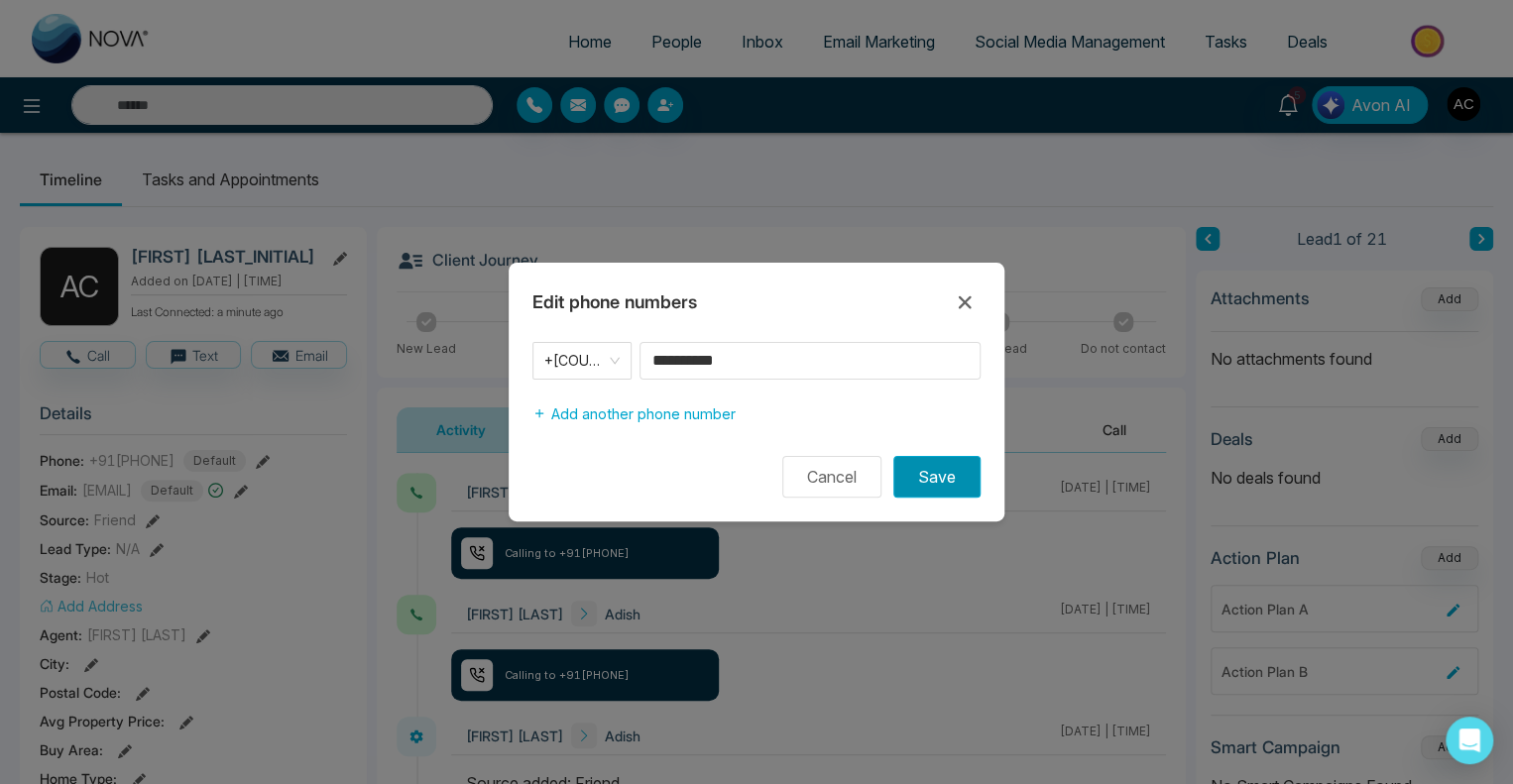 click on "Save" at bounding box center (937, 477) 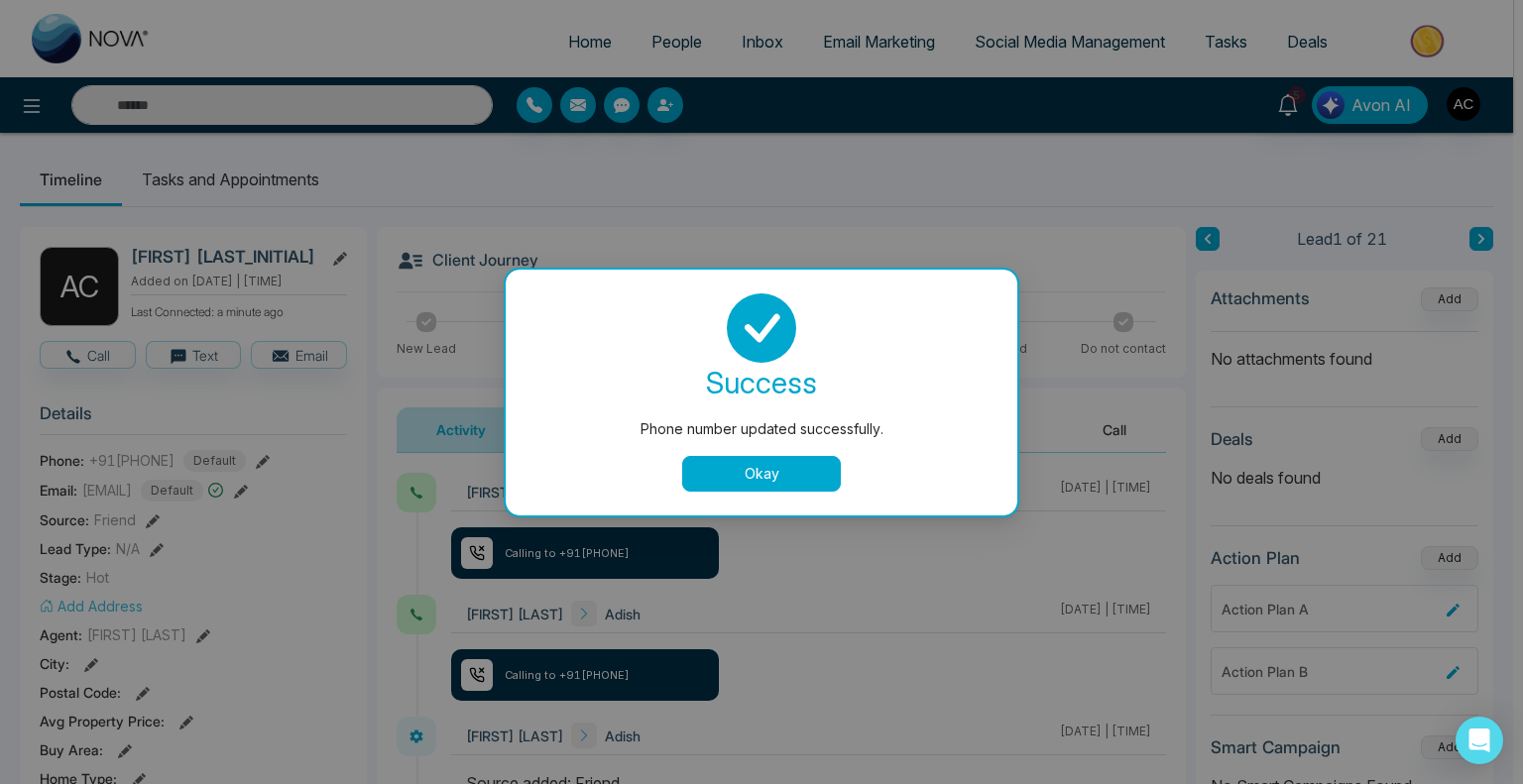 click on "Okay" at bounding box center [762, 474] 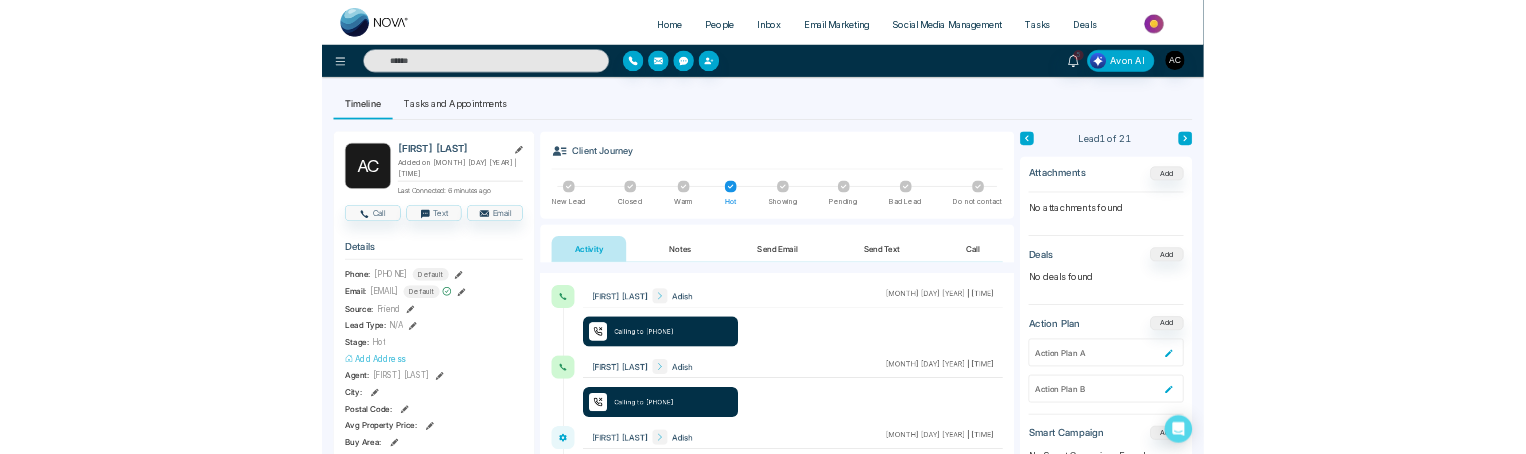 scroll, scrollTop: 0, scrollLeft: 0, axis: both 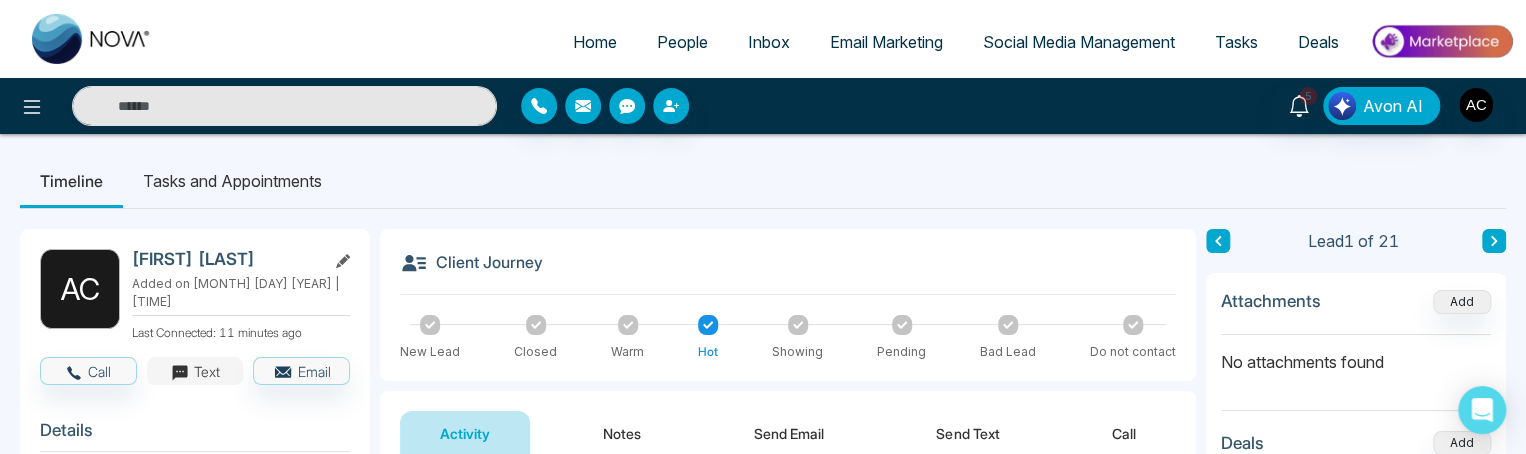 click on "Text" at bounding box center [195, 371] 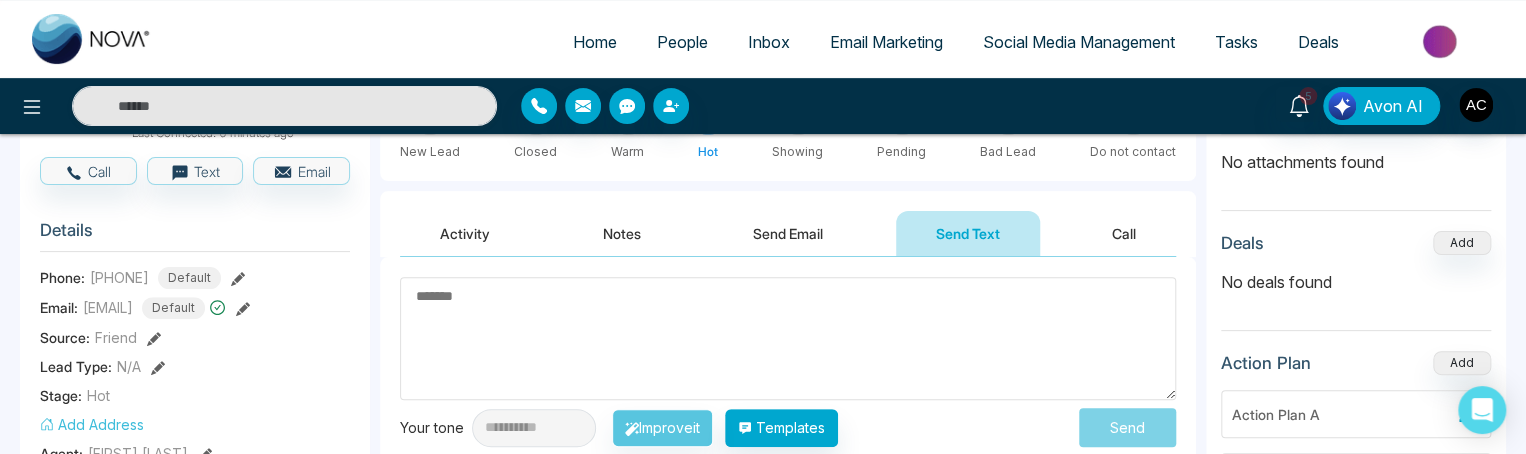 scroll, scrollTop: 197, scrollLeft: 0, axis: vertical 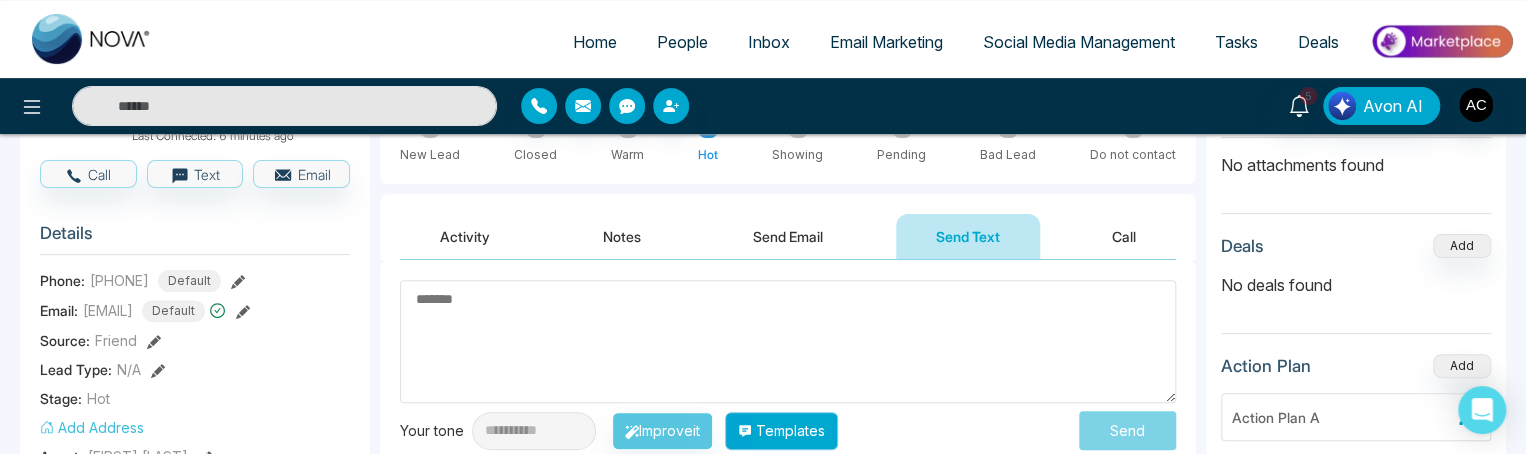 click on "Templates" at bounding box center (781, 431) 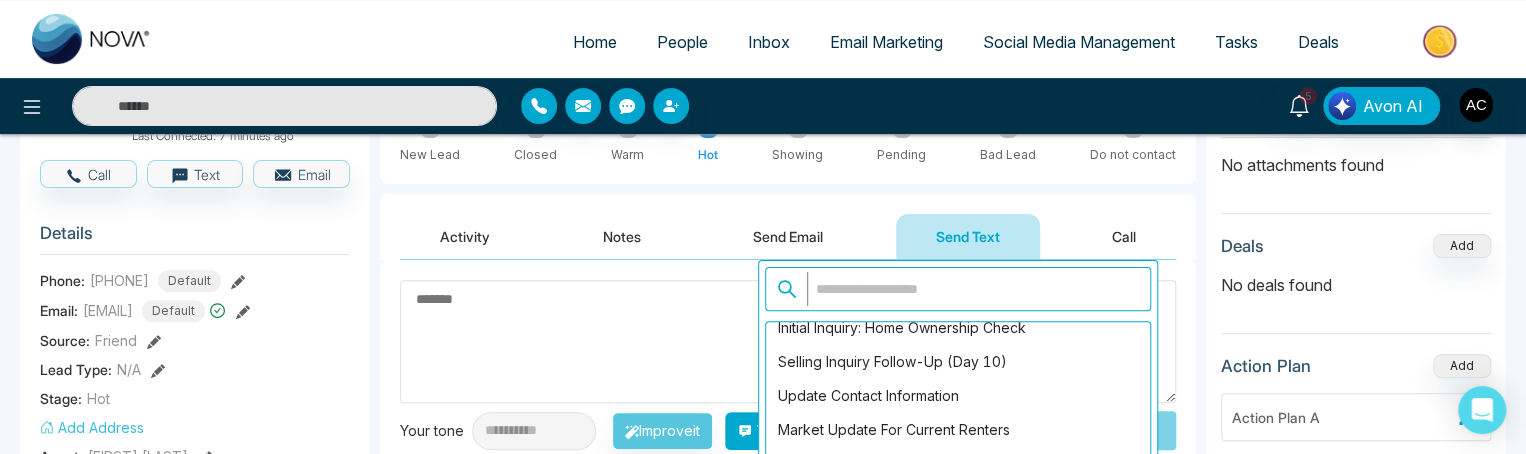 scroll, scrollTop: 2538, scrollLeft: 0, axis: vertical 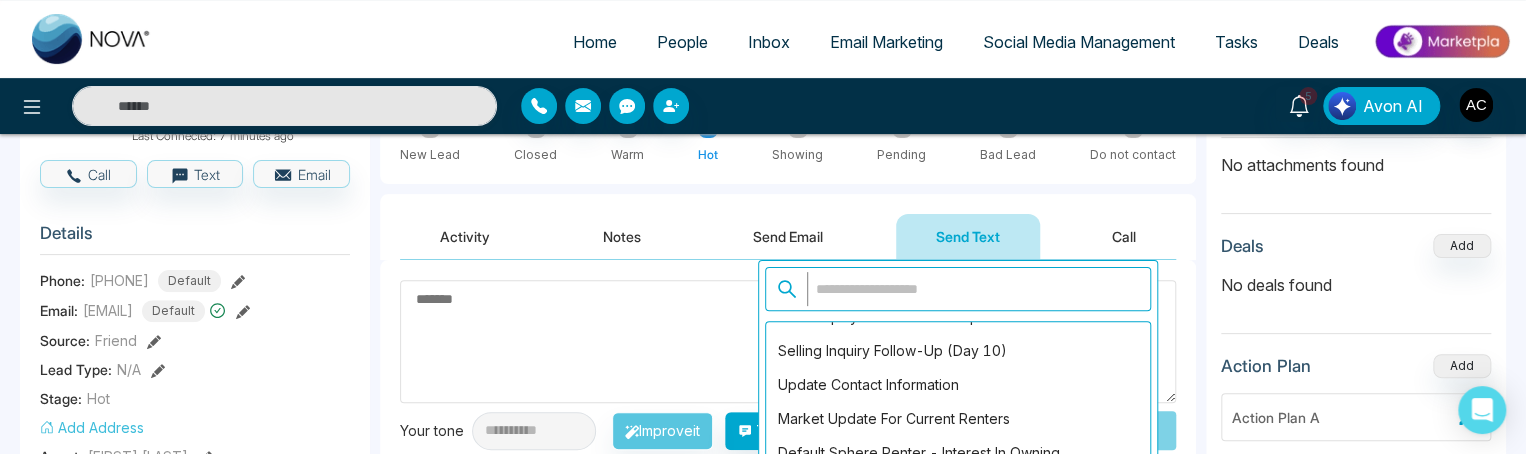 click at bounding box center [788, 341] 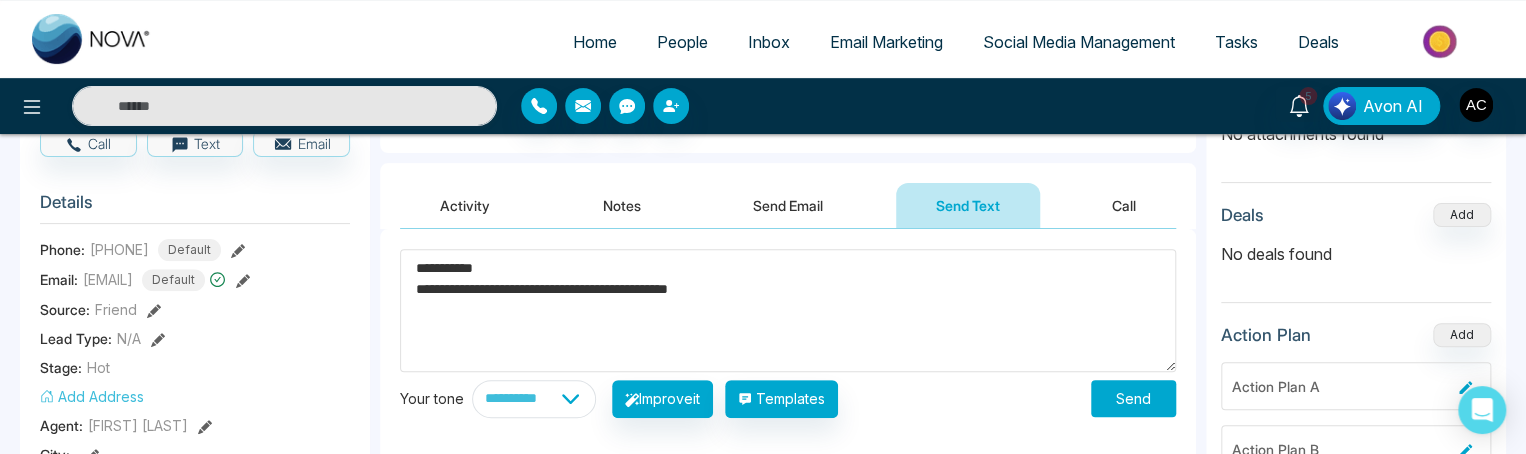 scroll, scrollTop: 220, scrollLeft: 0, axis: vertical 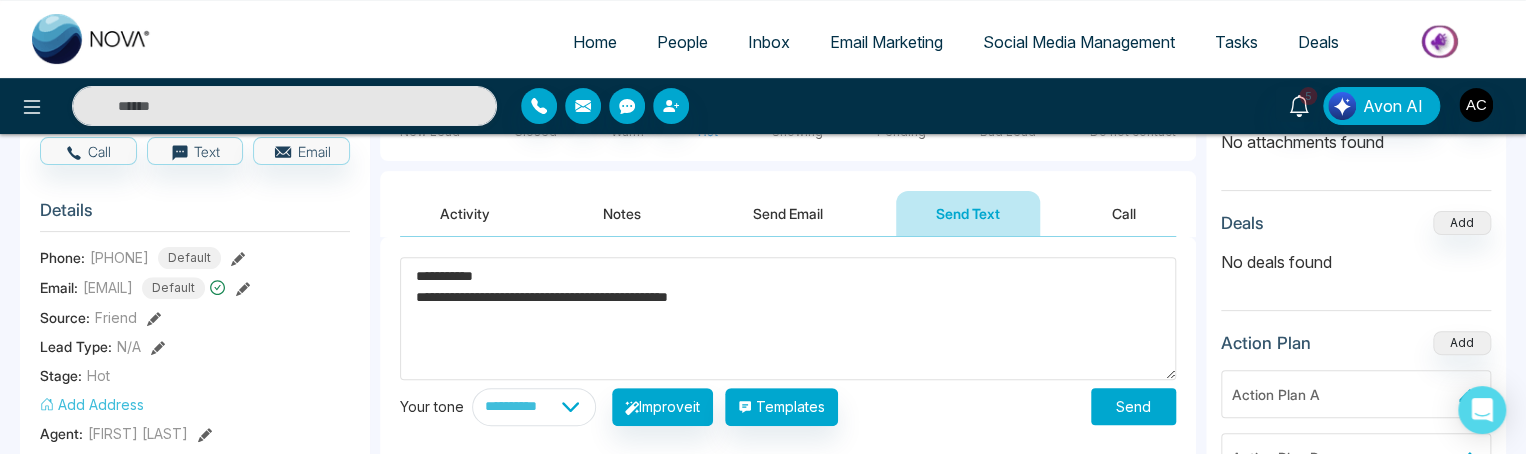 type on "**********" 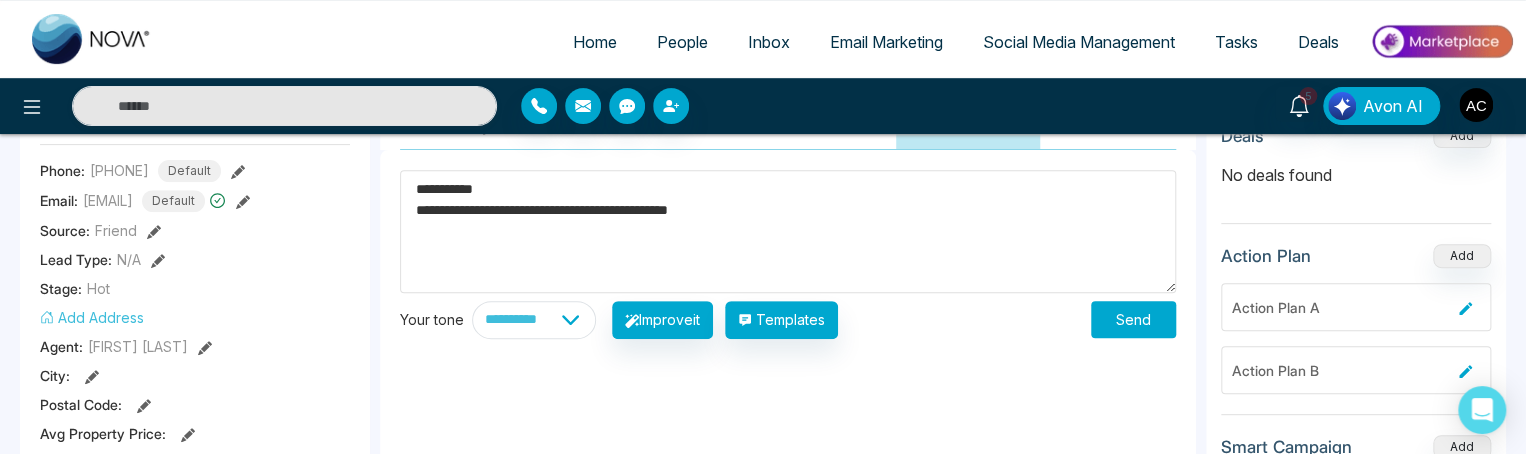 scroll, scrollTop: 308, scrollLeft: 0, axis: vertical 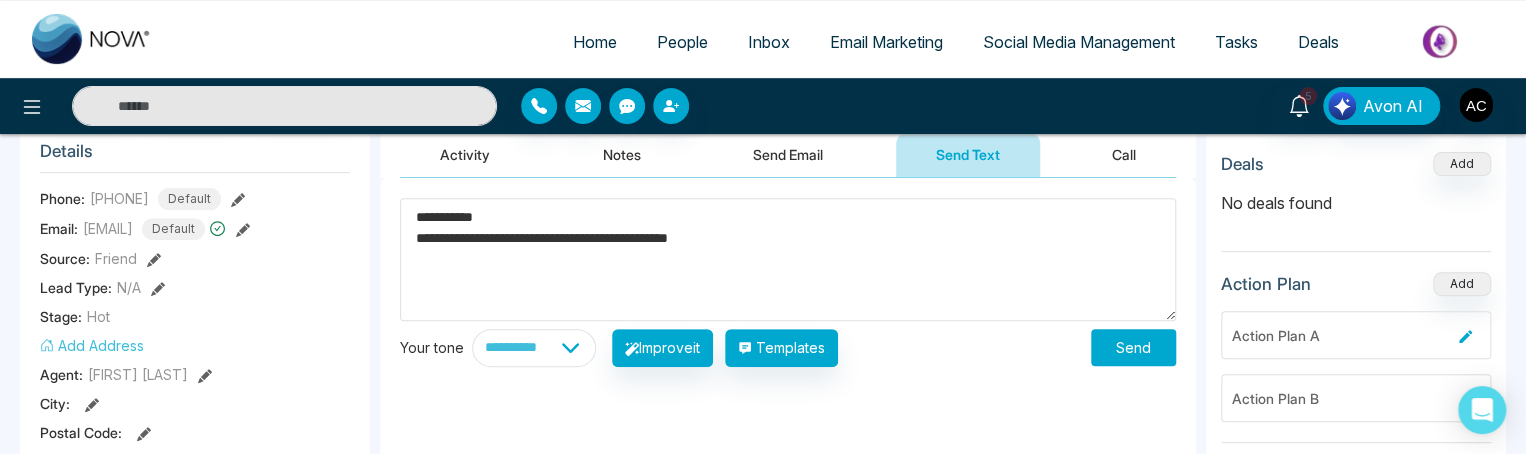 drag, startPoint x: 772, startPoint y: 234, endPoint x: 350, endPoint y: 199, distance: 423.44894 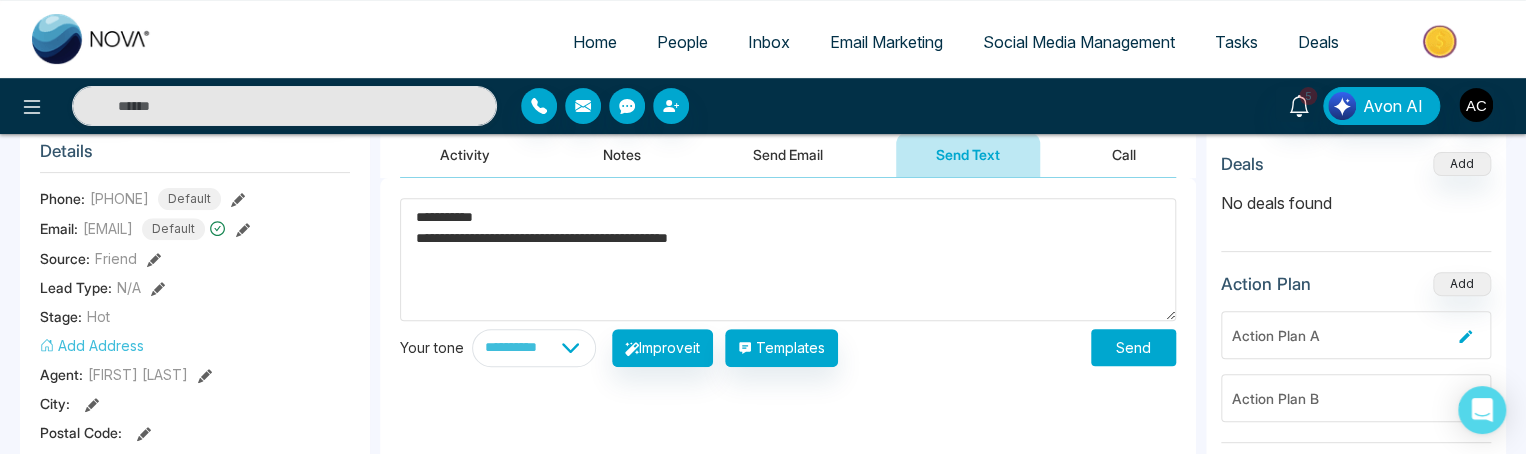 click on "**********" at bounding box center (763, 651) 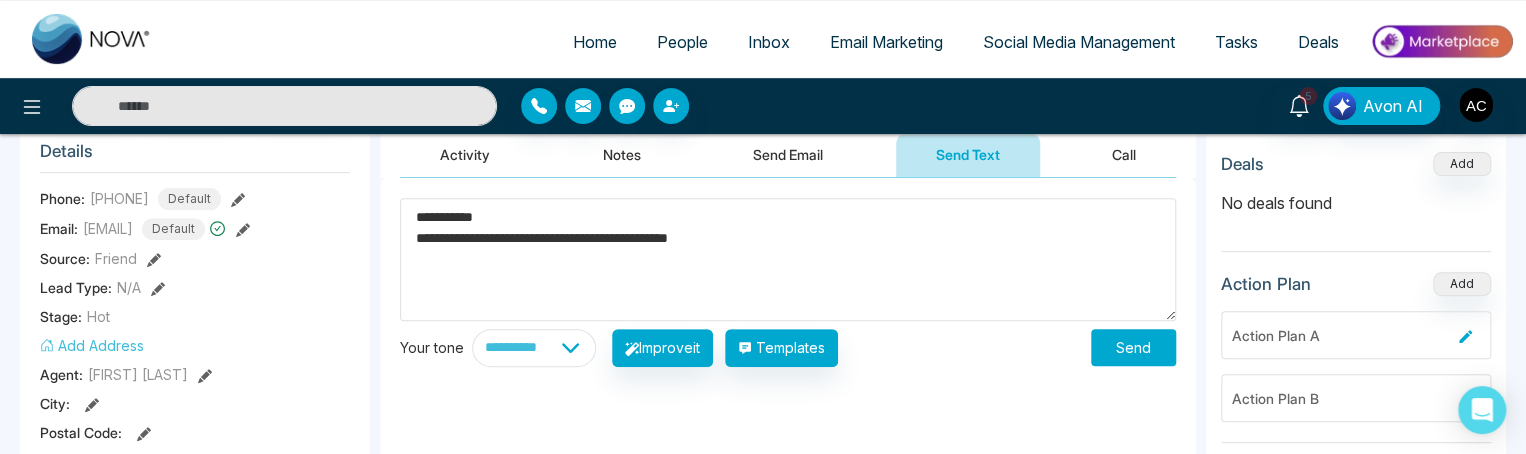 click on "Send" at bounding box center [1133, 347] 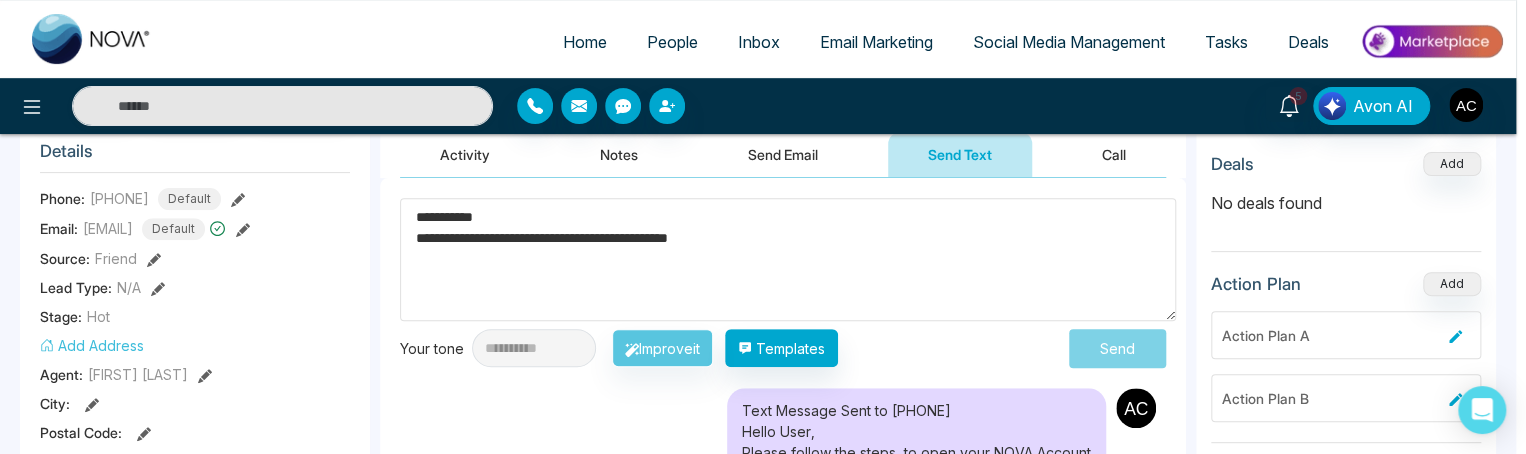type 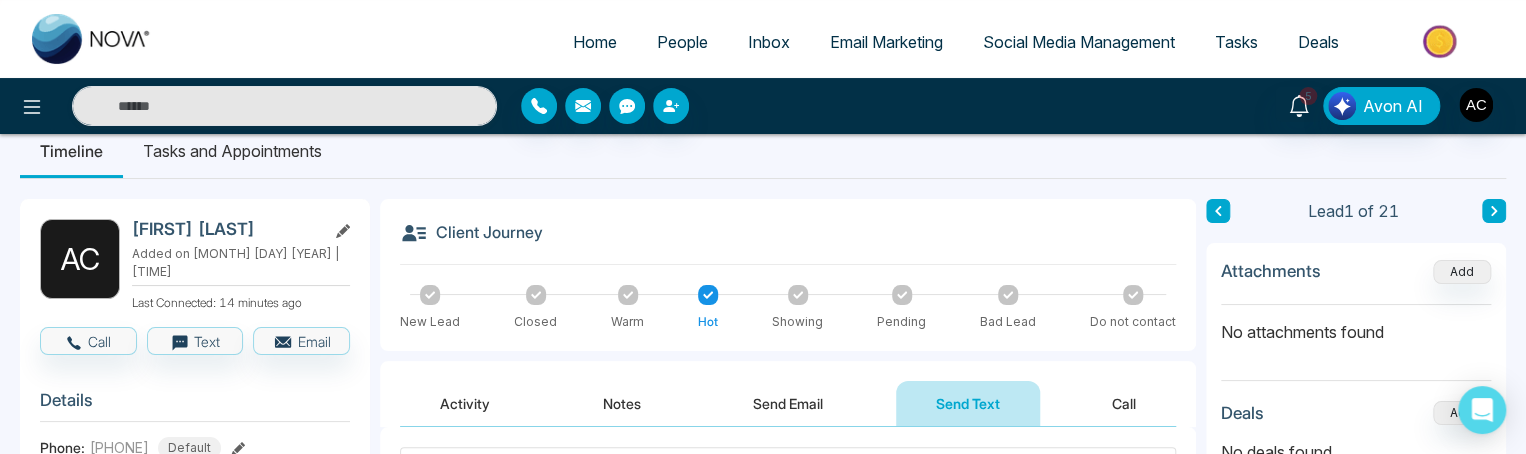 scroll, scrollTop: 0, scrollLeft: 0, axis: both 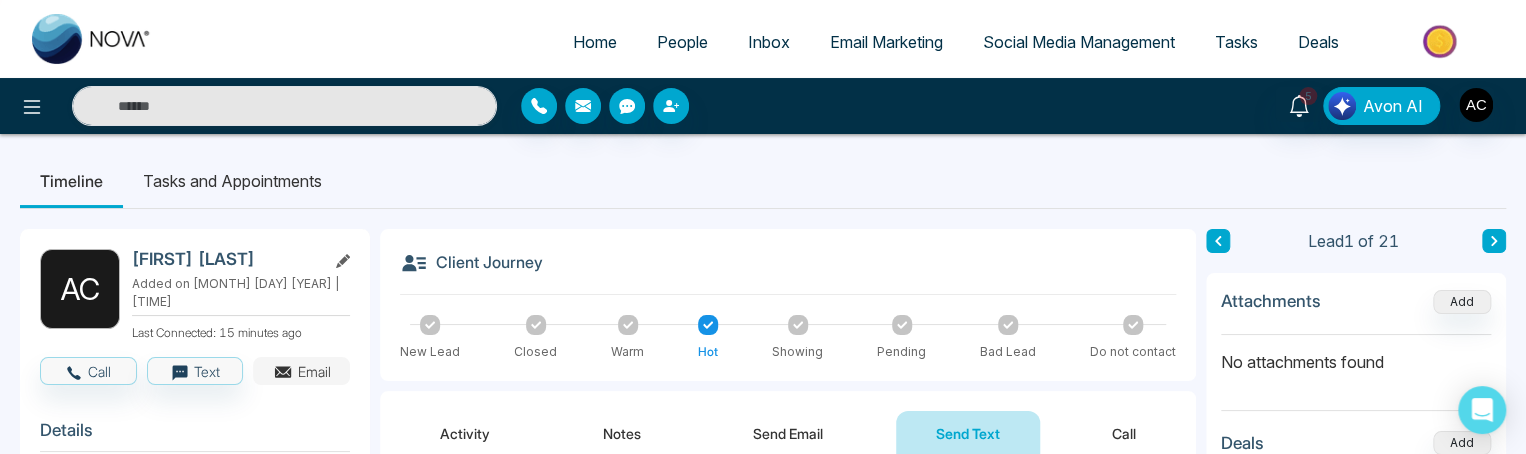click on "Email" at bounding box center (301, 371) 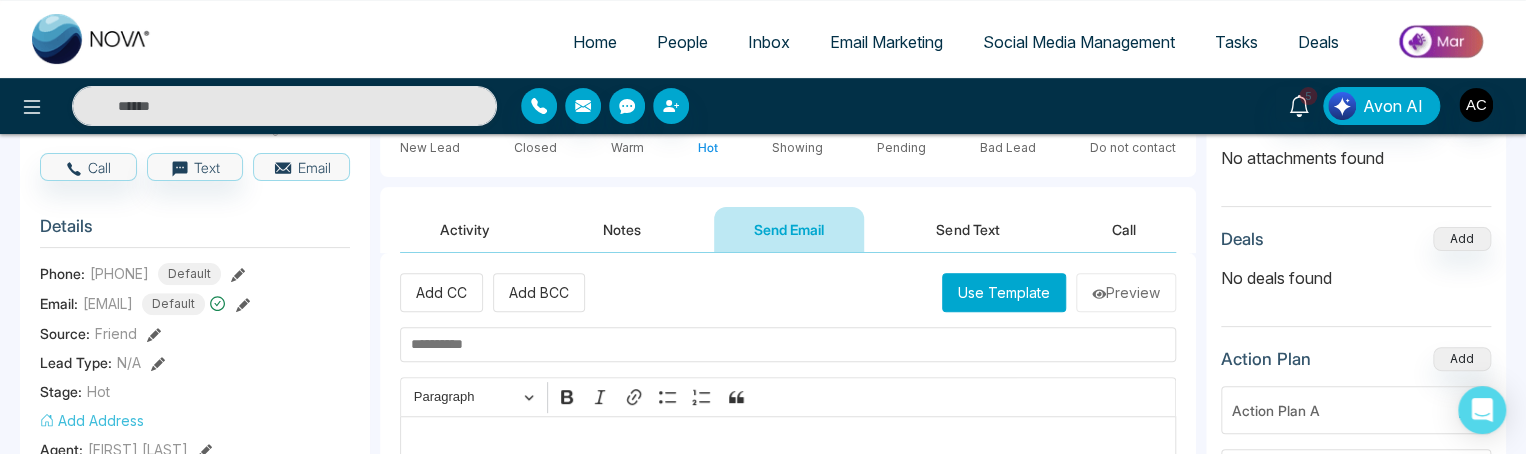 scroll, scrollTop: 276, scrollLeft: 0, axis: vertical 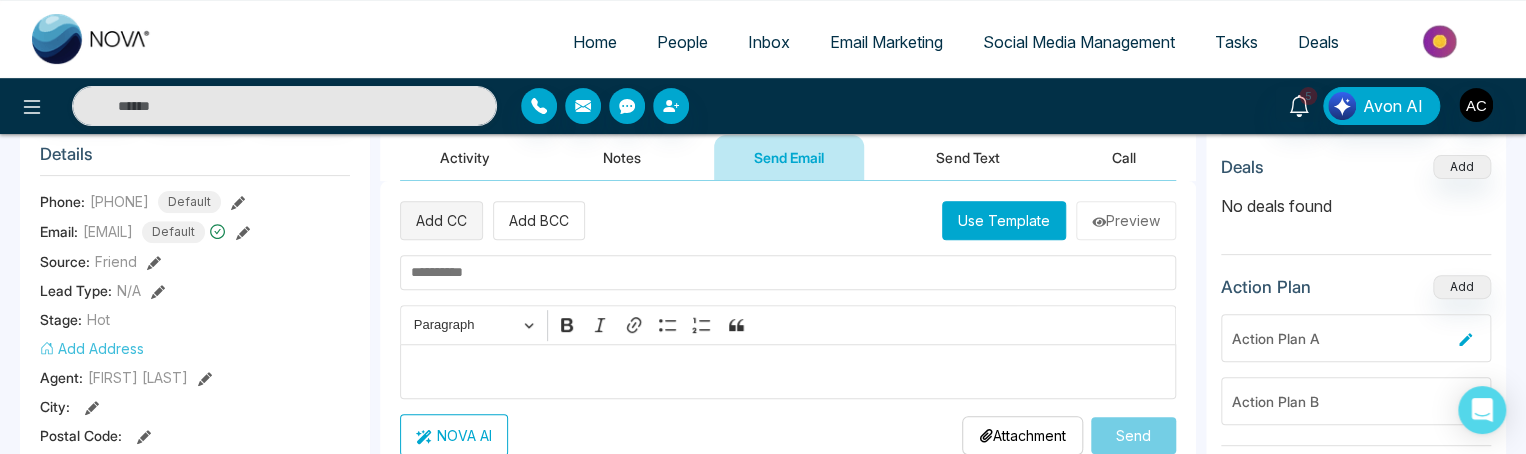 click on "Add CC" at bounding box center [441, 220] 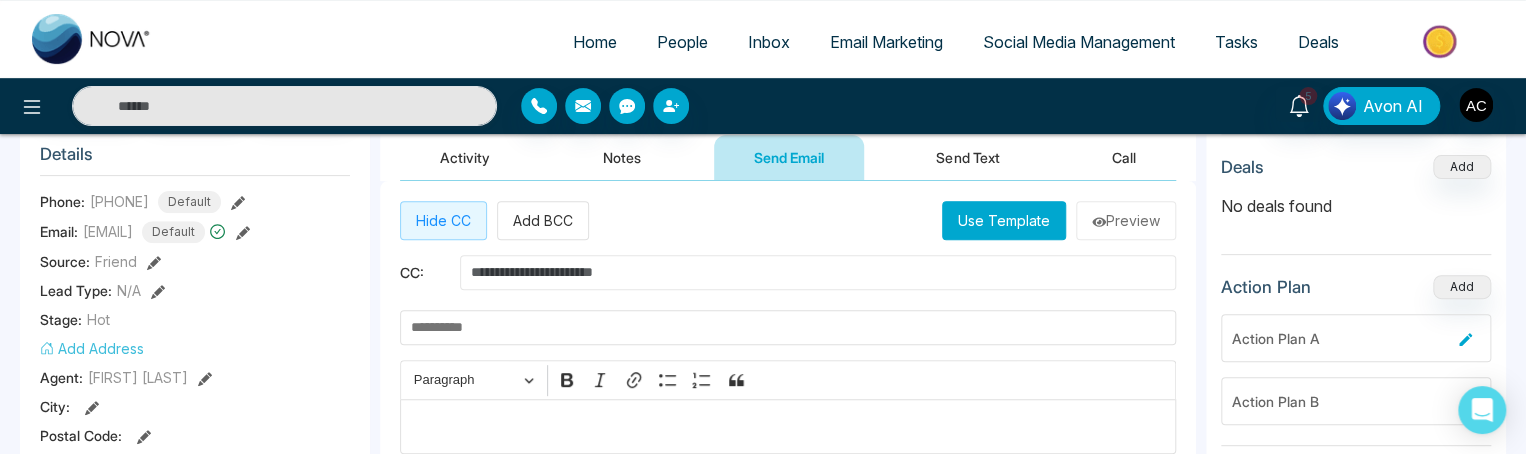 click at bounding box center [818, 272] 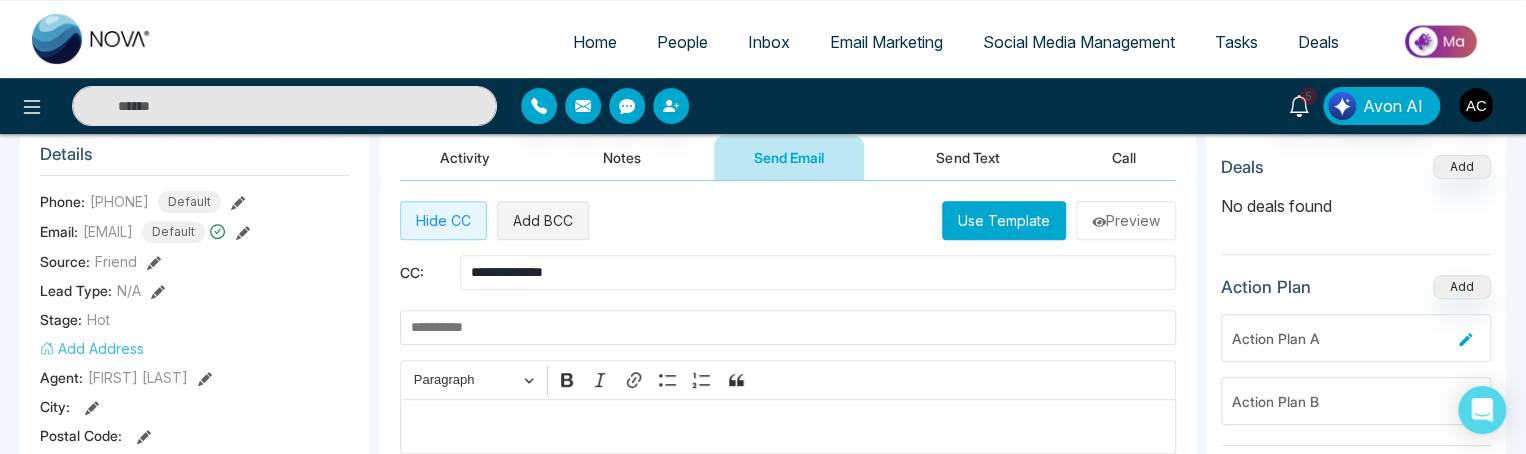 type on "**********" 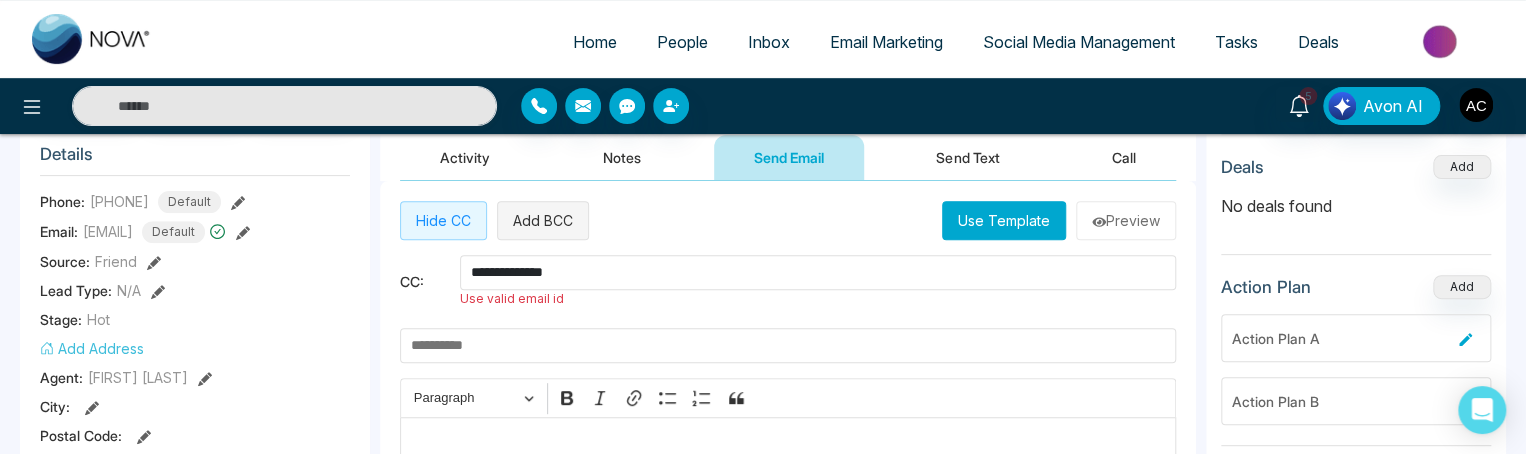 click on "Add BCC" at bounding box center (543, 220) 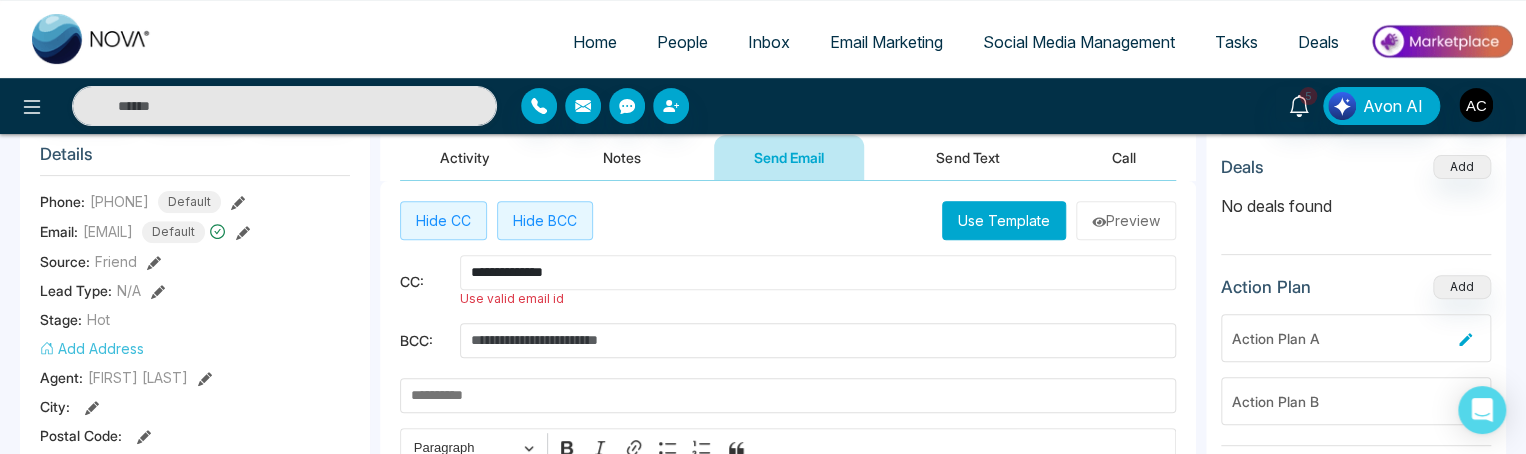 drag, startPoint x: 584, startPoint y: 273, endPoint x: 363, endPoint y: 281, distance: 221.14474 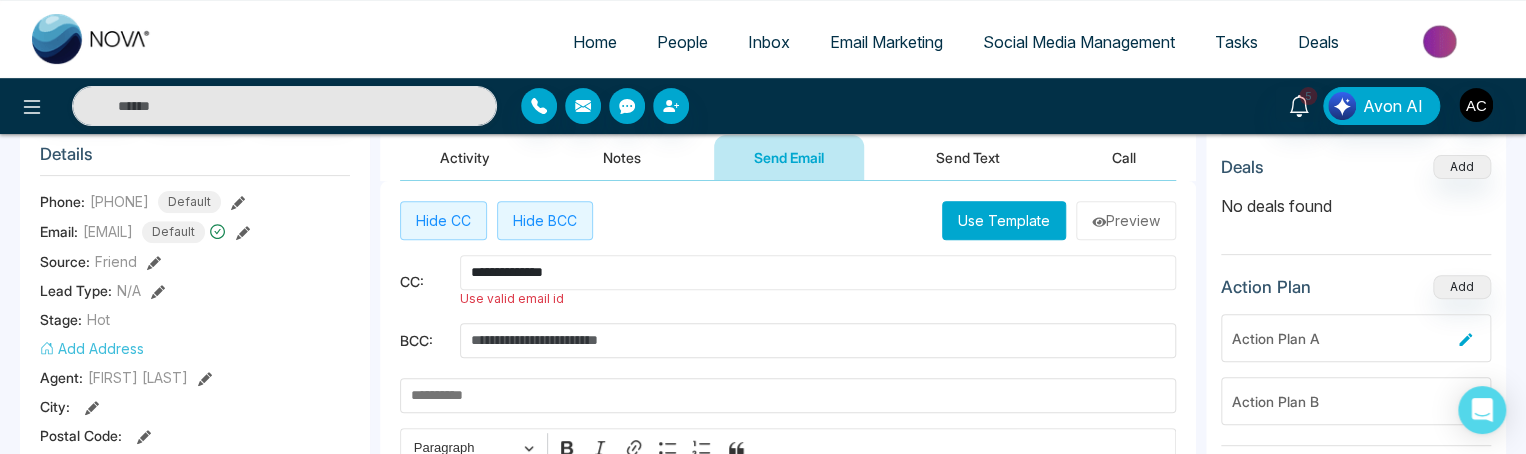 click on "**********" at bounding box center [763, 654] 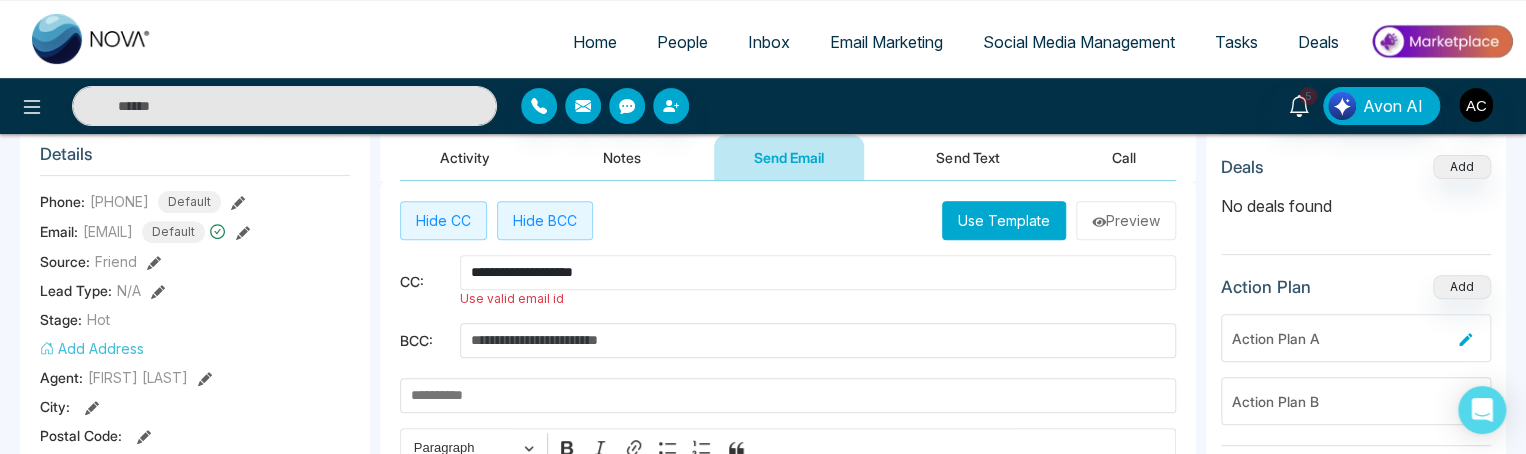 click on "**********" at bounding box center (818, 272) 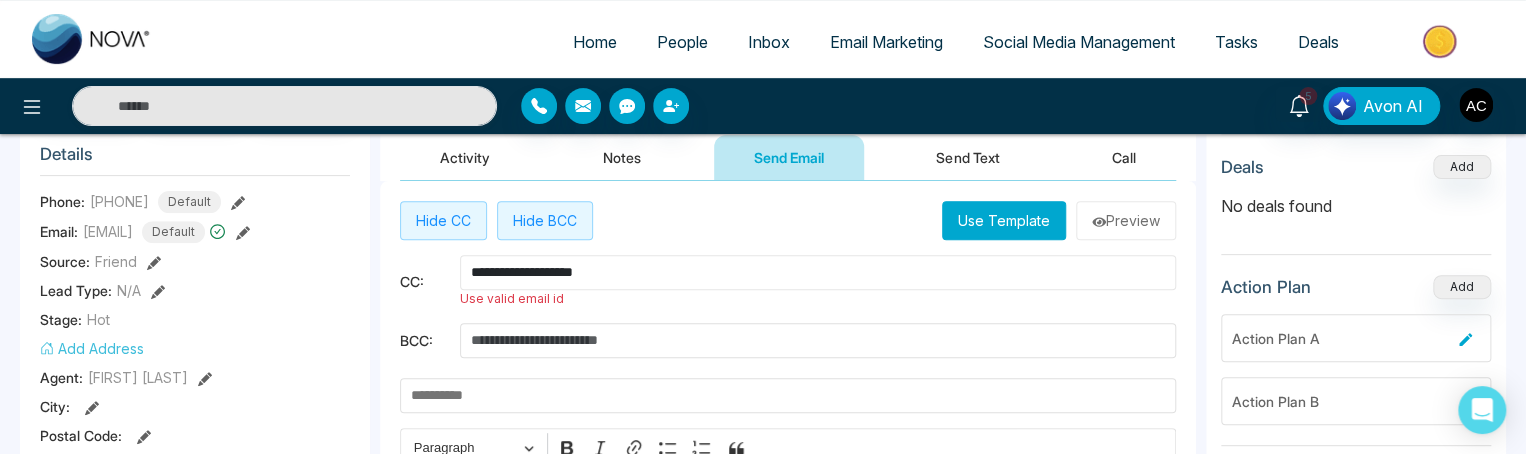 type on "**********" 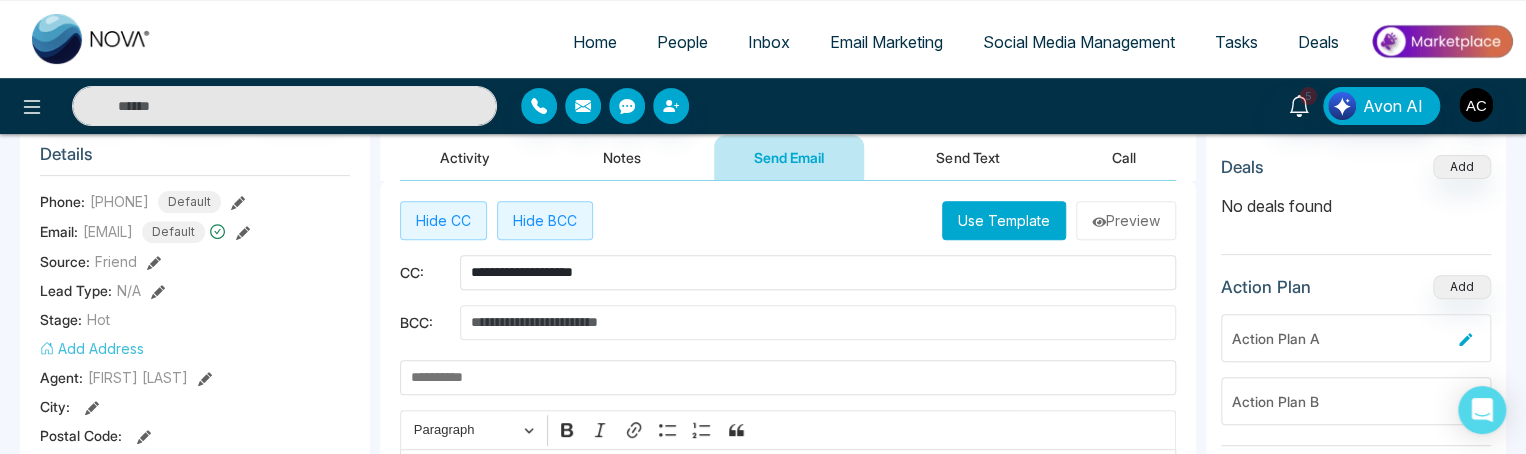 click at bounding box center (818, 322) 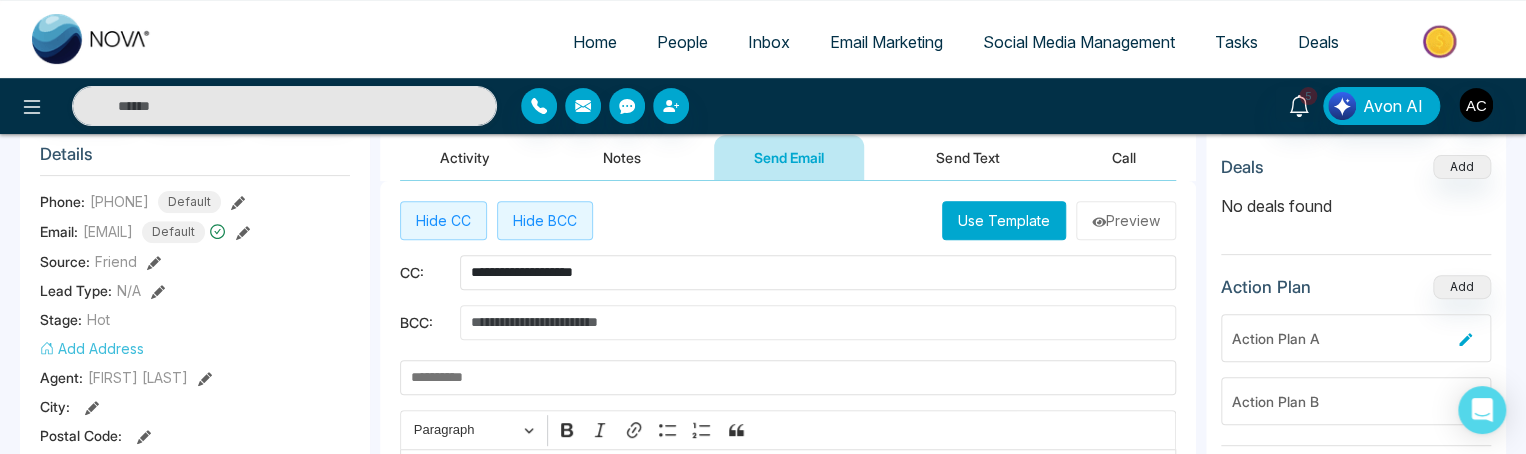 type on "**********" 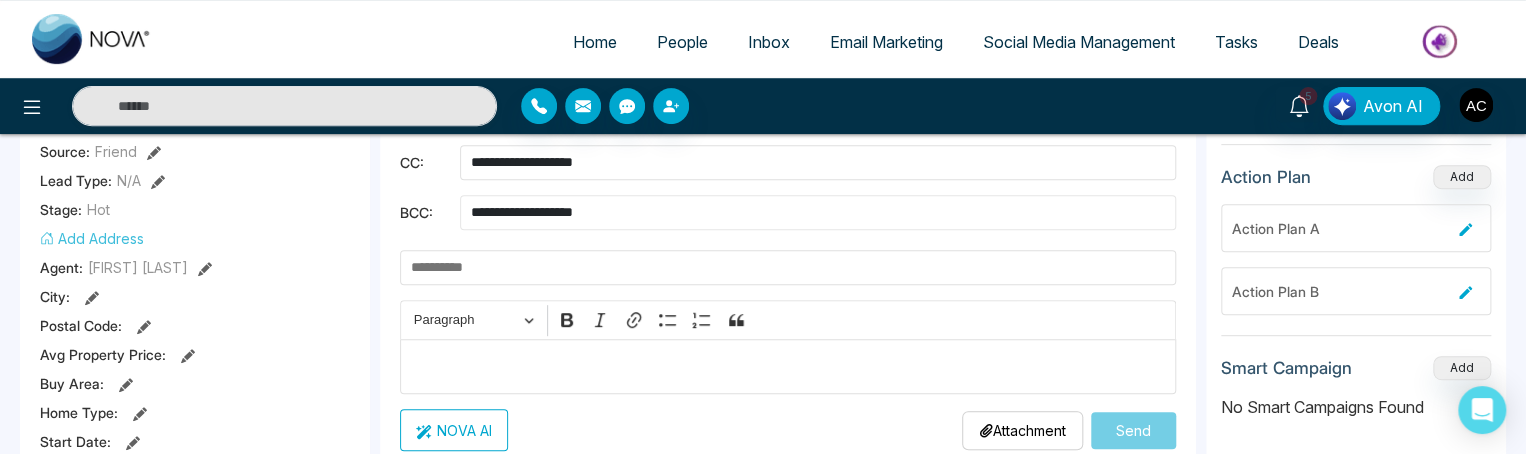 scroll, scrollTop: 392, scrollLeft: 0, axis: vertical 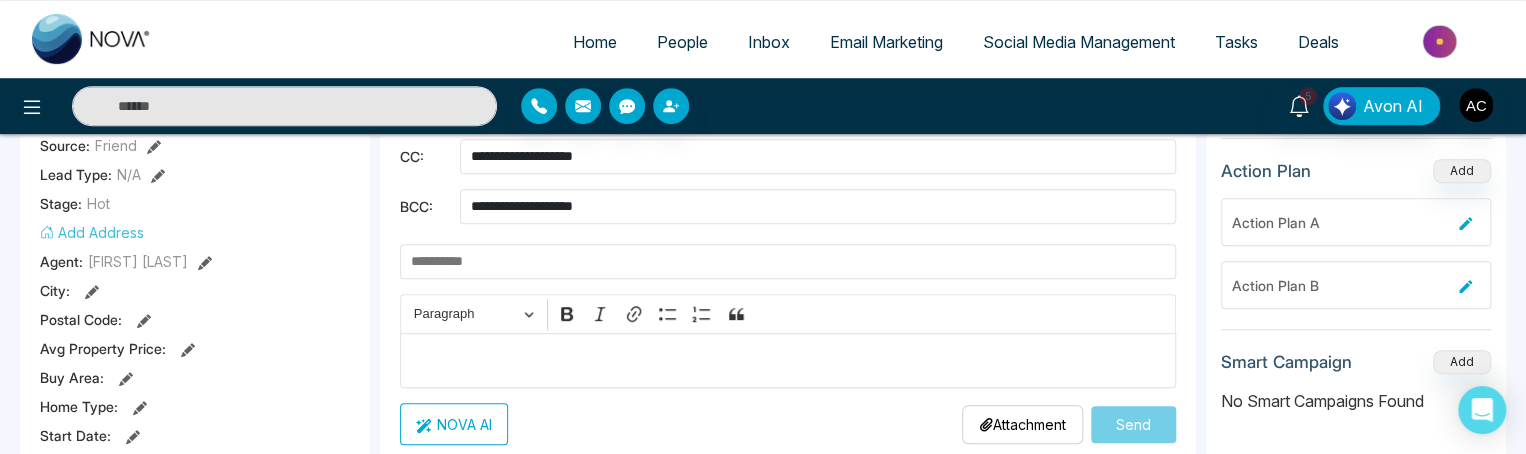 click at bounding box center (788, 261) 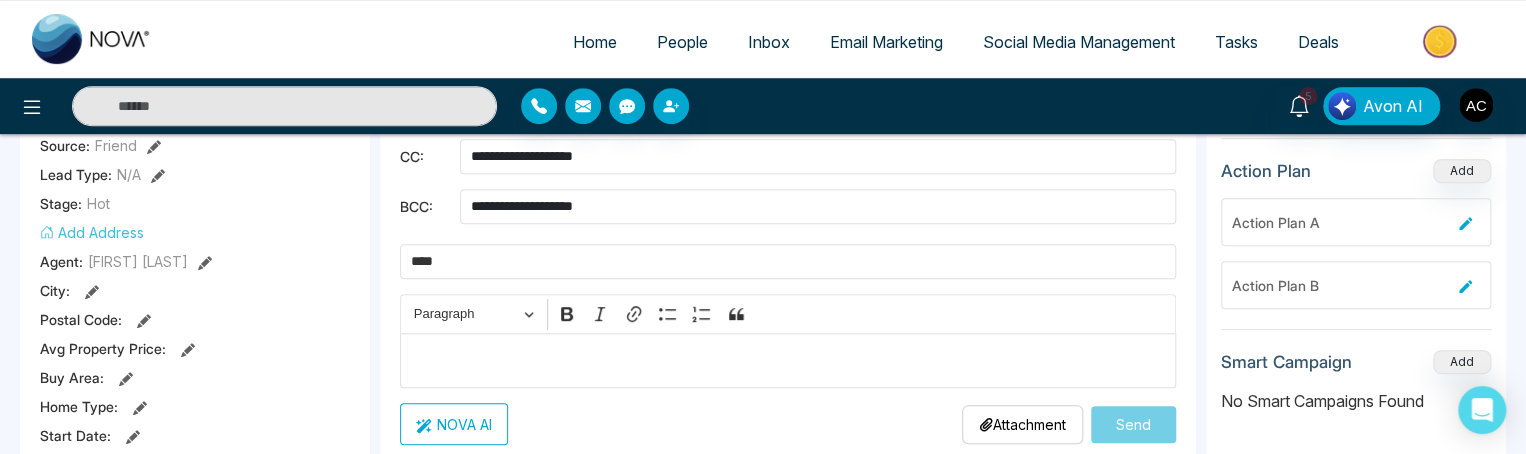 scroll, scrollTop: 420, scrollLeft: 0, axis: vertical 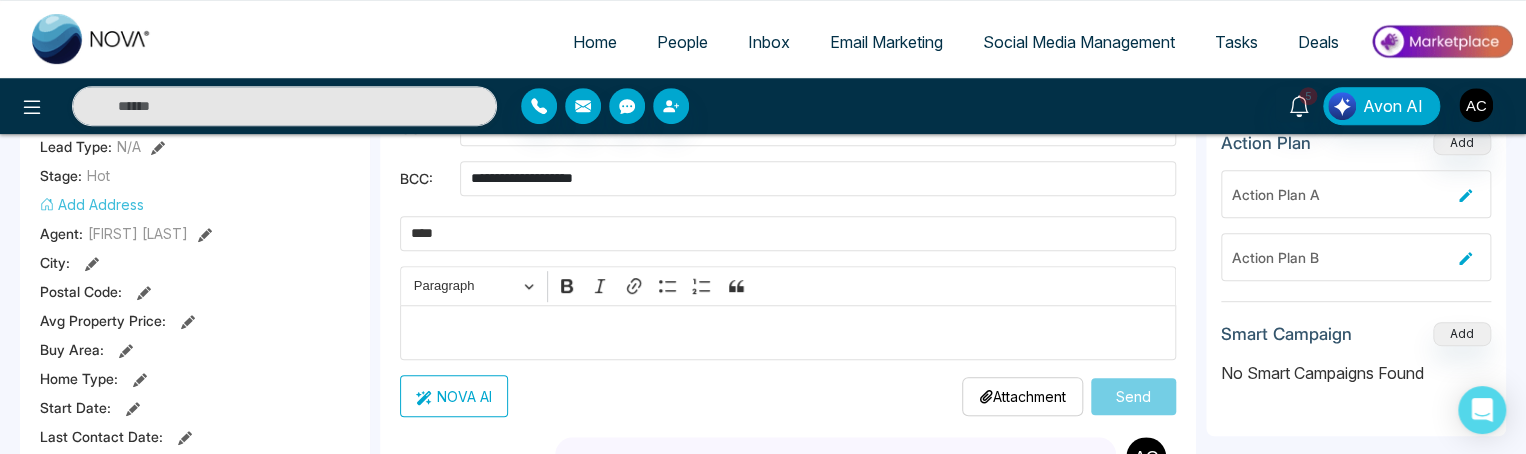type on "****" 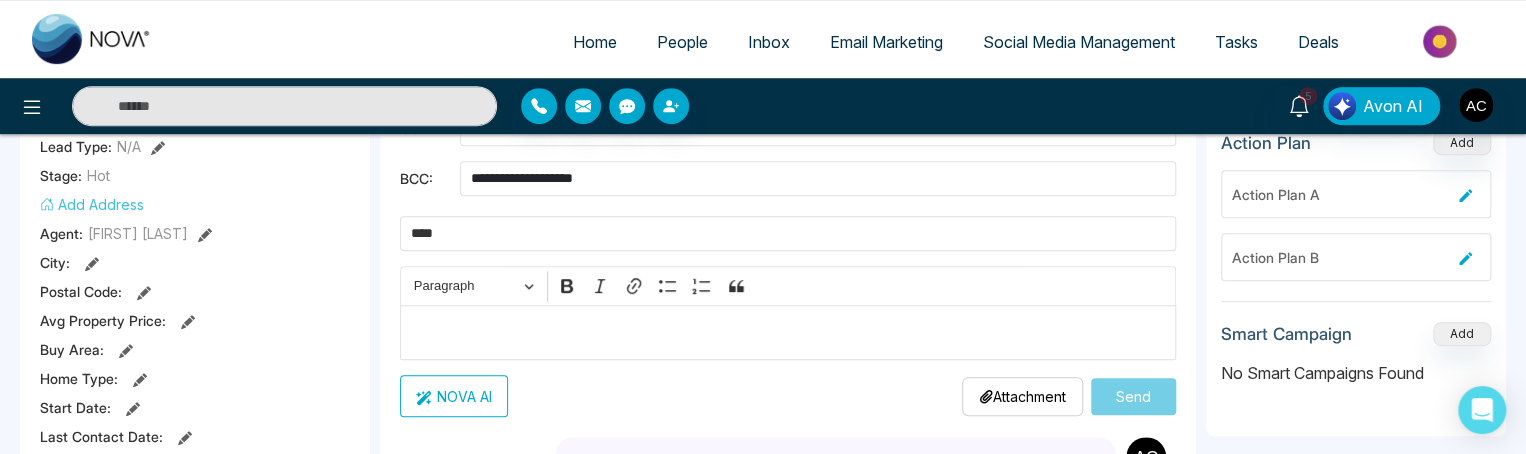 click at bounding box center (788, 332) 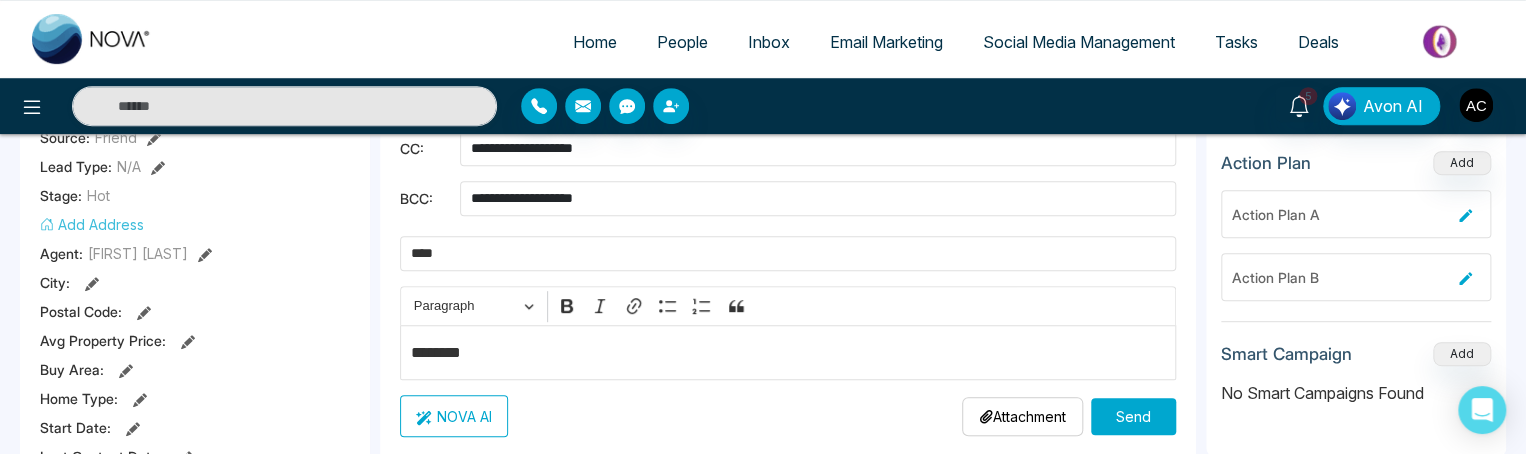 scroll, scrollTop: 400, scrollLeft: 0, axis: vertical 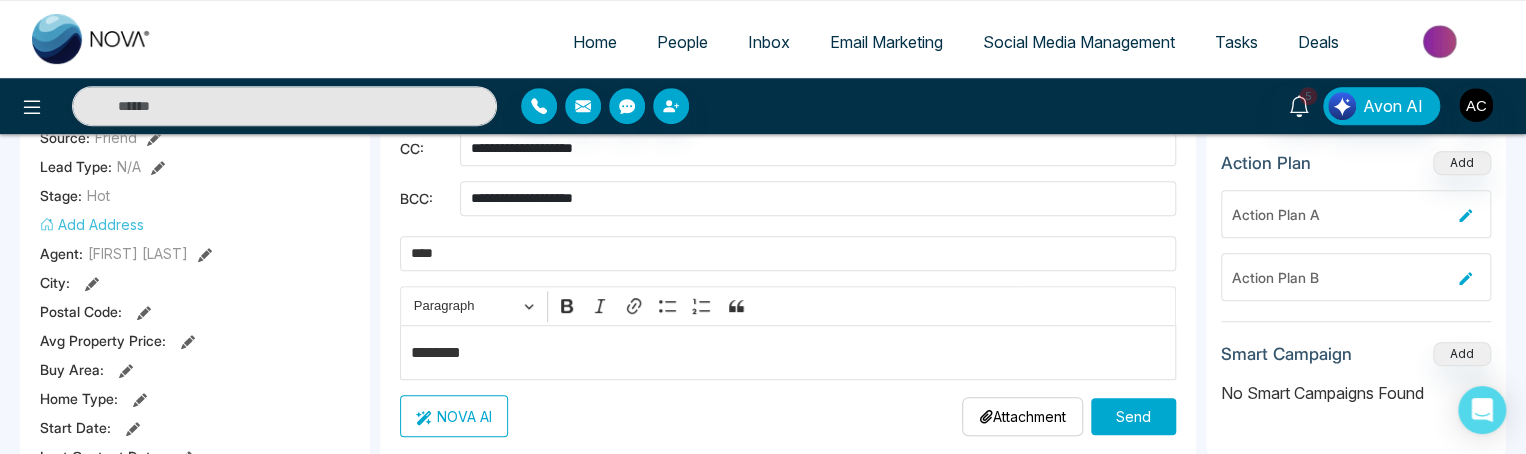 click on "Send" at bounding box center [1133, 416] 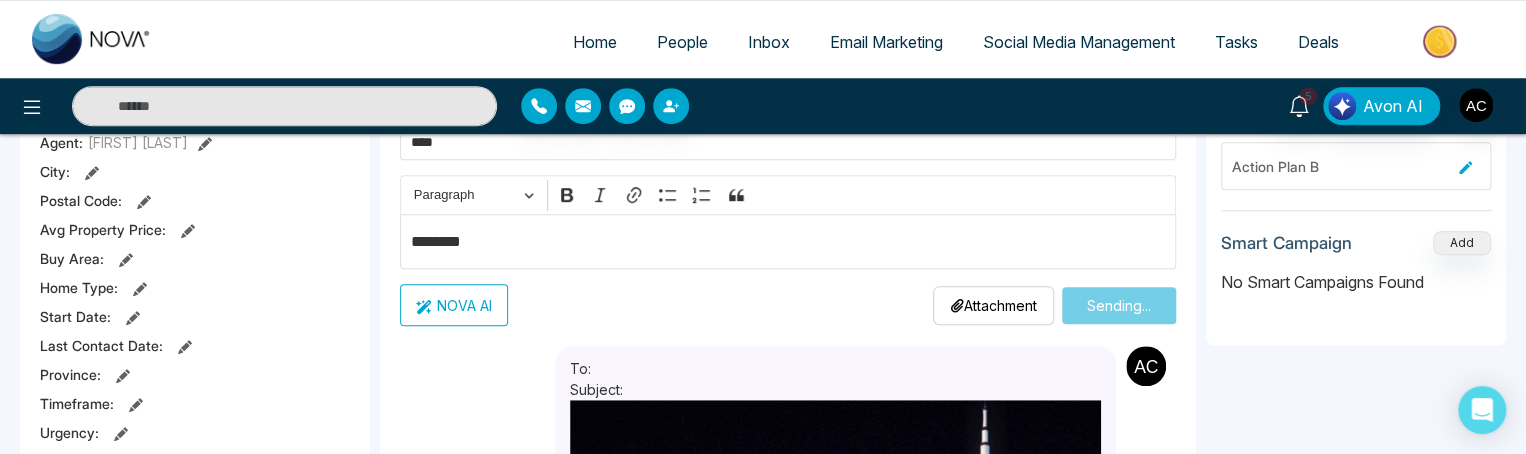 scroll, scrollTop: 512, scrollLeft: 0, axis: vertical 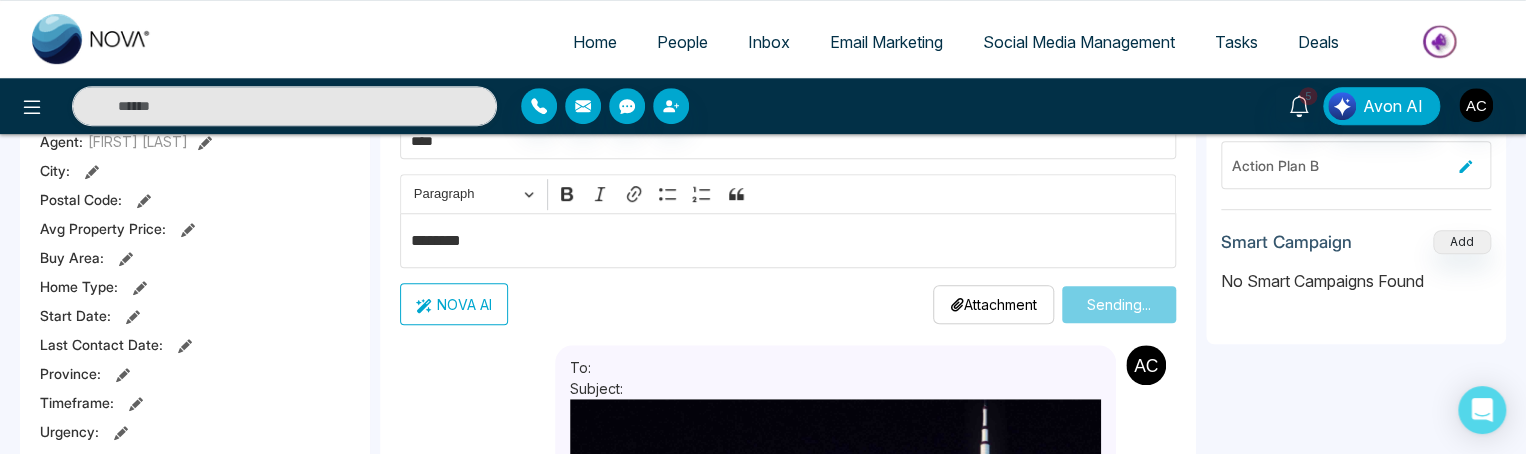 type 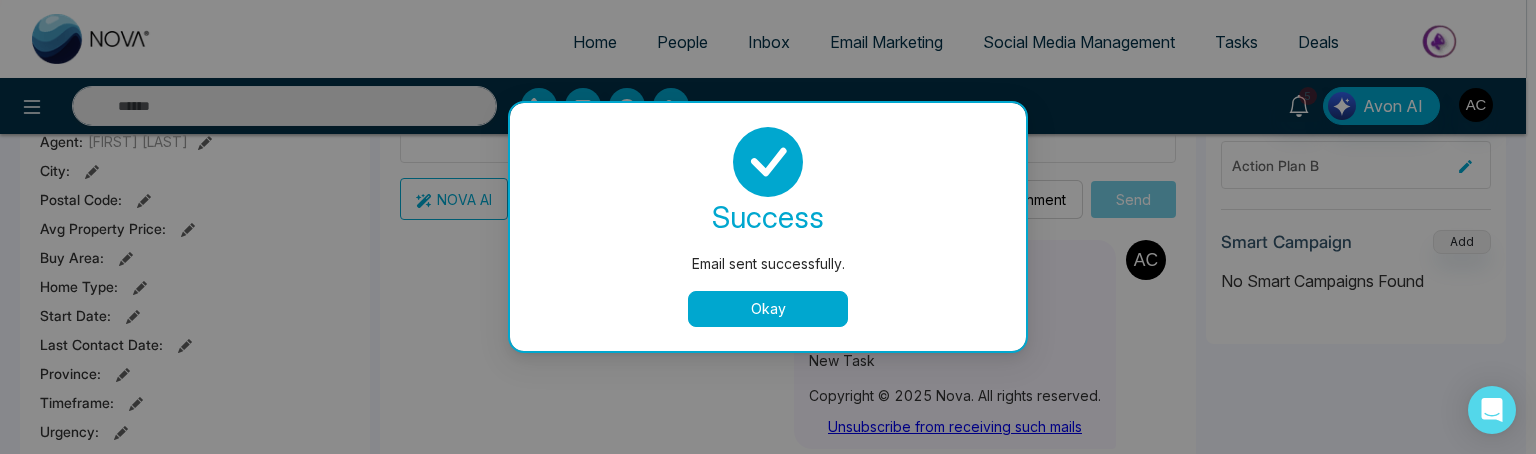 click on "Okay" at bounding box center (768, 309) 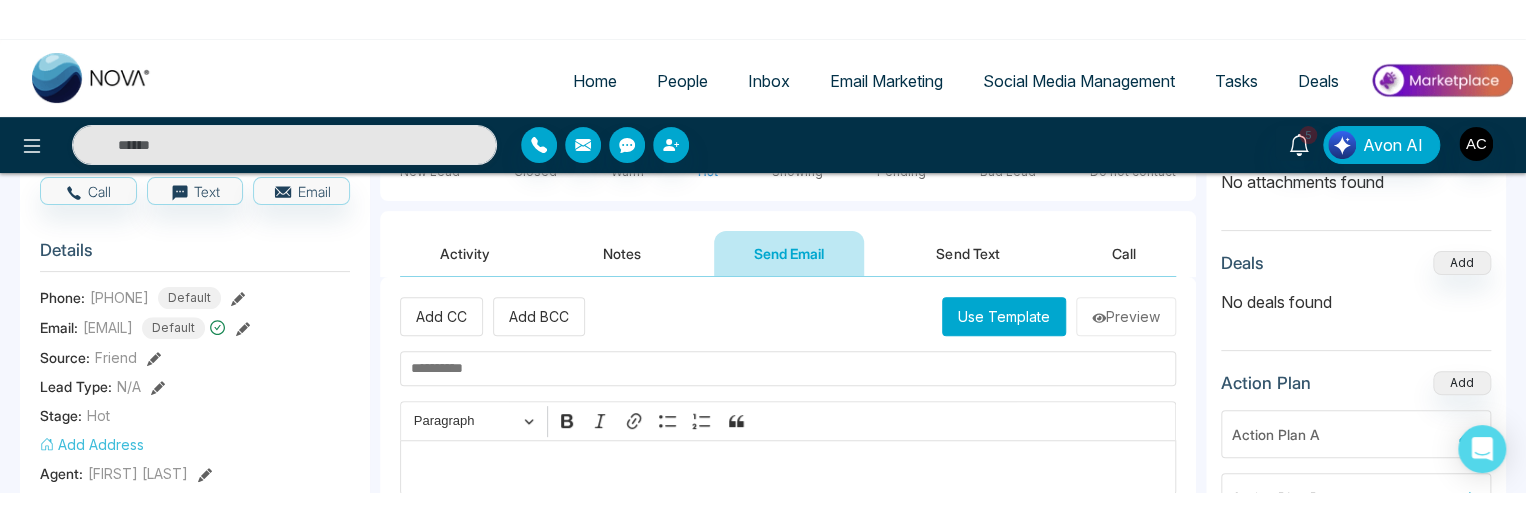 scroll, scrollTop: 218, scrollLeft: 0, axis: vertical 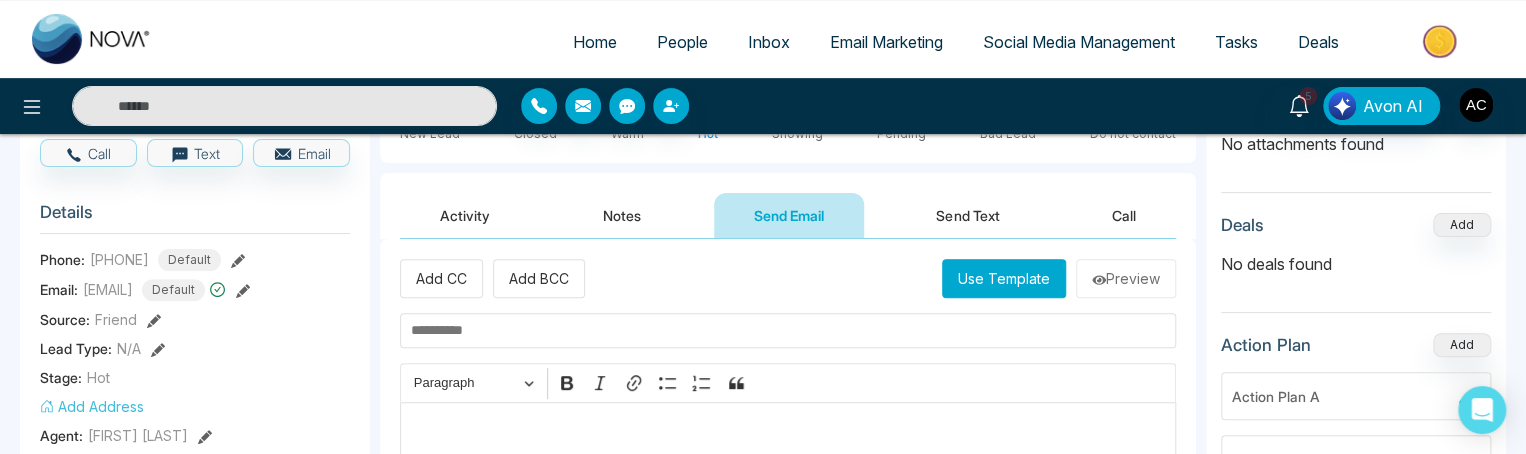 drag, startPoint x: 893, startPoint y: 448, endPoint x: 936, endPoint y: 435, distance: 44.922153 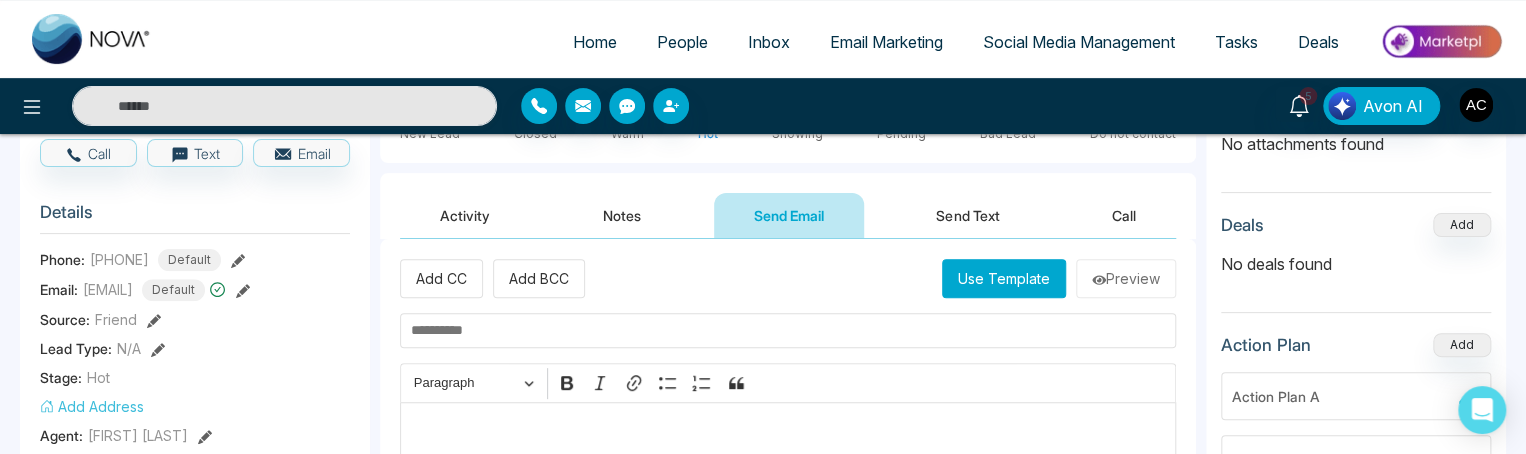 click at bounding box center (788, 429) 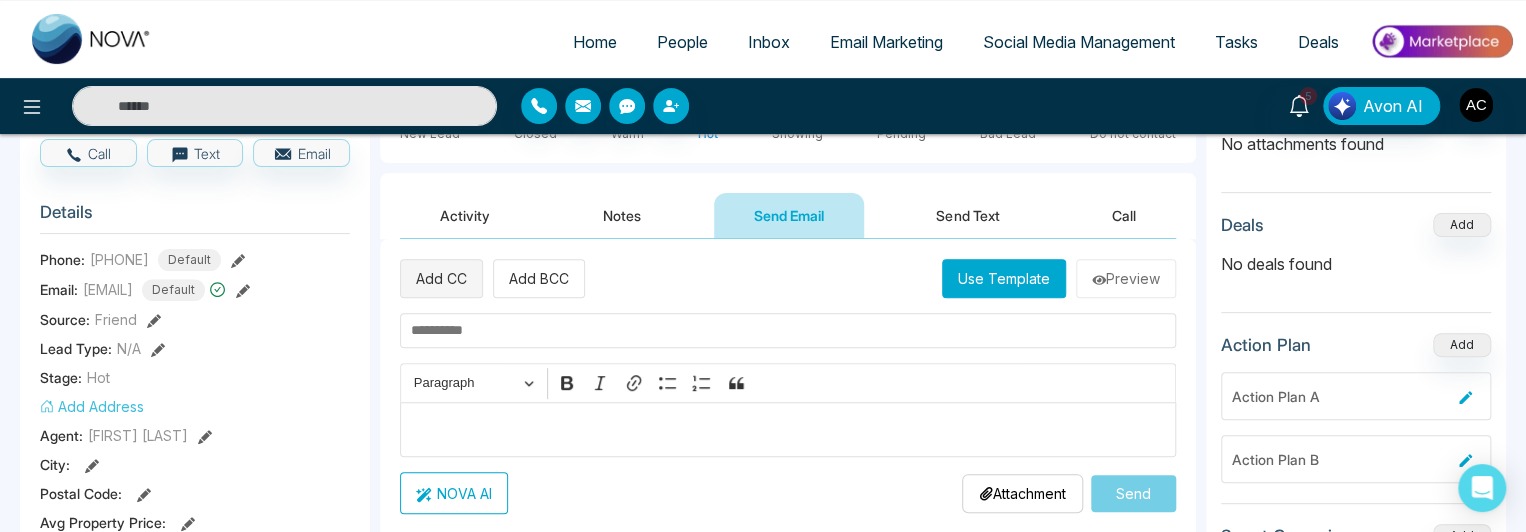 click on "Add CC" at bounding box center (441, 278) 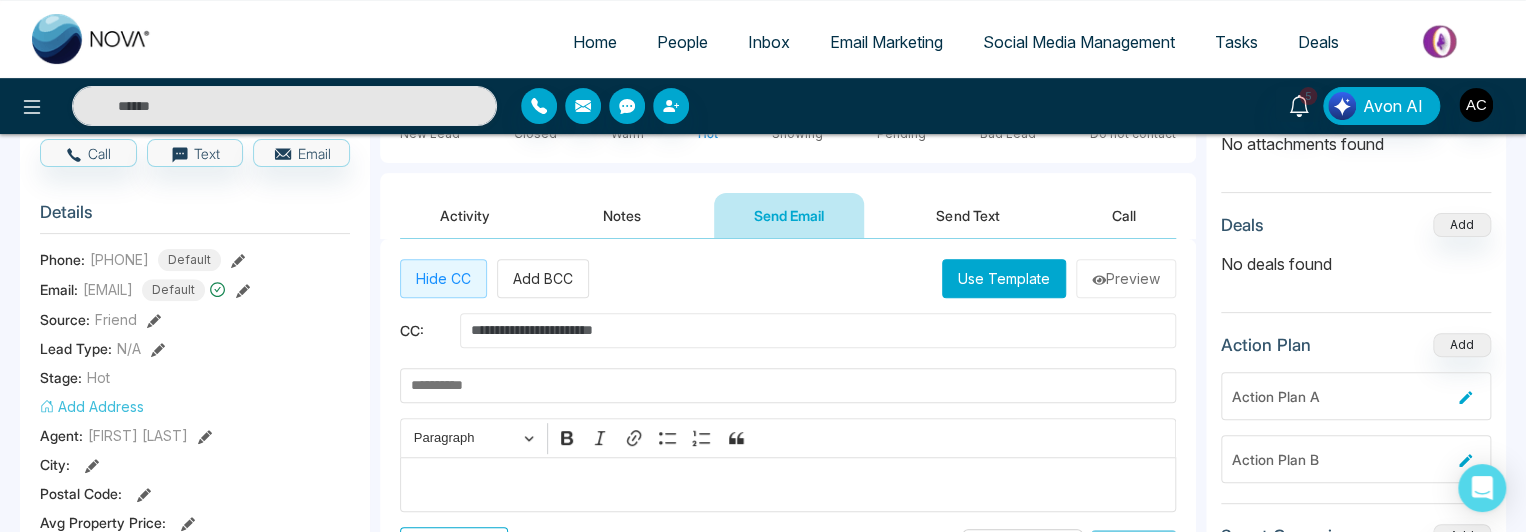 click at bounding box center [818, 330] 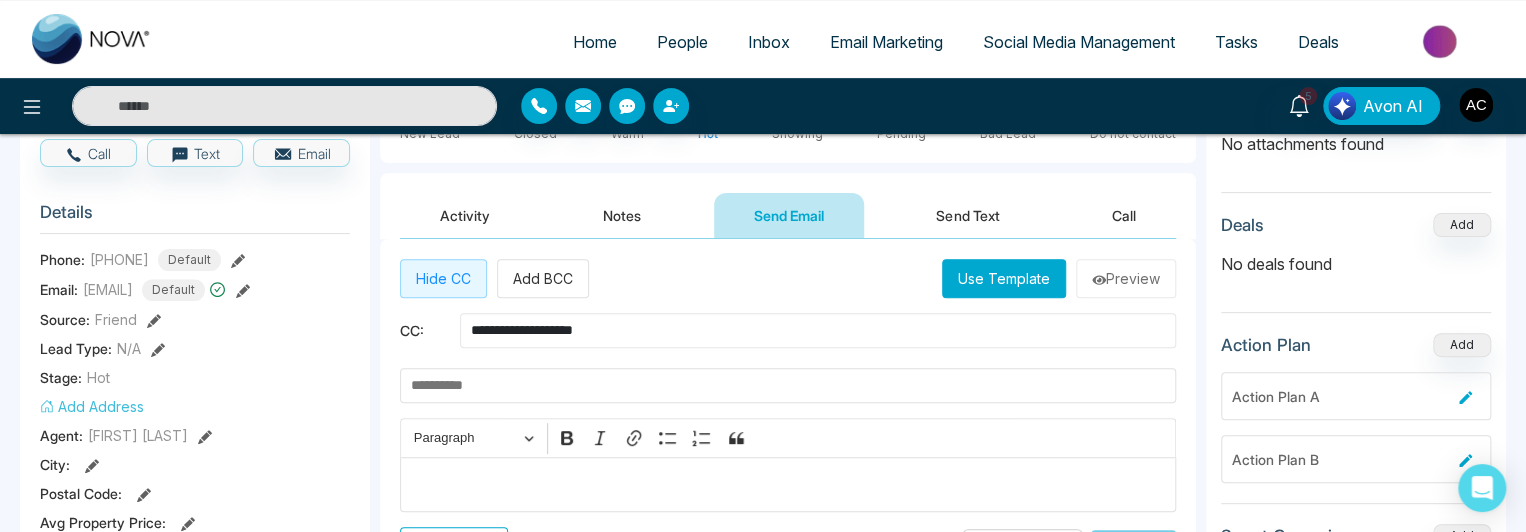 click on "**********" at bounding box center (818, 330) 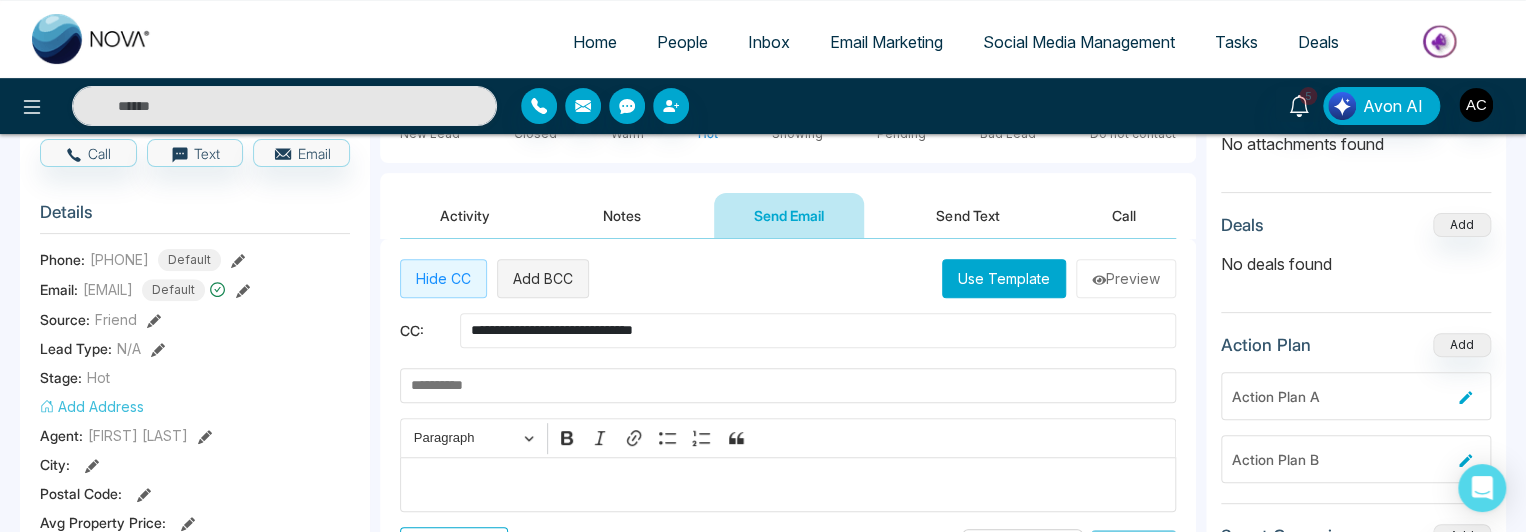 type on "**********" 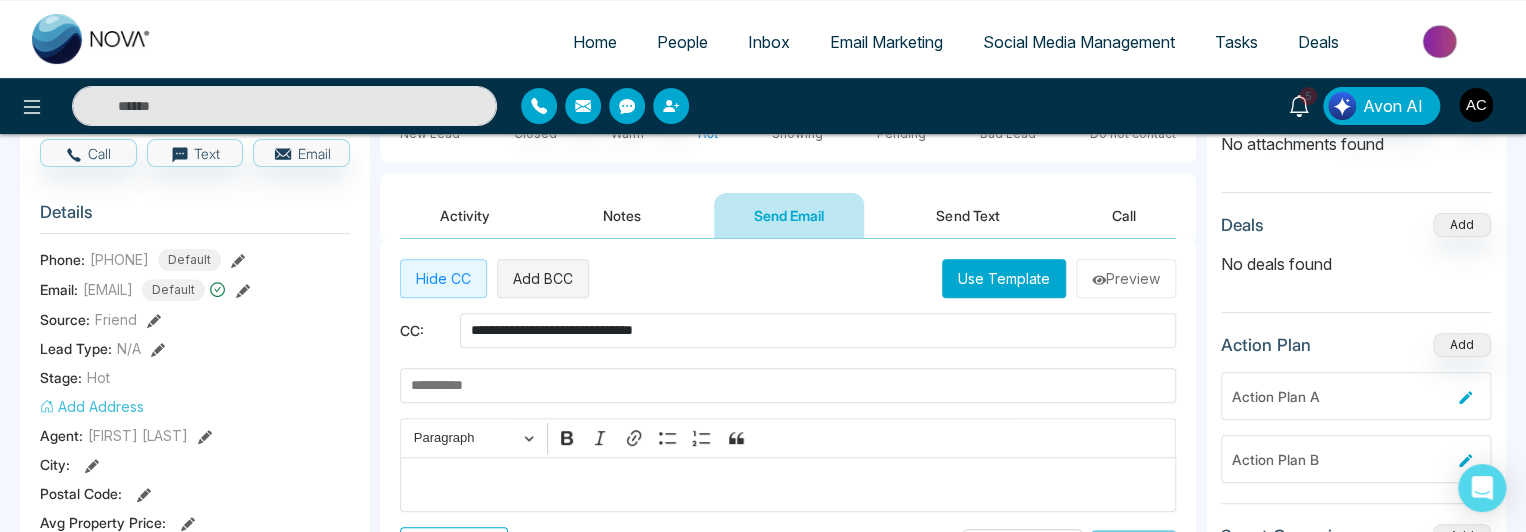 click on "Add BCC" at bounding box center [543, 278] 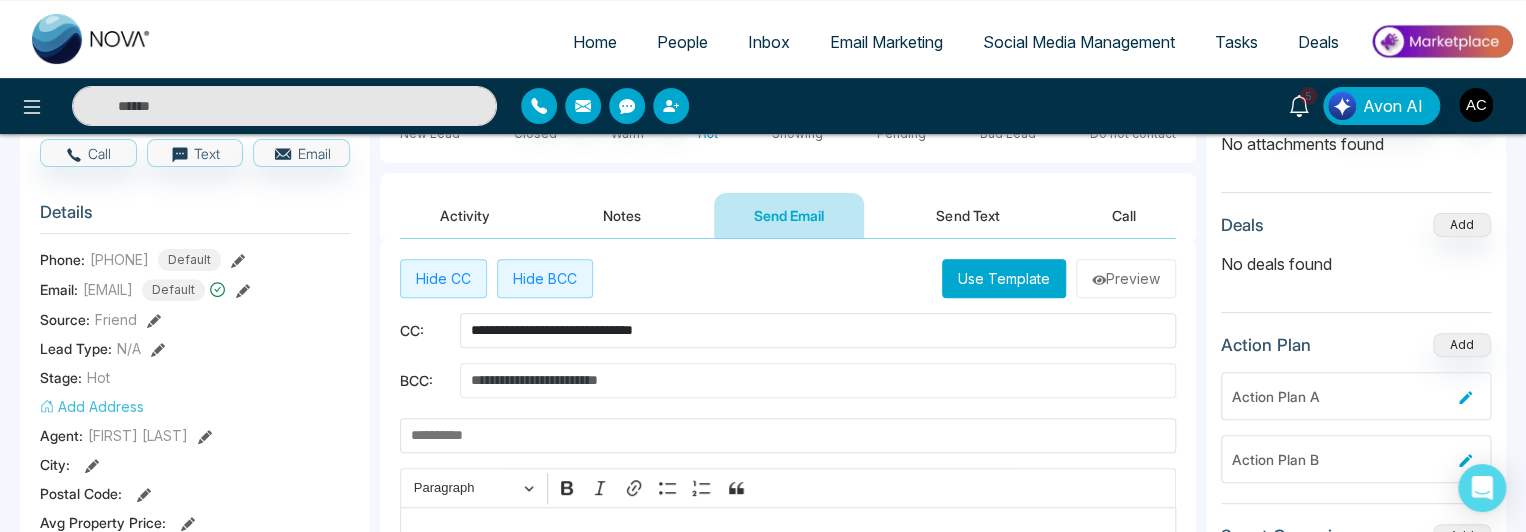click at bounding box center (818, 380) 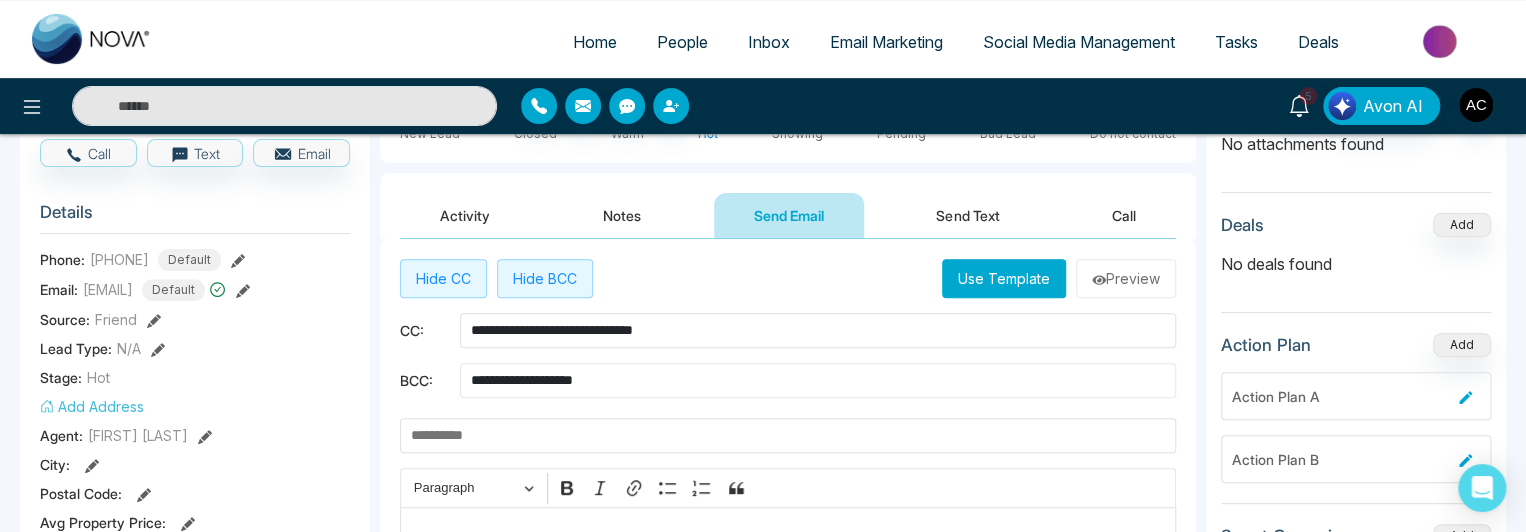 click on "**********" at bounding box center [818, 380] 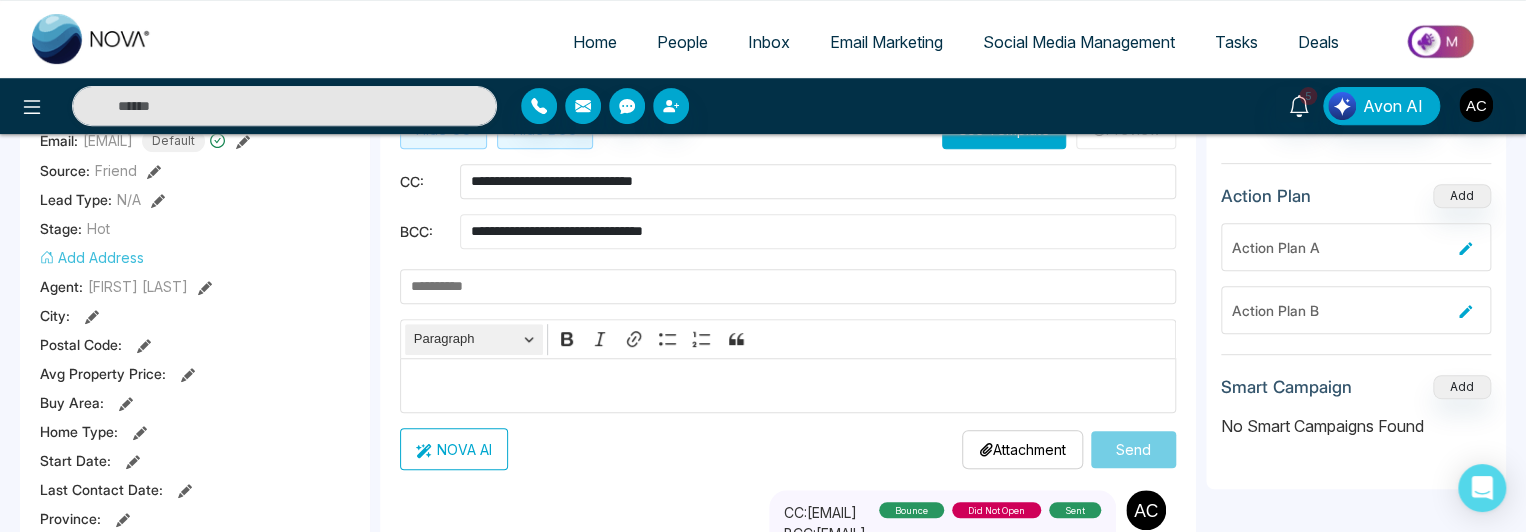 scroll, scrollTop: 368, scrollLeft: 0, axis: vertical 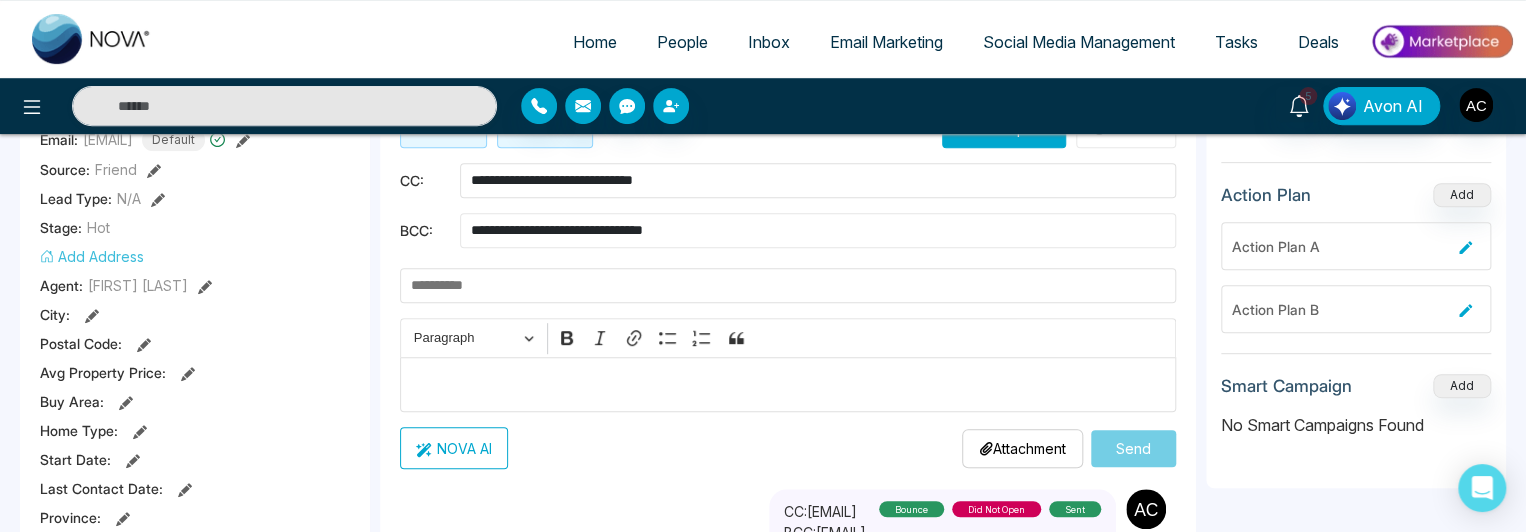 type on "**********" 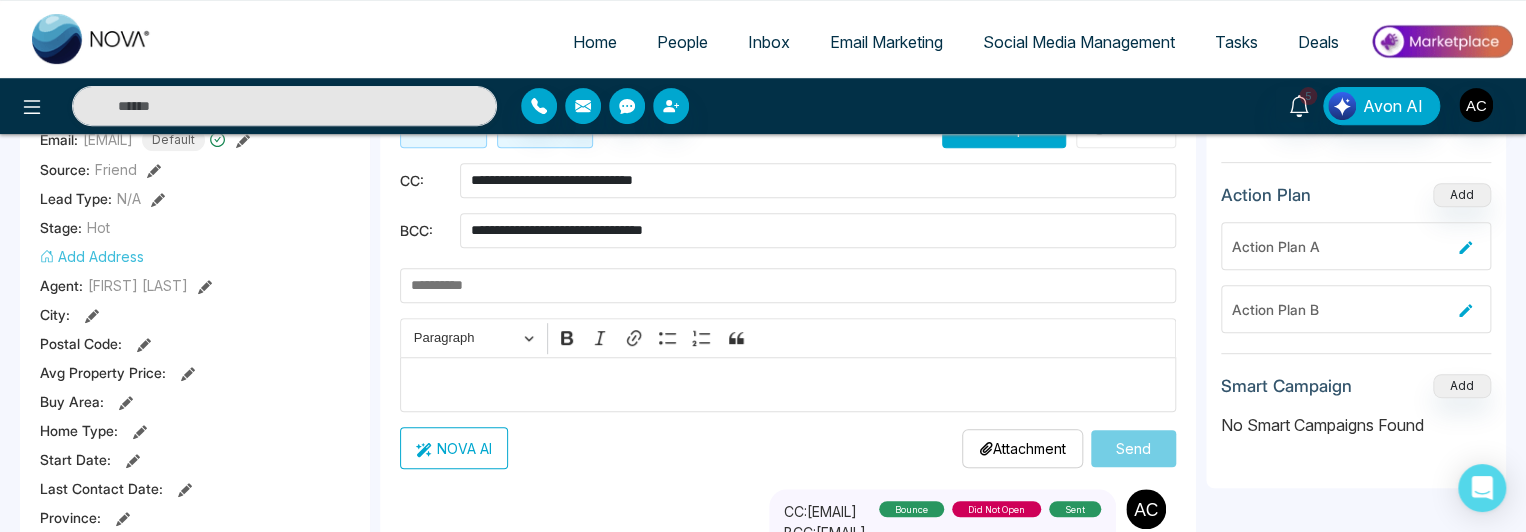 click at bounding box center (788, 285) 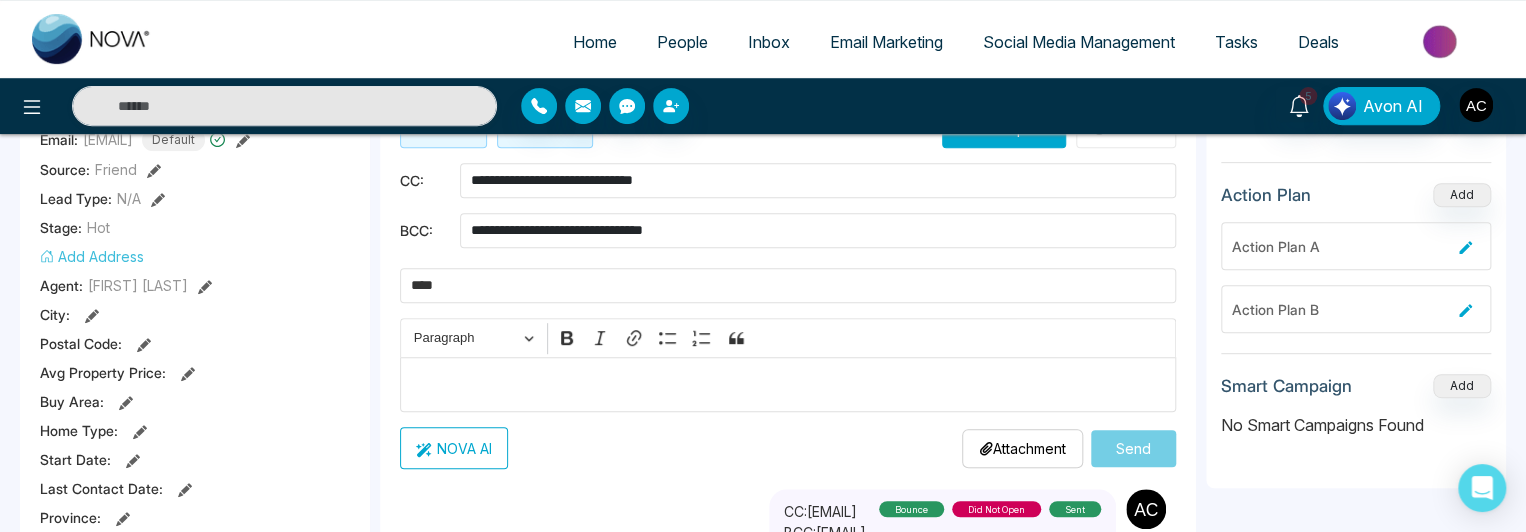 type on "****" 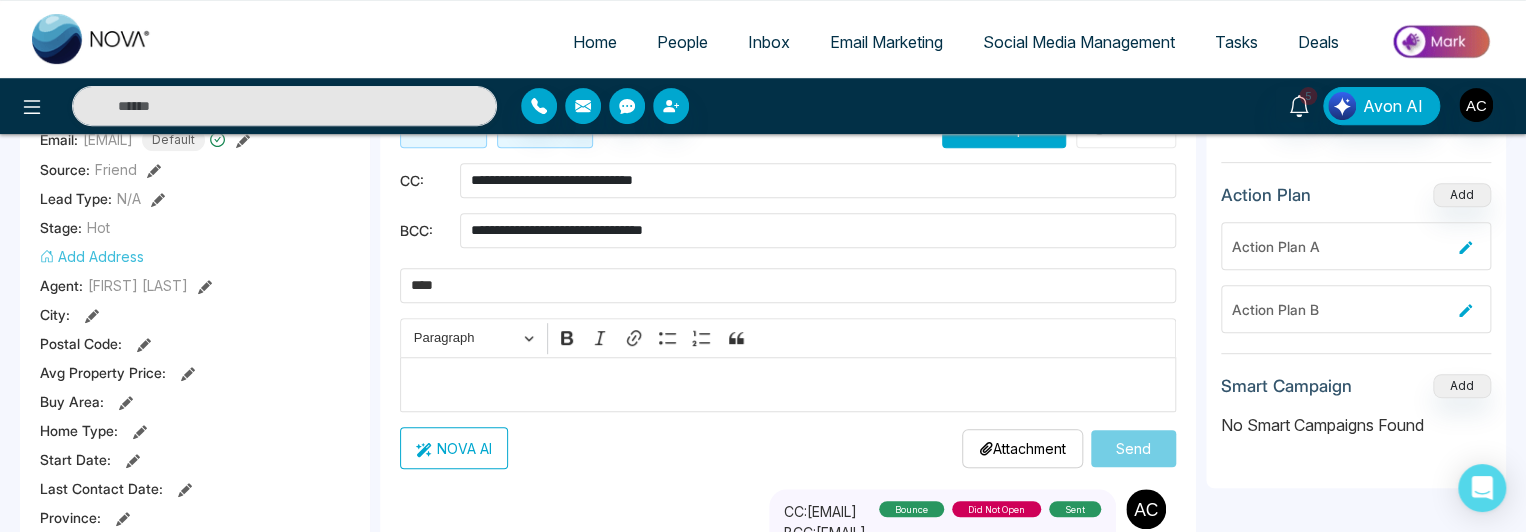 click at bounding box center [788, 385] 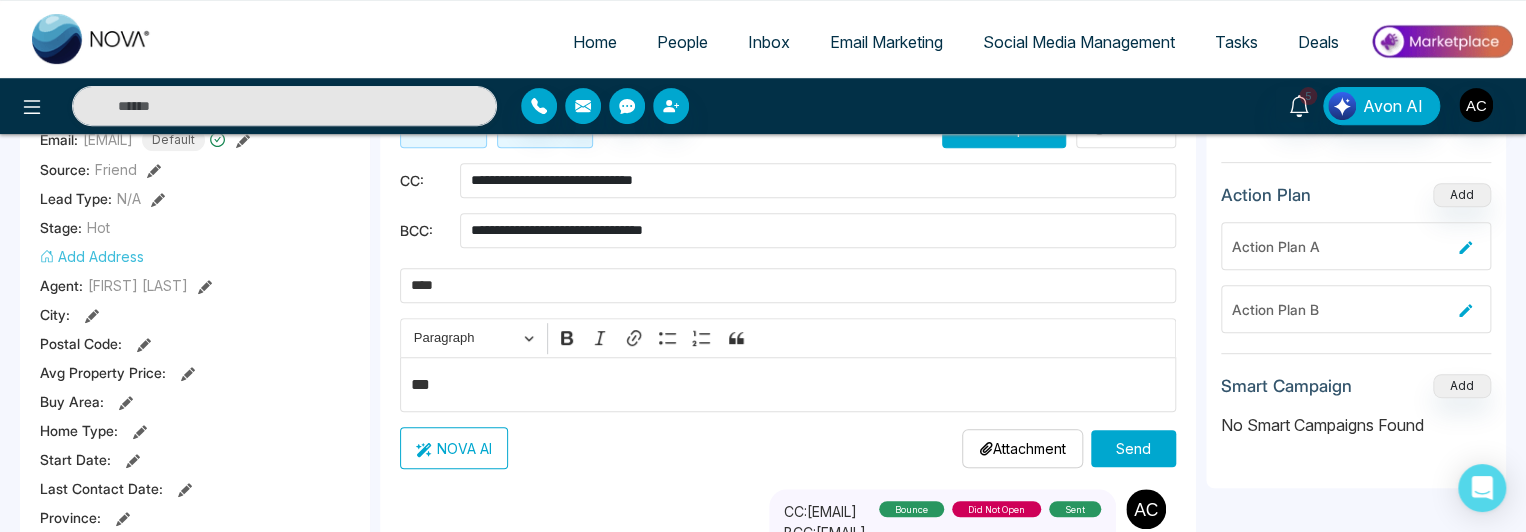 click on "Send" at bounding box center [1133, 448] 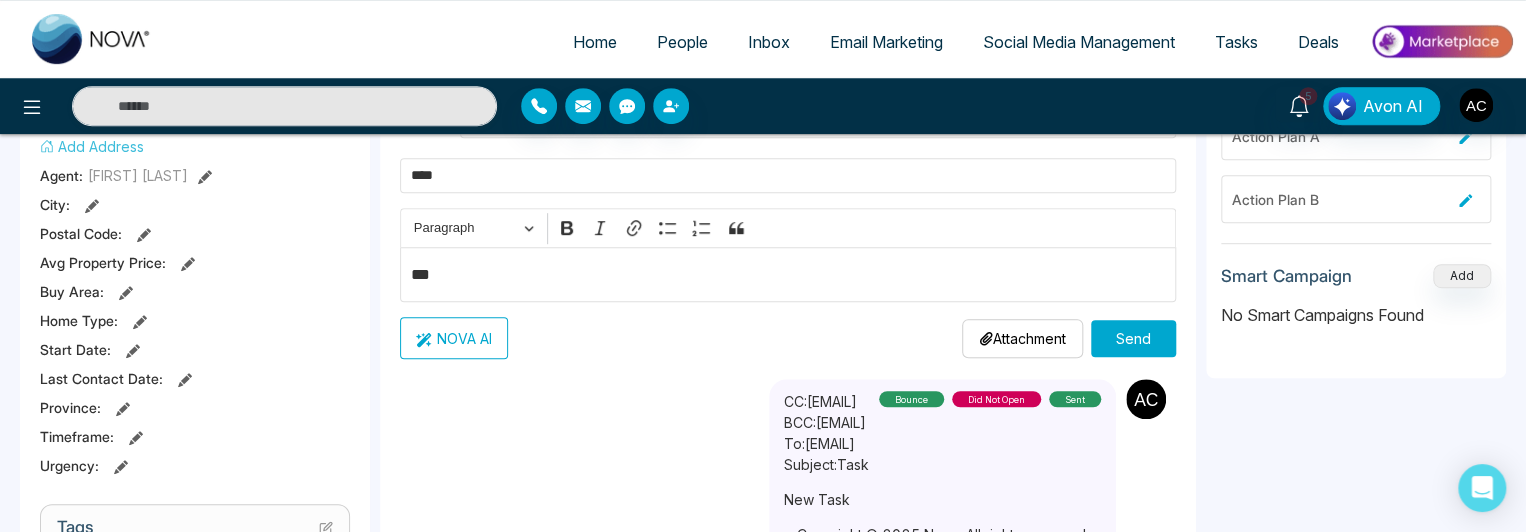 scroll, scrollTop: 480, scrollLeft: 0, axis: vertical 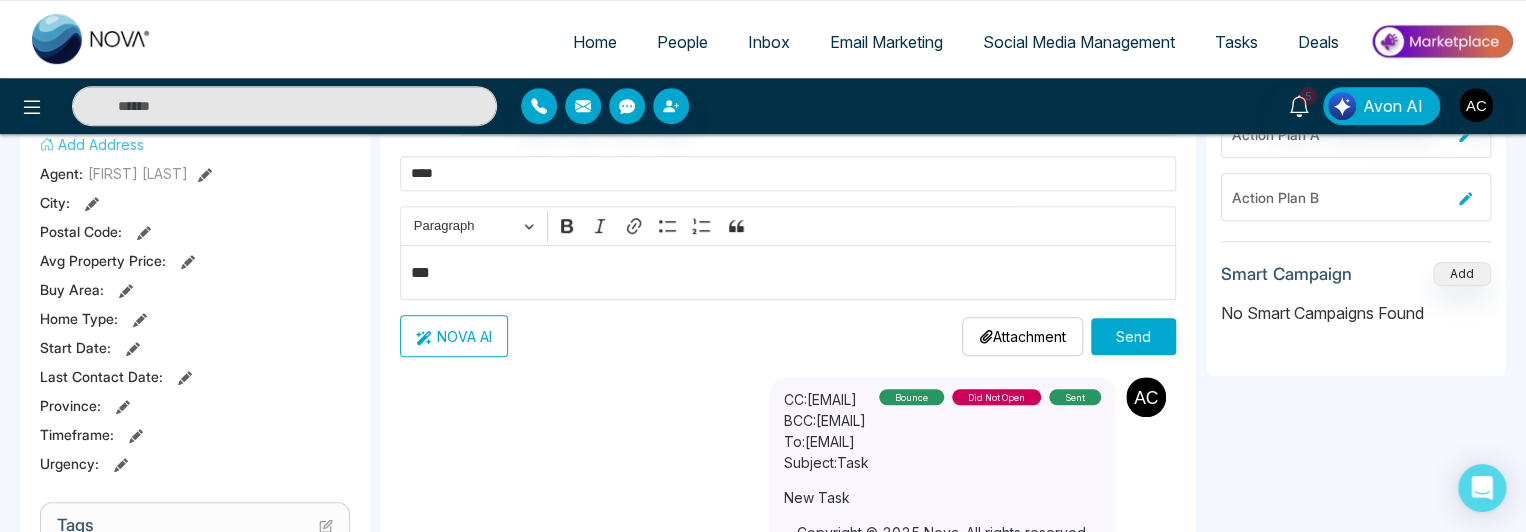 click on "Send" at bounding box center (1133, 336) 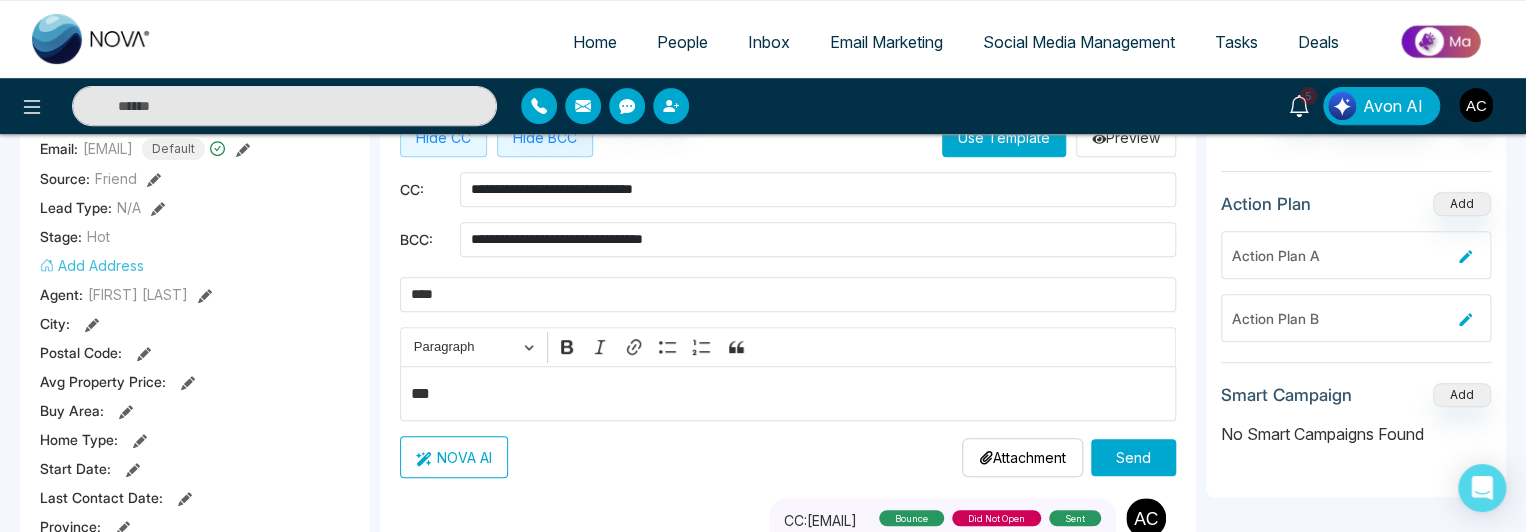 scroll, scrollTop: 364, scrollLeft: 0, axis: vertical 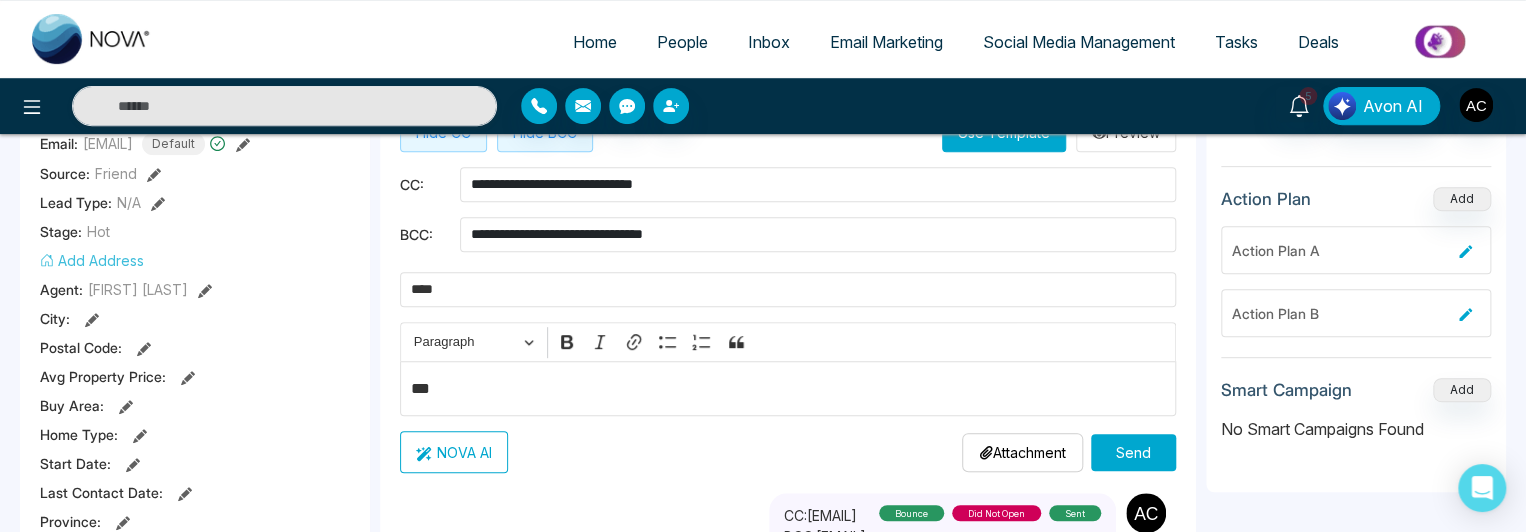 click on "Send" at bounding box center [1133, 452] 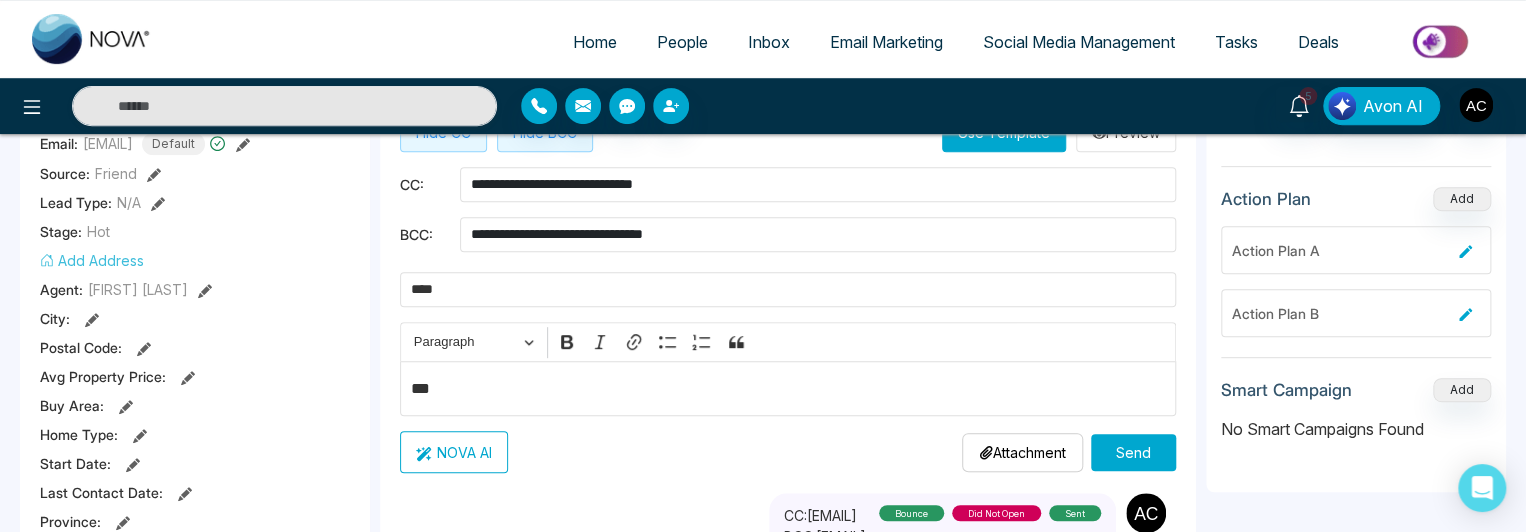 click on "Send" at bounding box center (1133, 452) 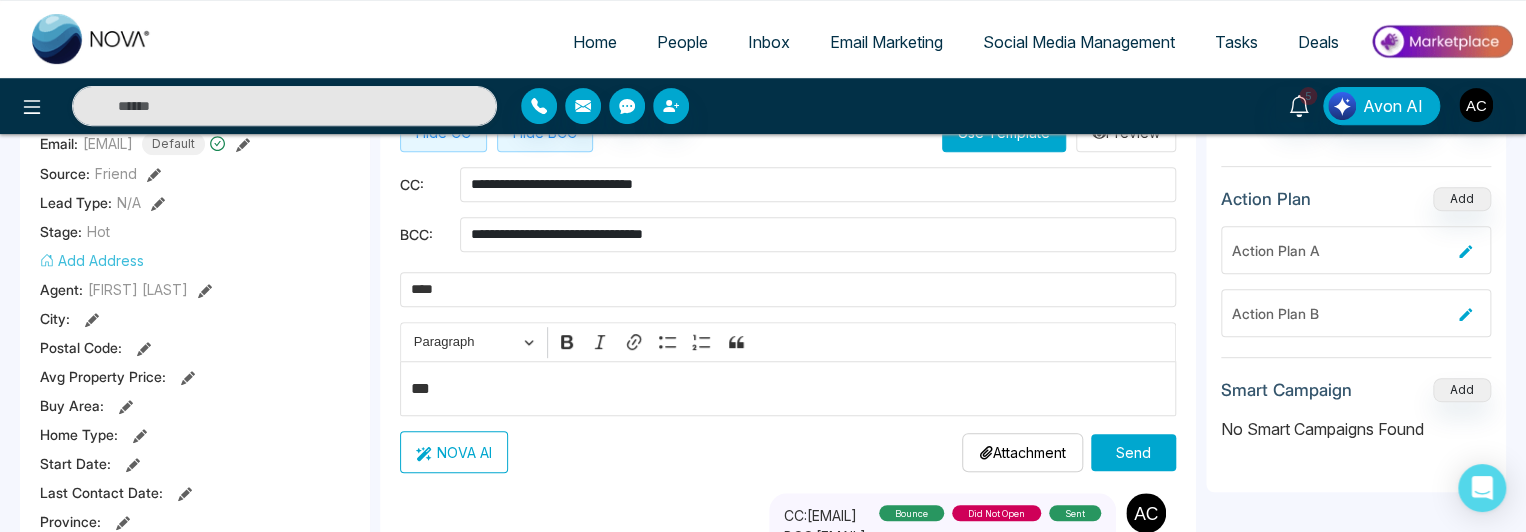 click on "***" at bounding box center (788, 389) 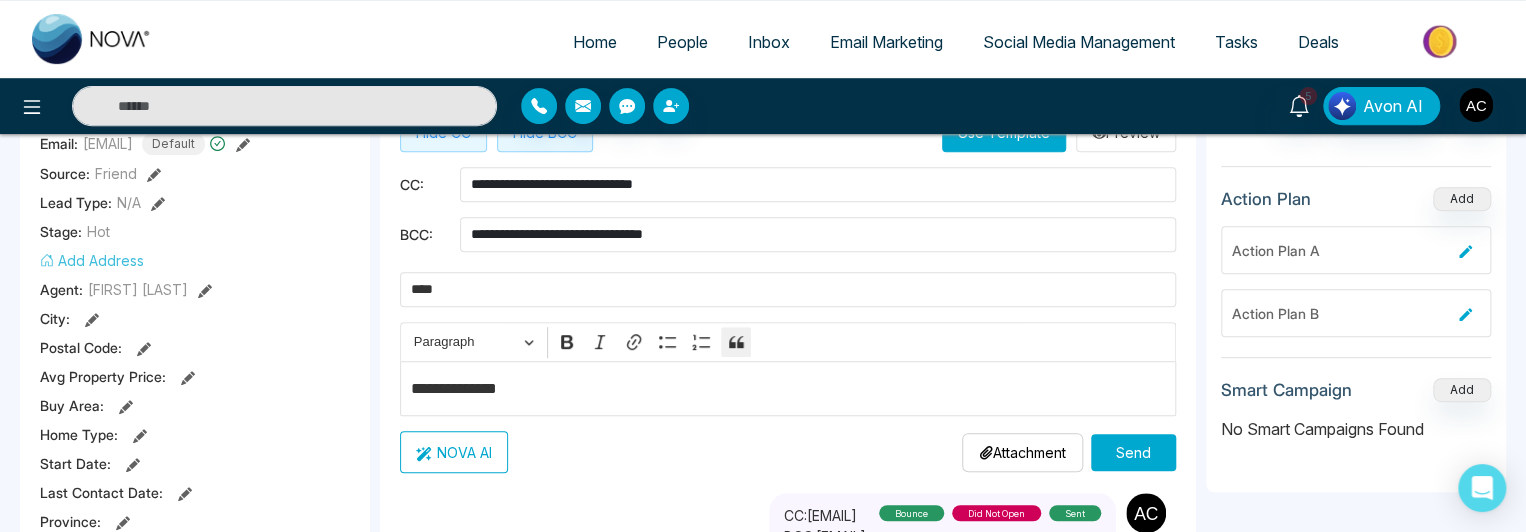 scroll, scrollTop: 423, scrollLeft: 0, axis: vertical 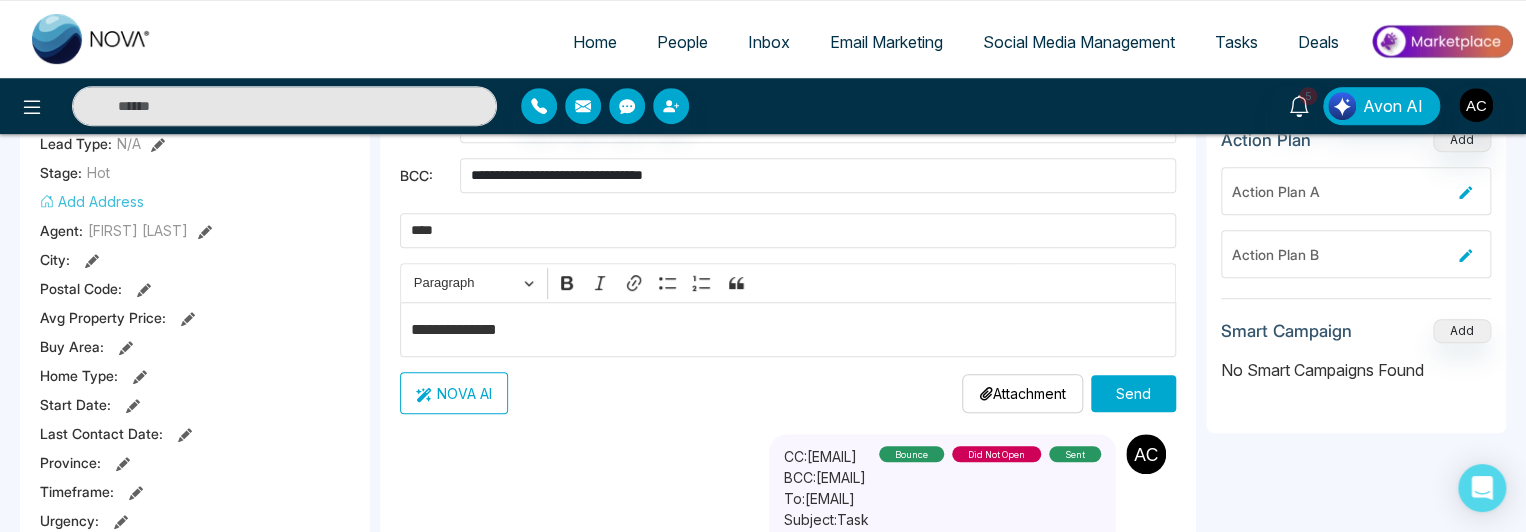 click on "Send" at bounding box center (1133, 393) 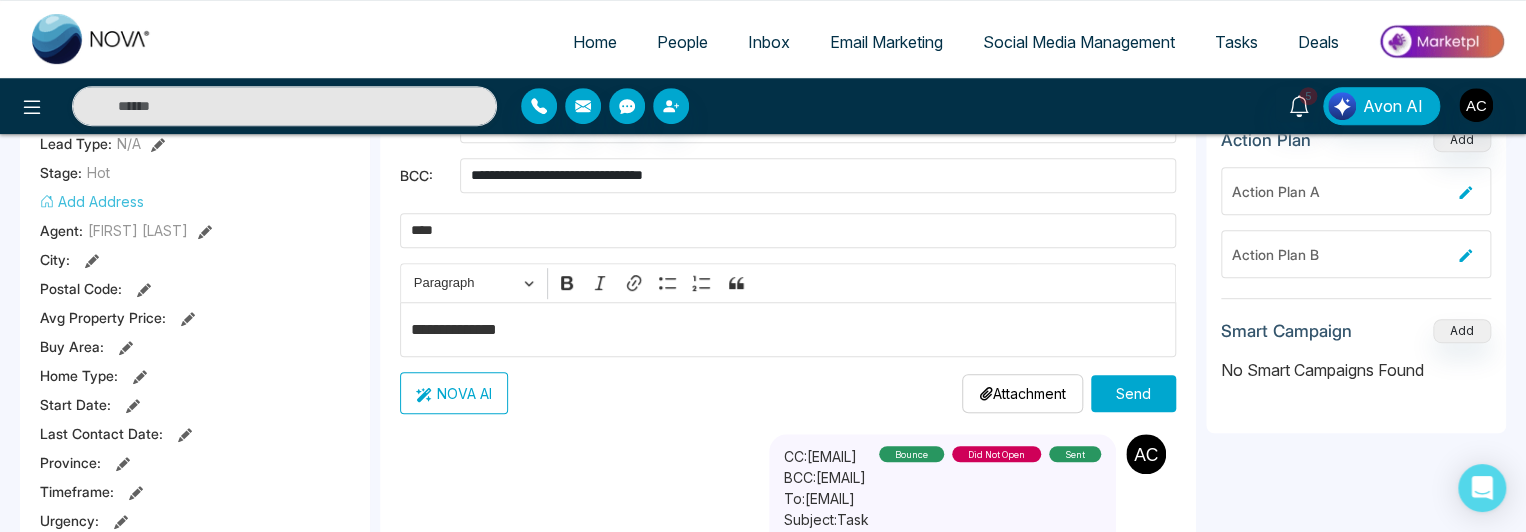 click on "Send" at bounding box center (1133, 393) 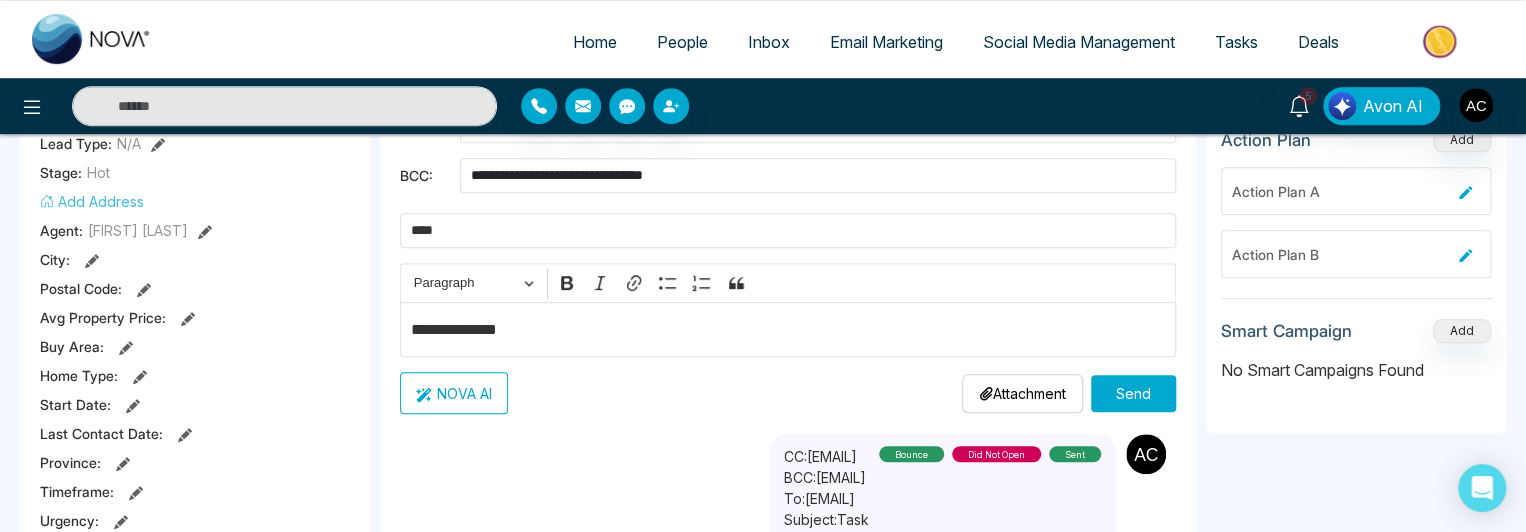 click on "Send" at bounding box center (1133, 393) 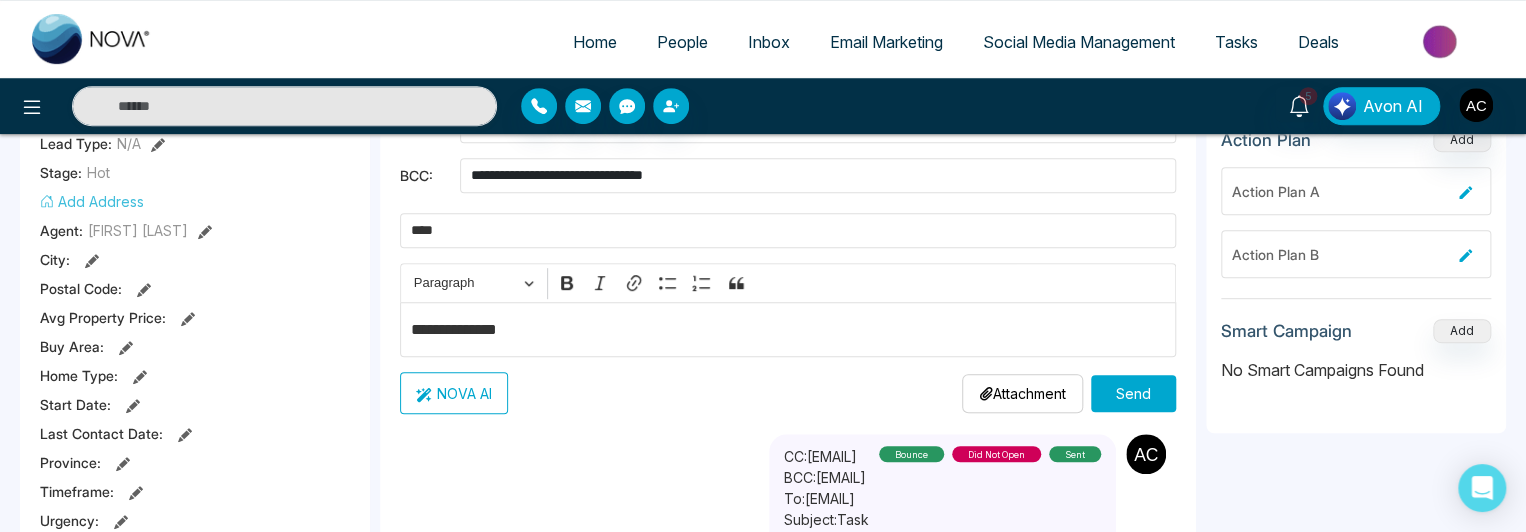 click on "Send" at bounding box center [1133, 393] 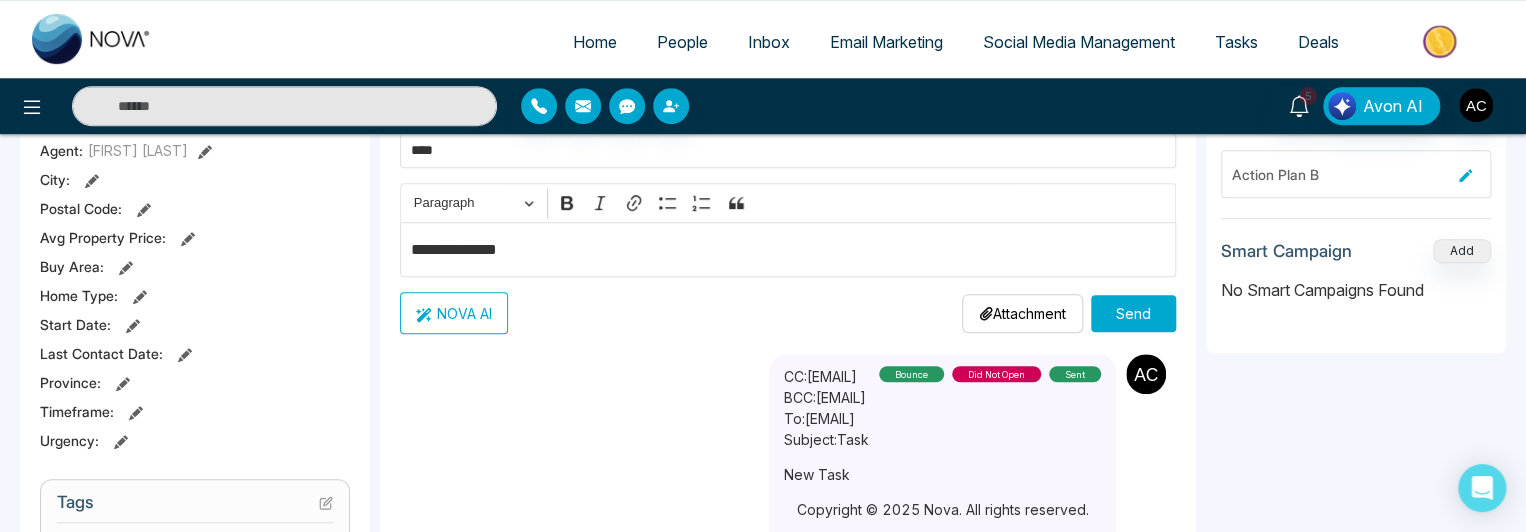 scroll, scrollTop: 506, scrollLeft: 0, axis: vertical 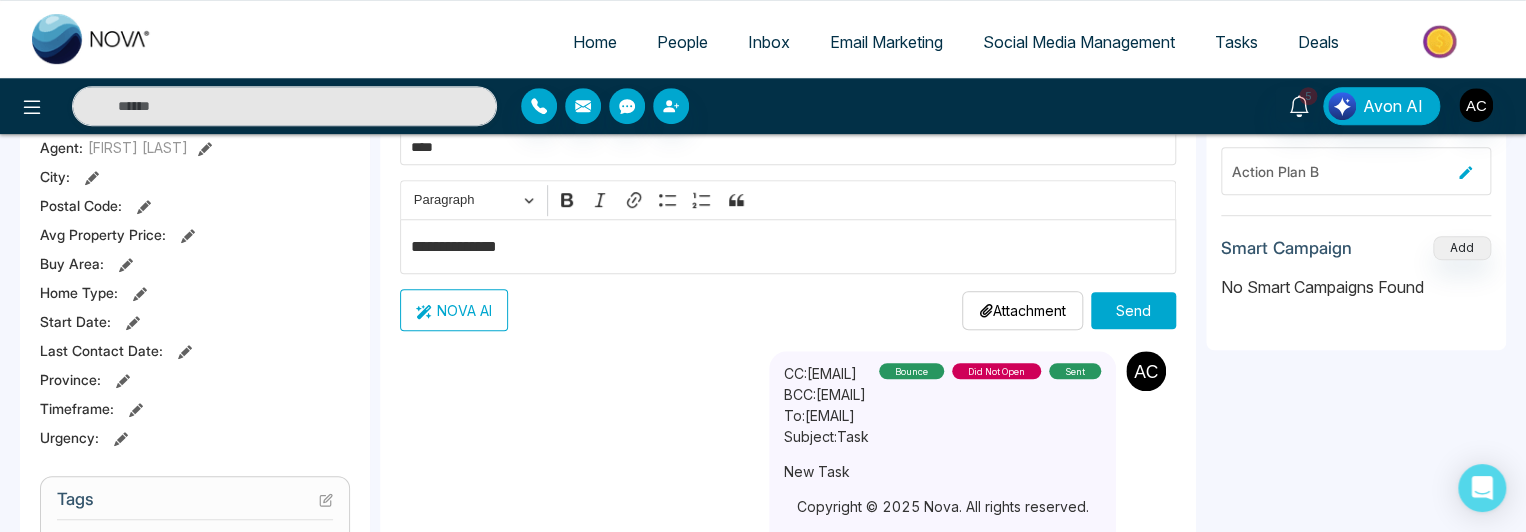 click on "did not open" at bounding box center [996, 371] 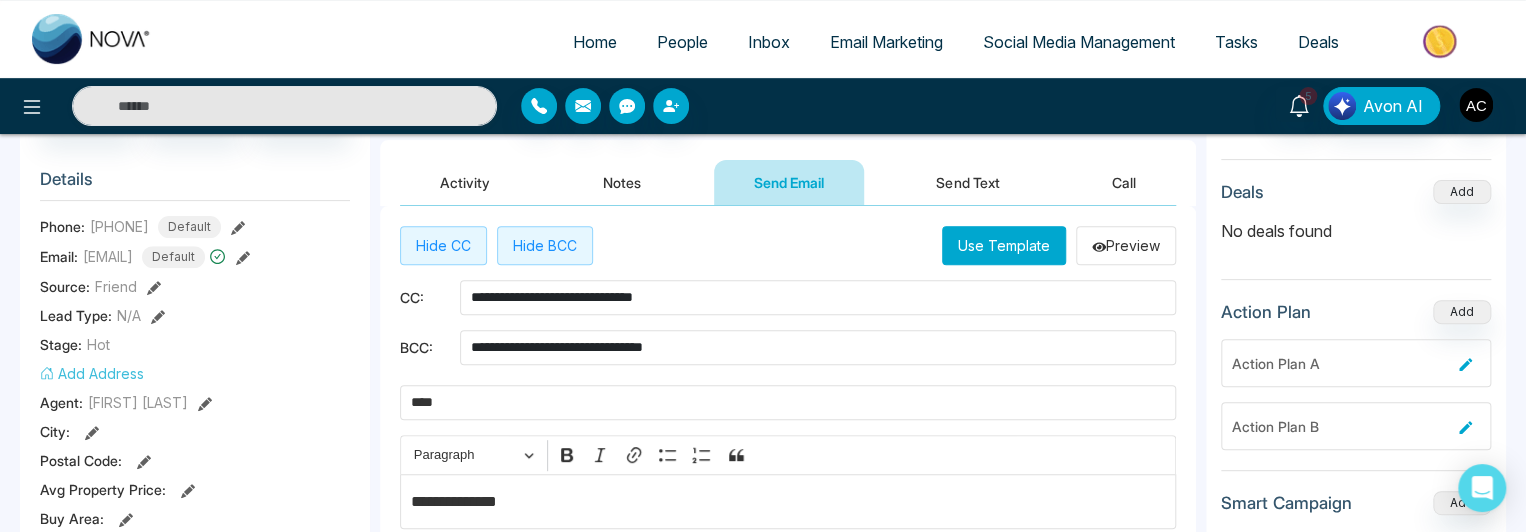scroll, scrollTop: 250, scrollLeft: 0, axis: vertical 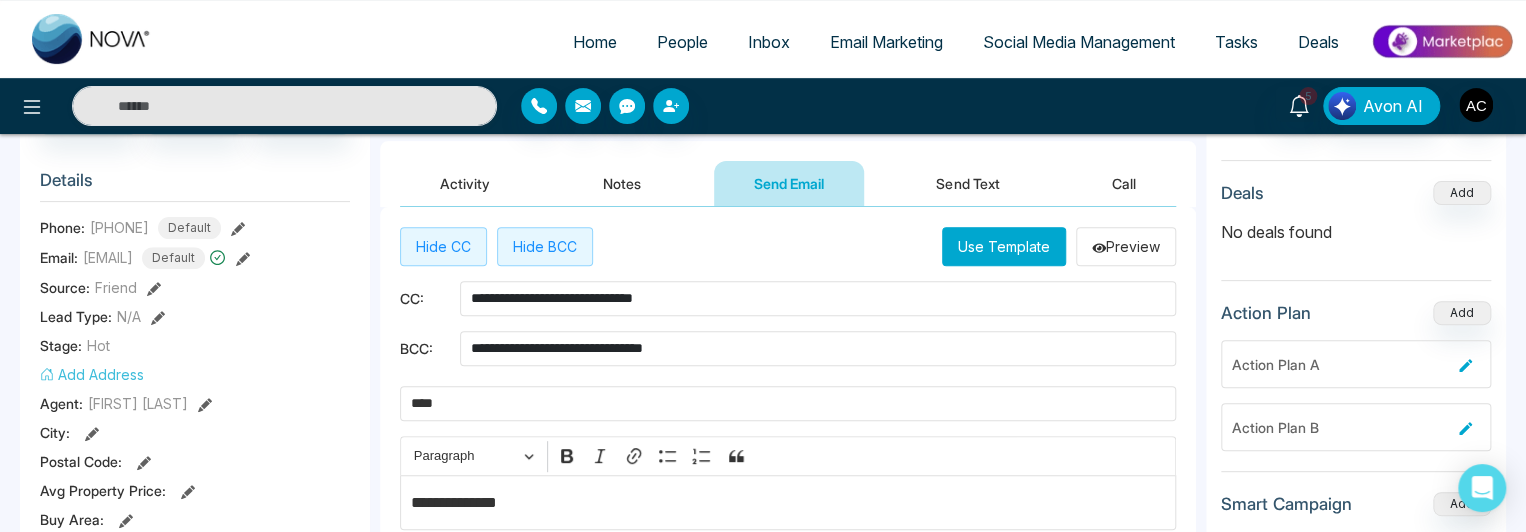 click on "**********" at bounding box center (788, 326) 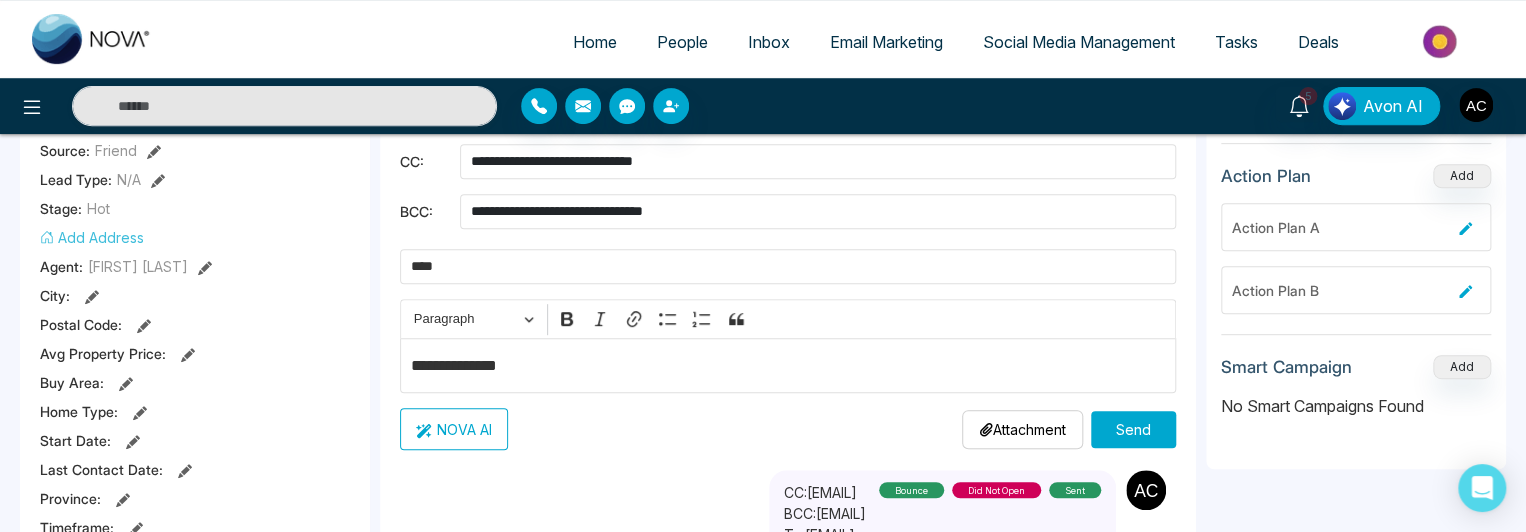 scroll, scrollTop: 388, scrollLeft: 0, axis: vertical 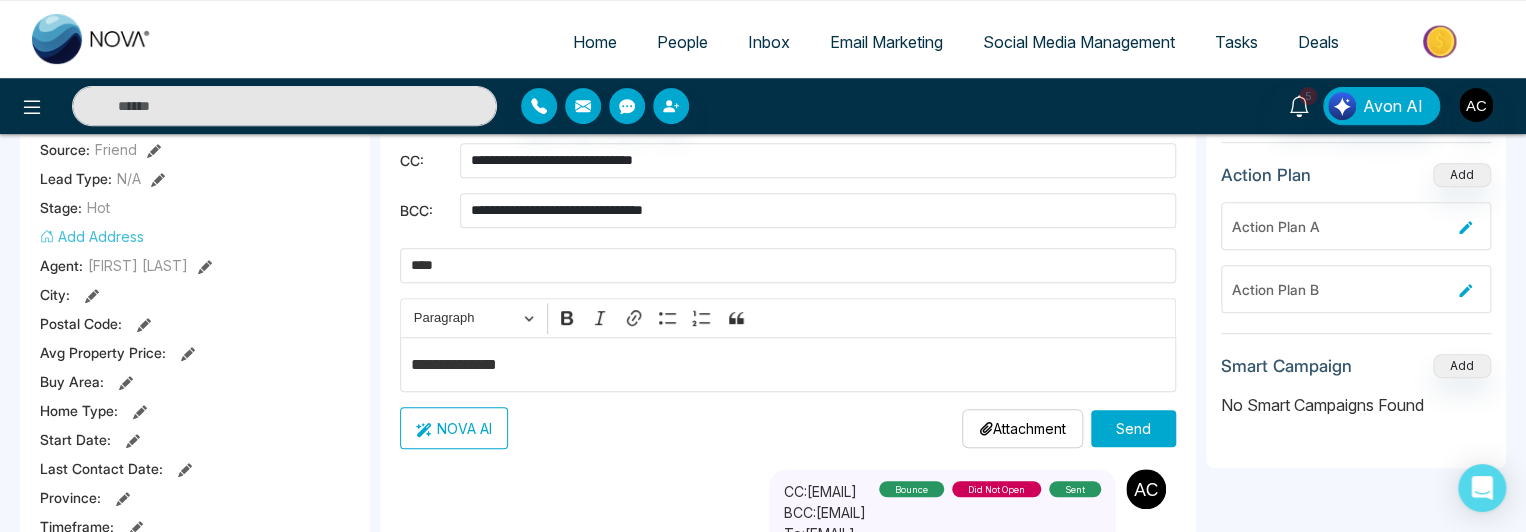 click on "Send" at bounding box center [1133, 428] 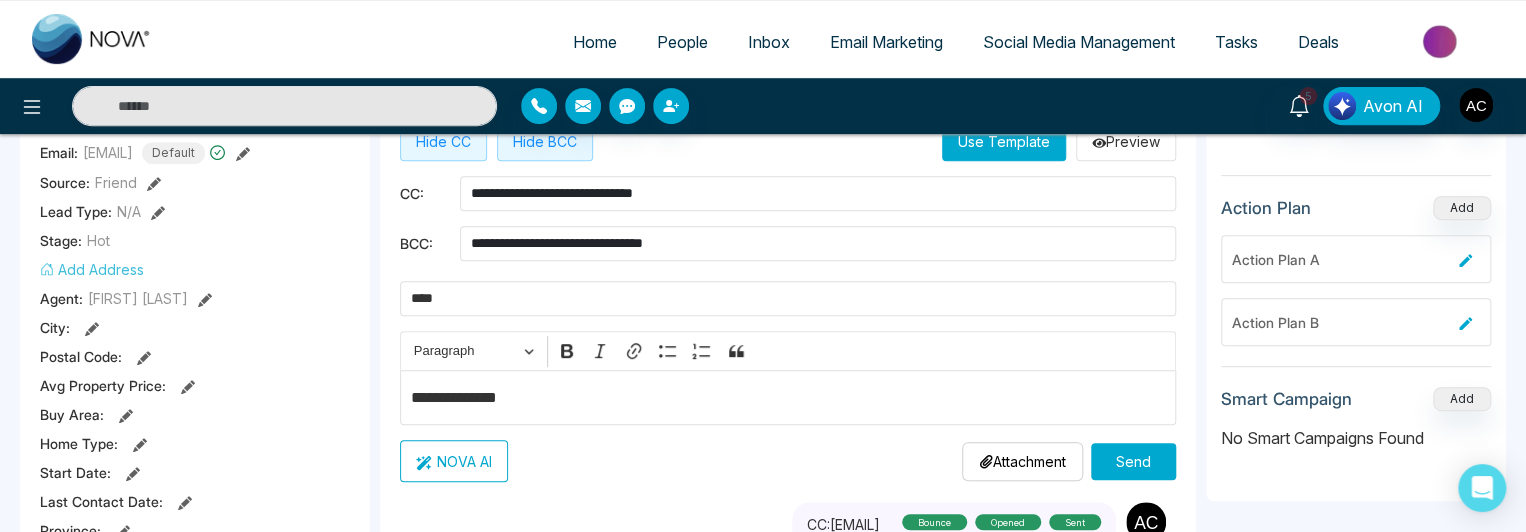 scroll, scrollTop: 384, scrollLeft: 0, axis: vertical 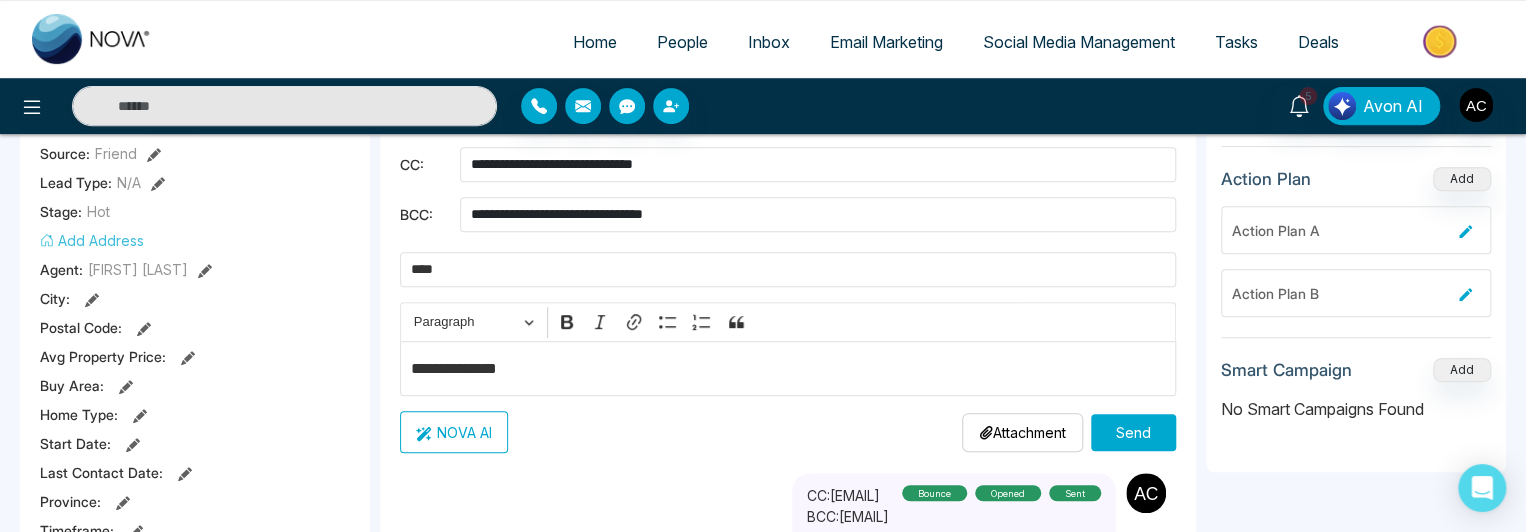 click on "Send" at bounding box center (1133, 432) 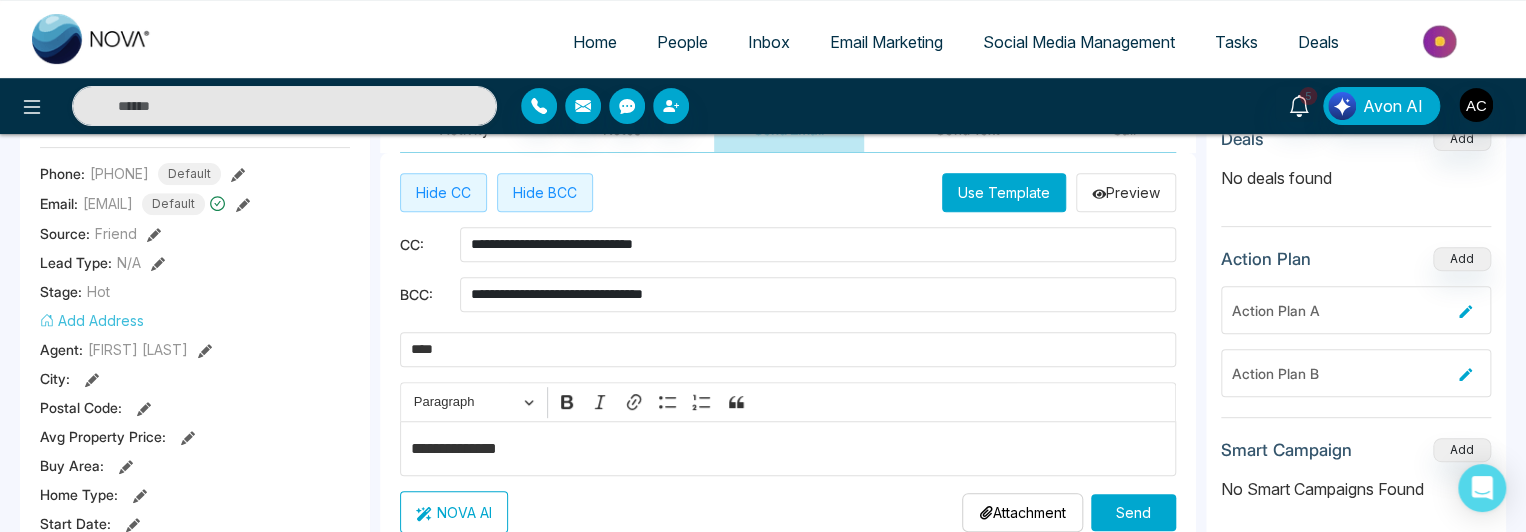 scroll, scrollTop: 300, scrollLeft: 0, axis: vertical 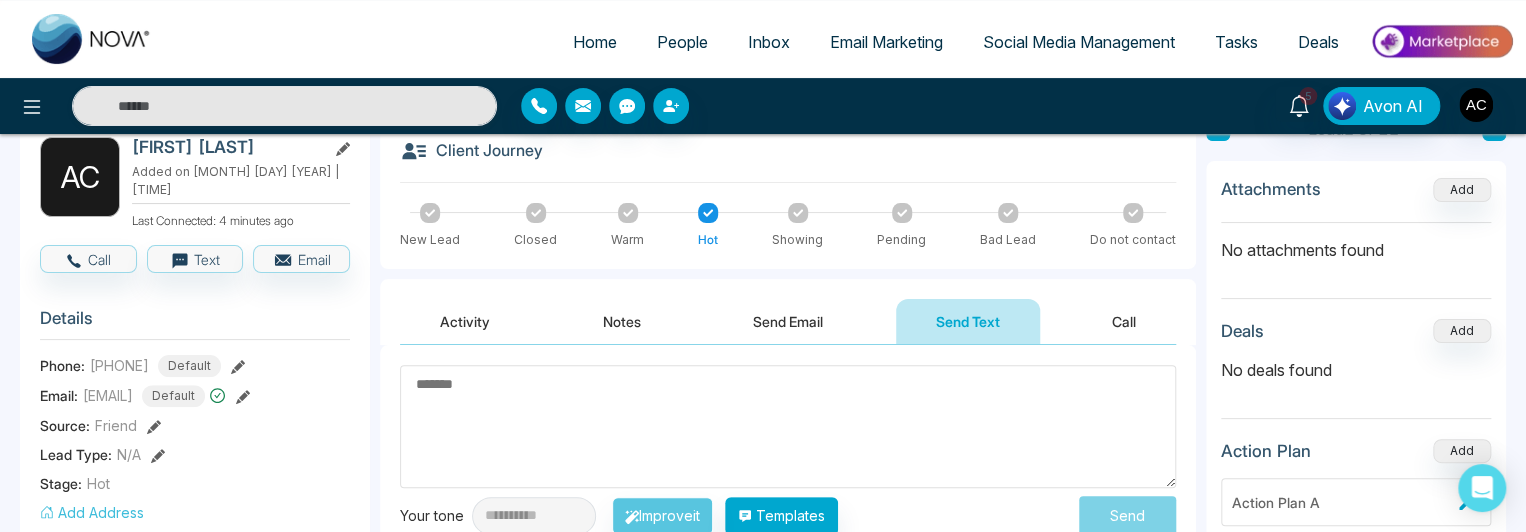 click on "Send Email" at bounding box center [788, 321] 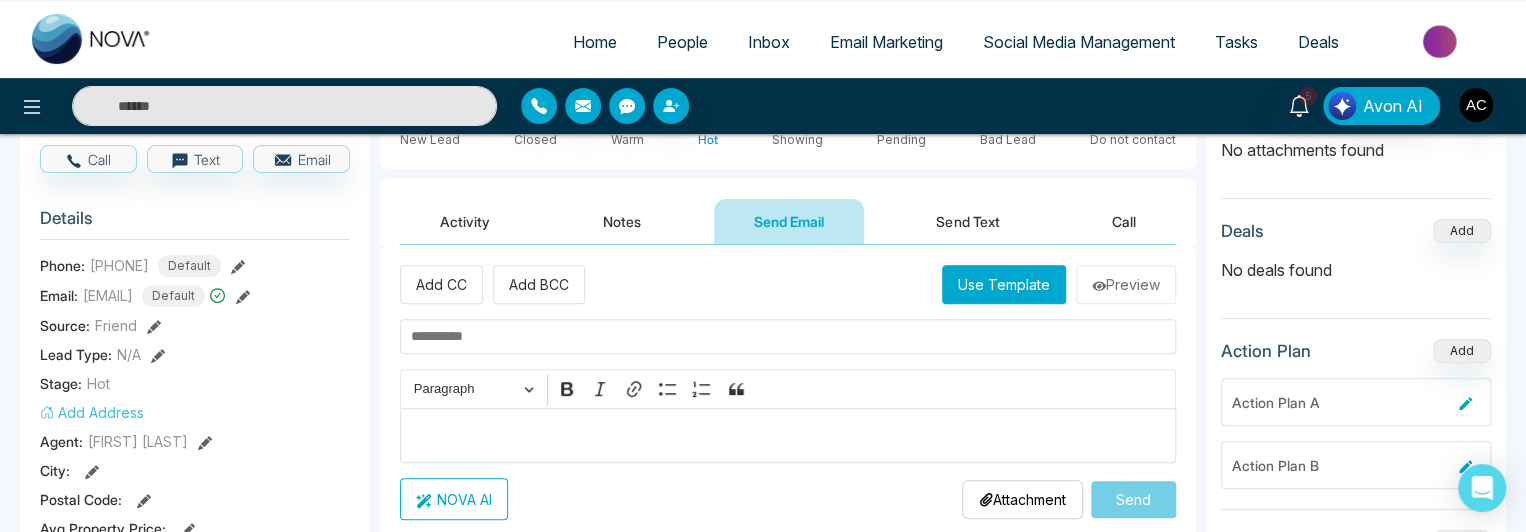 scroll, scrollTop: 224, scrollLeft: 0, axis: vertical 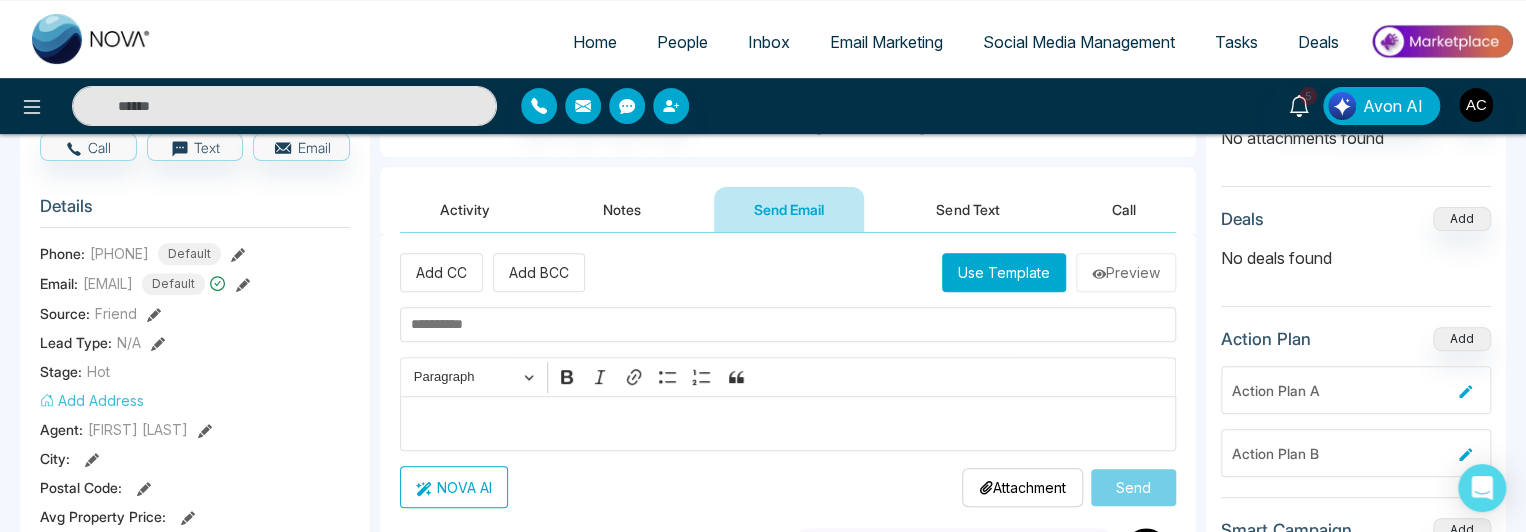 click at bounding box center [788, 324] 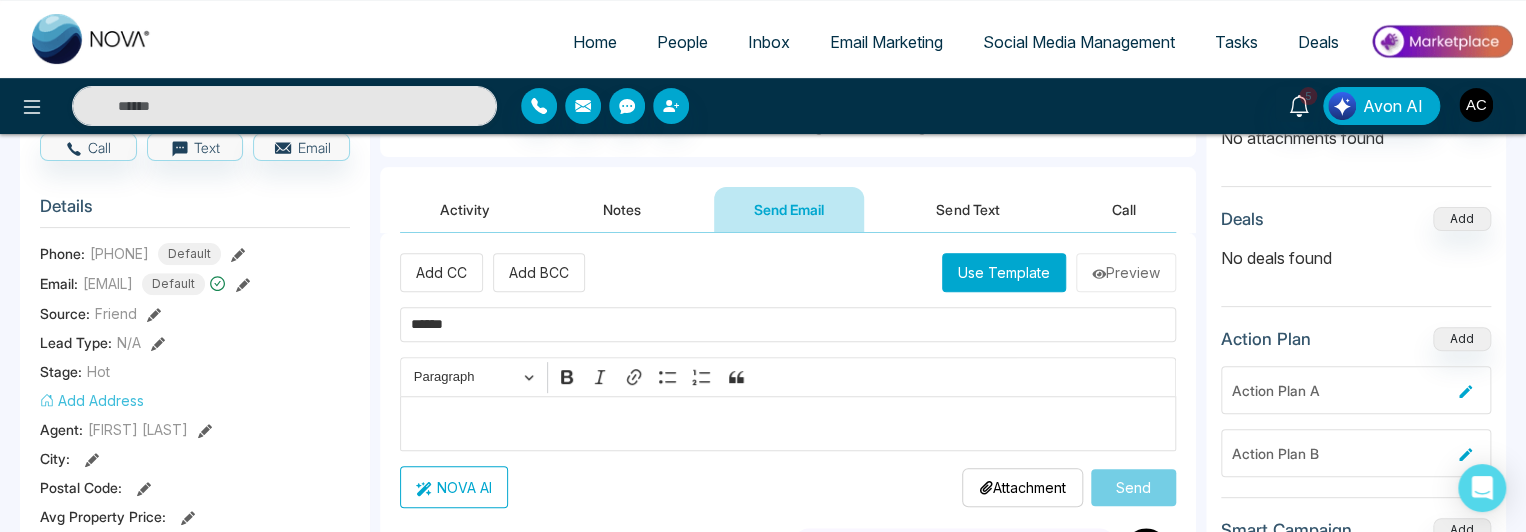 click at bounding box center [788, 424] 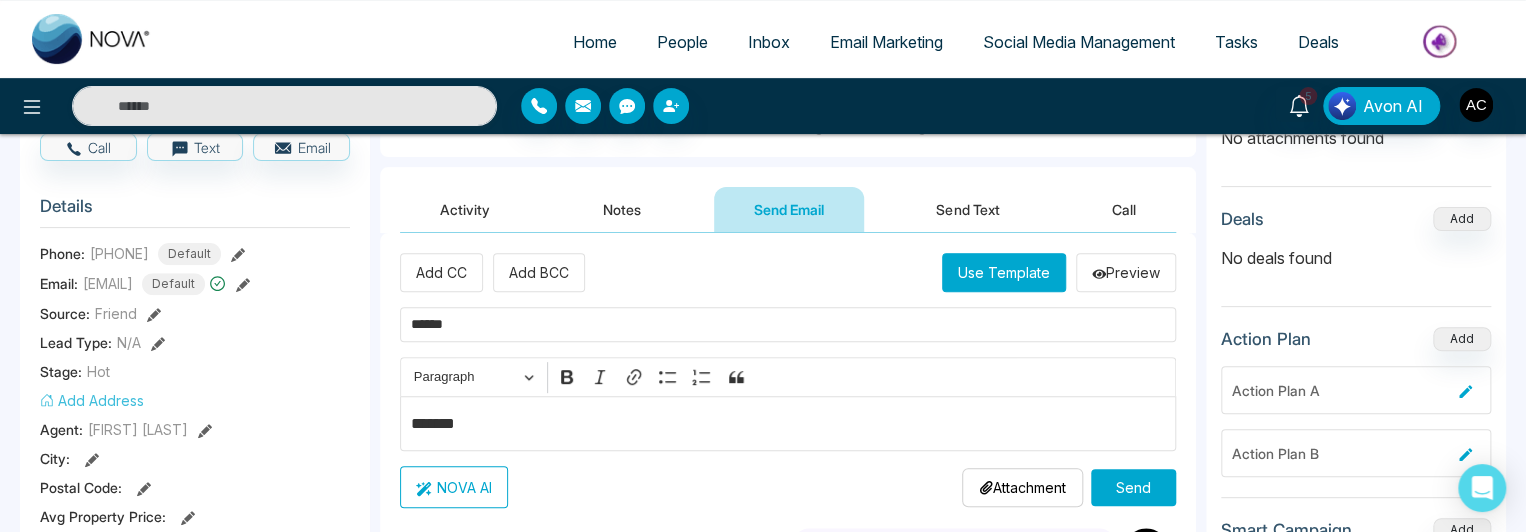 click on "Send" at bounding box center [1133, 487] 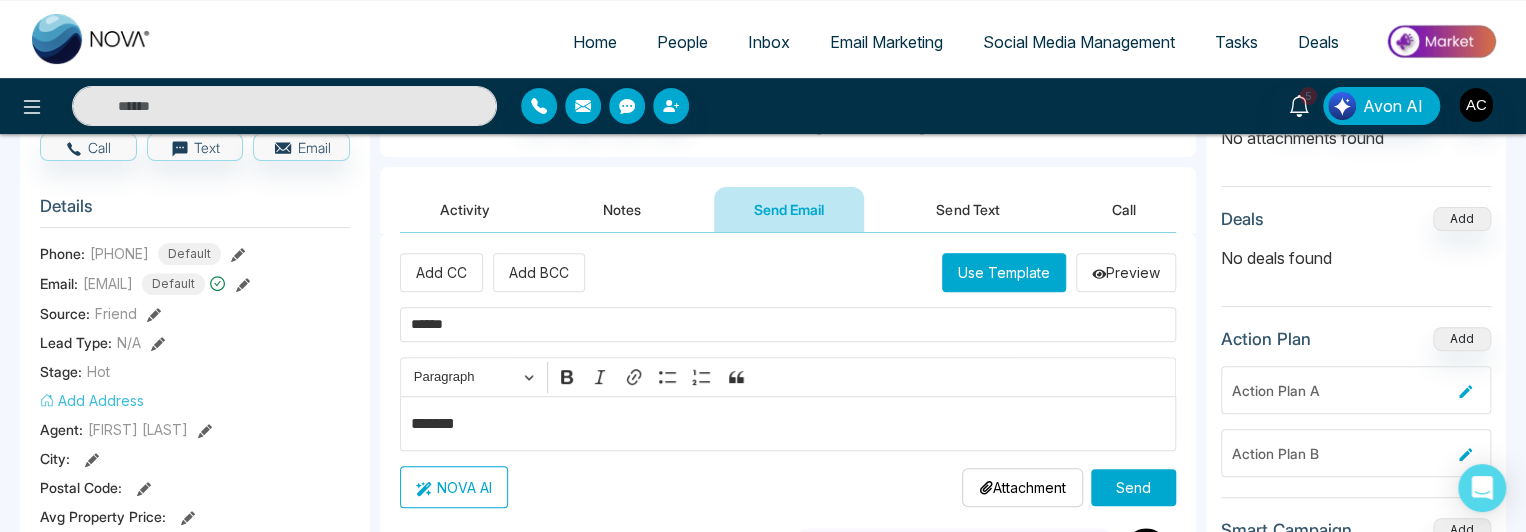 click on "Send" at bounding box center (1133, 487) 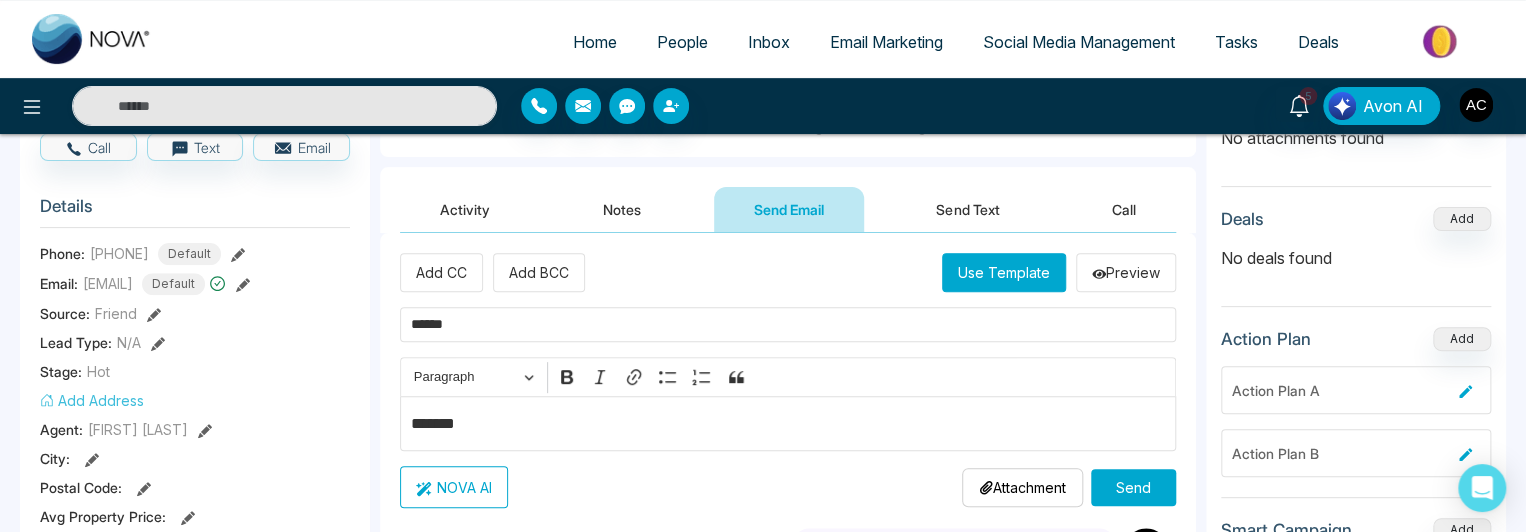 click on "Use Template" at bounding box center (1004, 272) 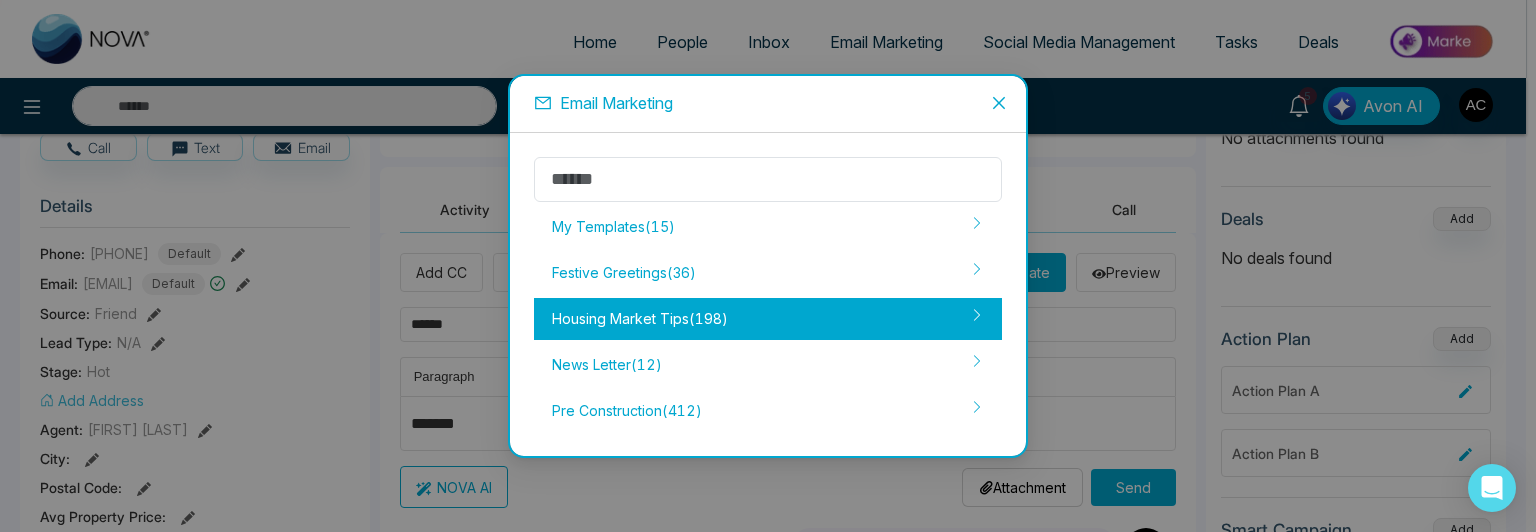 click on "Housing Market Tips  ( 198 )" at bounding box center (768, 319) 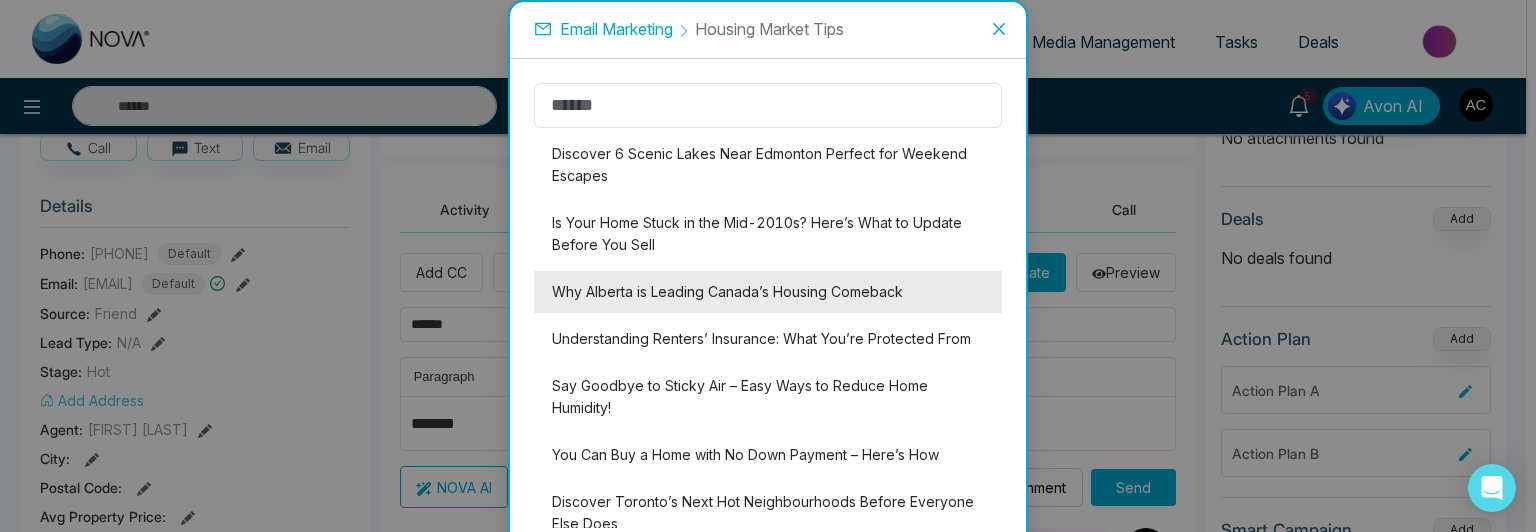 click on "Why Alberta is Leading Canada’s Housing Comeback" at bounding box center [768, 292] 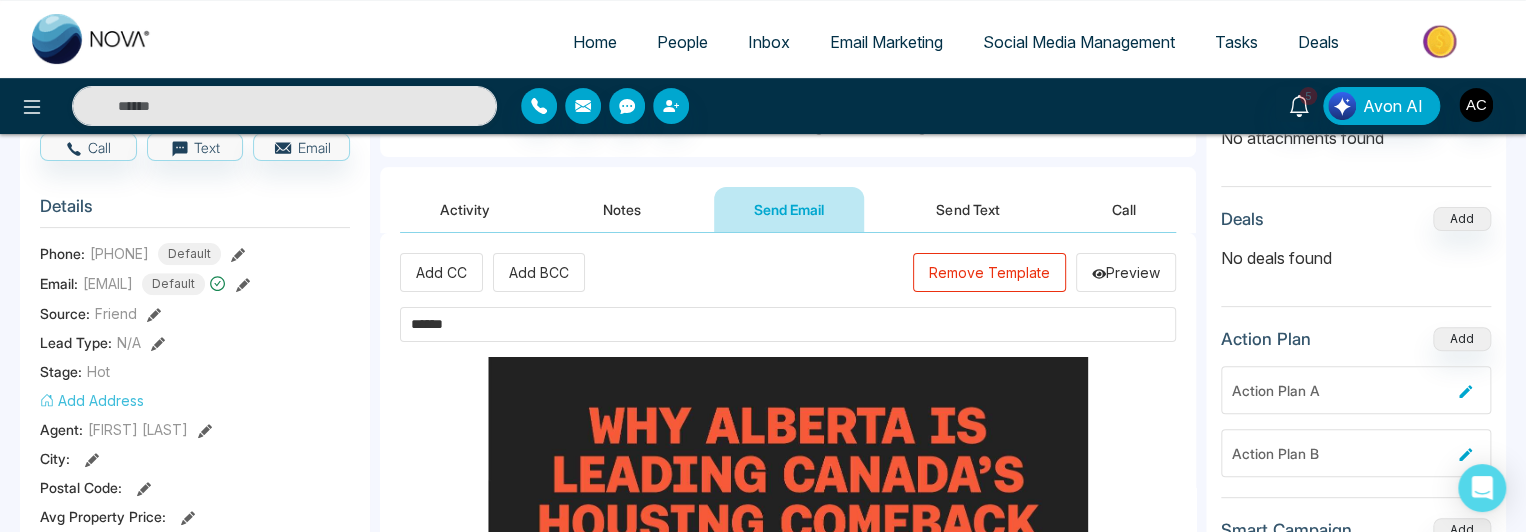 scroll, scrollTop: 302, scrollLeft: 0, axis: vertical 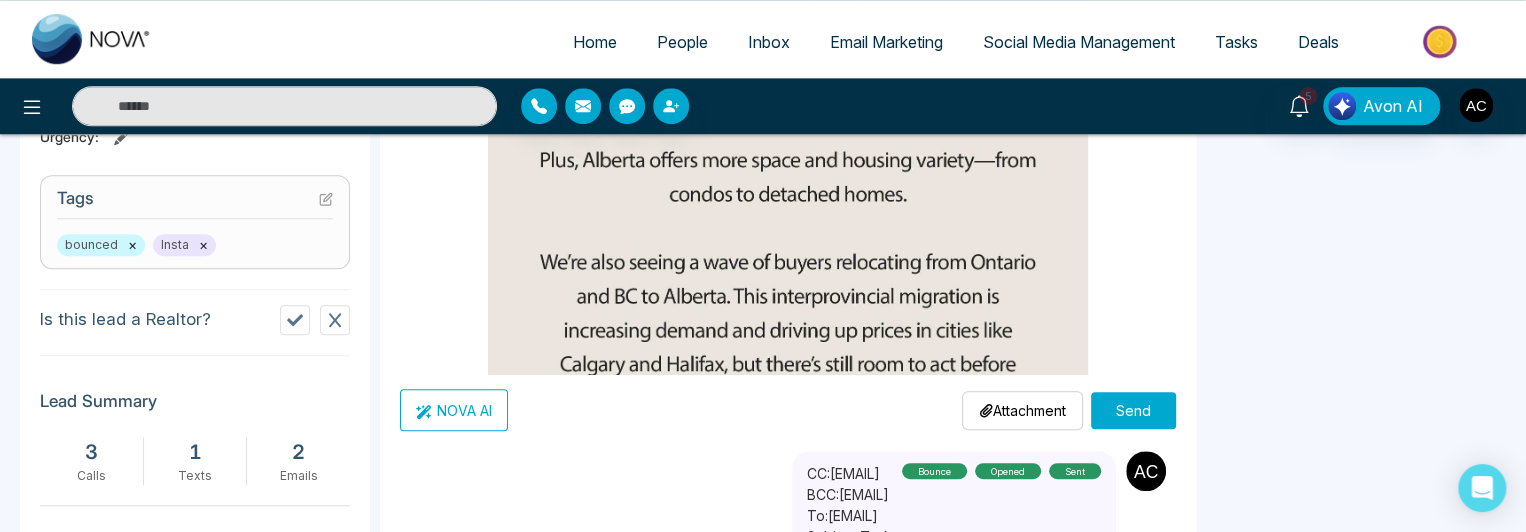 click on "Send" at bounding box center [1133, 410] 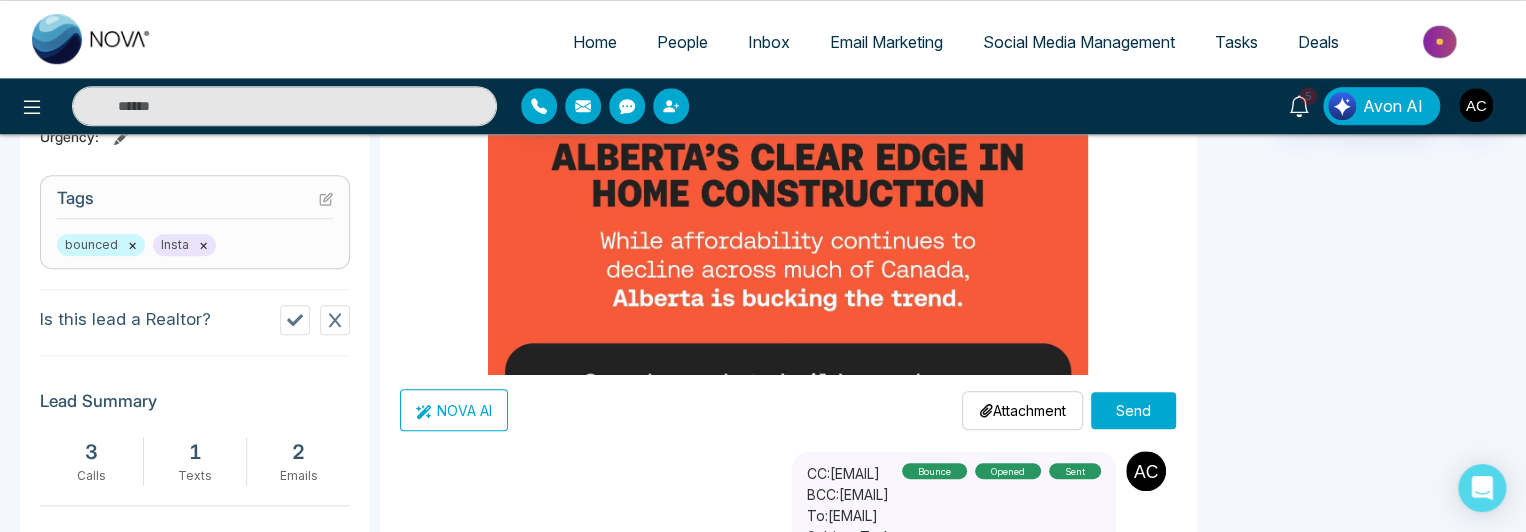 scroll, scrollTop: 0, scrollLeft: 0, axis: both 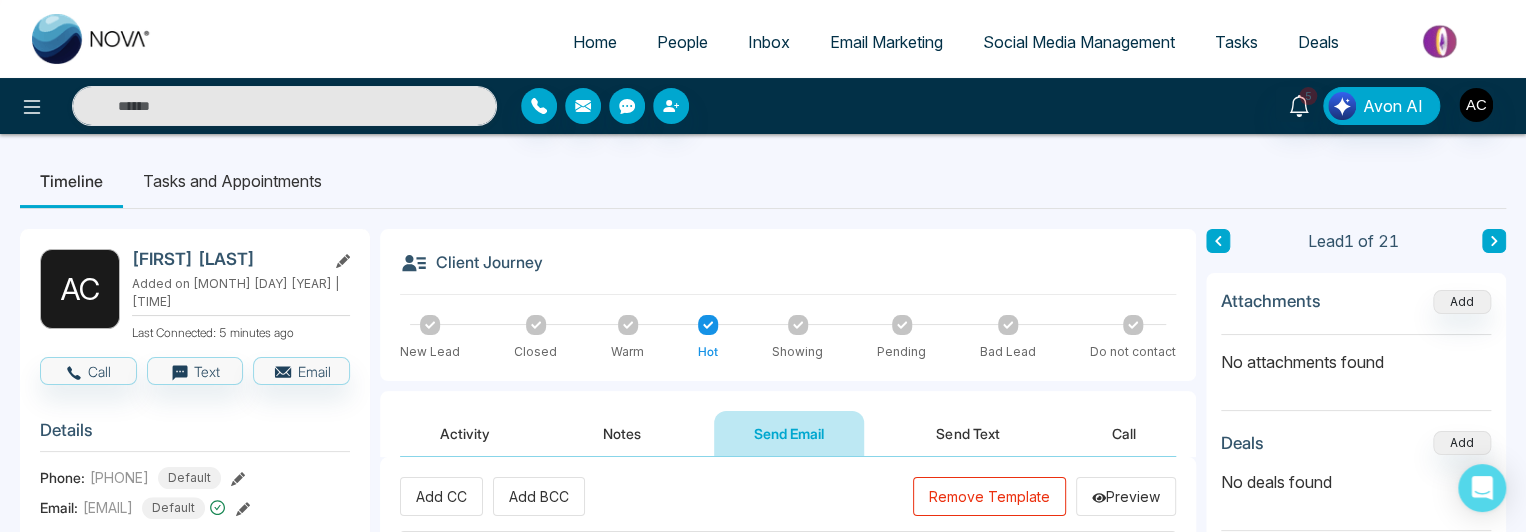 click on "Remove Template" at bounding box center [989, 496] 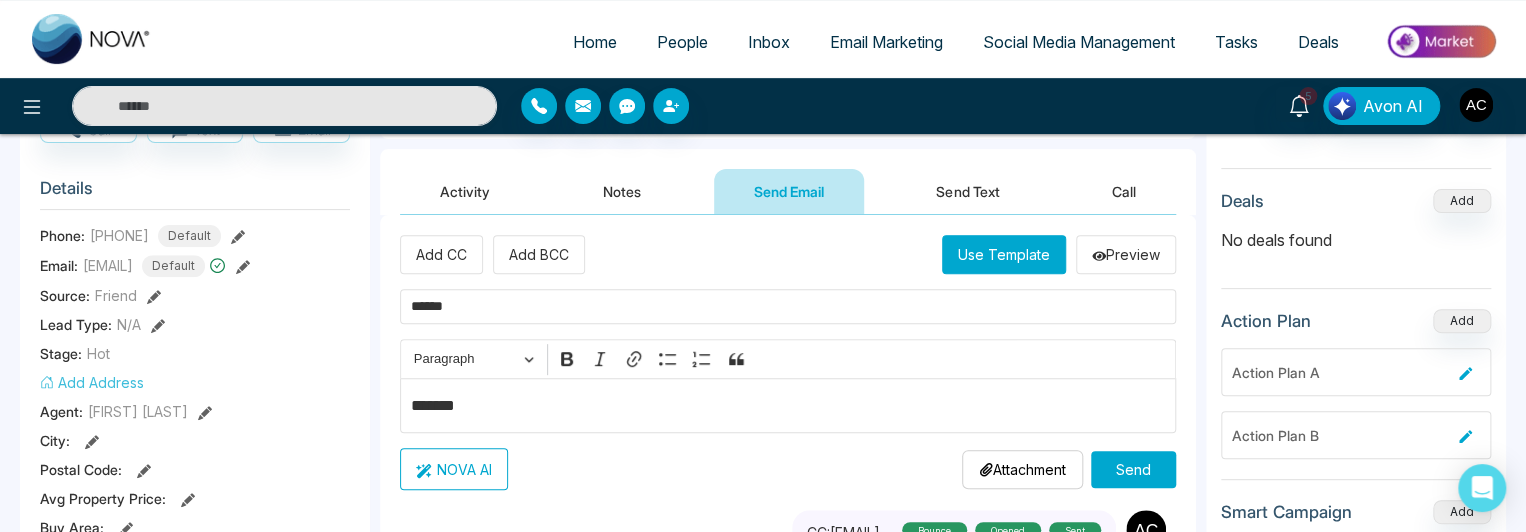 scroll, scrollTop: 243, scrollLeft: 0, axis: vertical 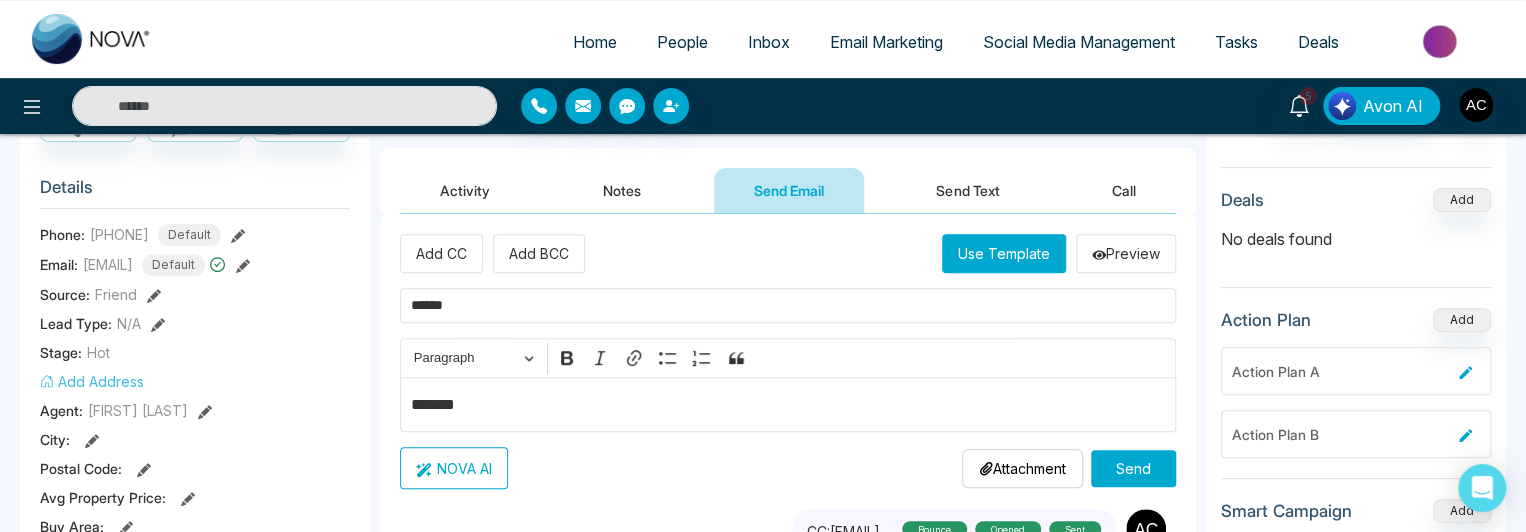 click on "******" at bounding box center [788, 305] 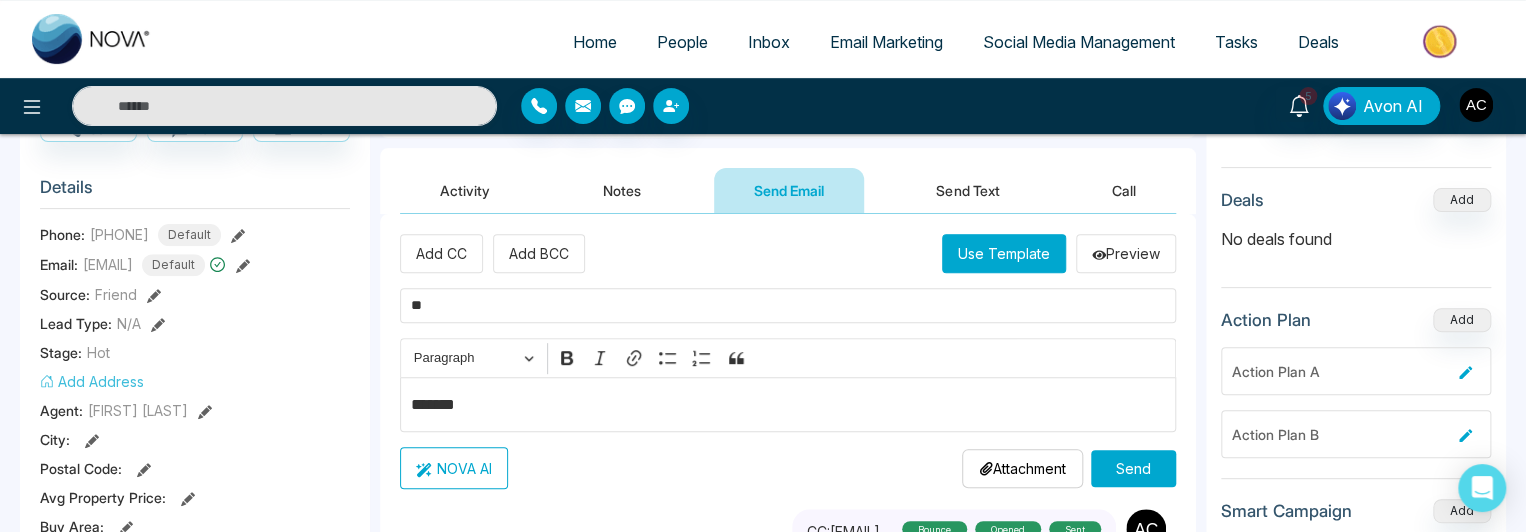 type on "*" 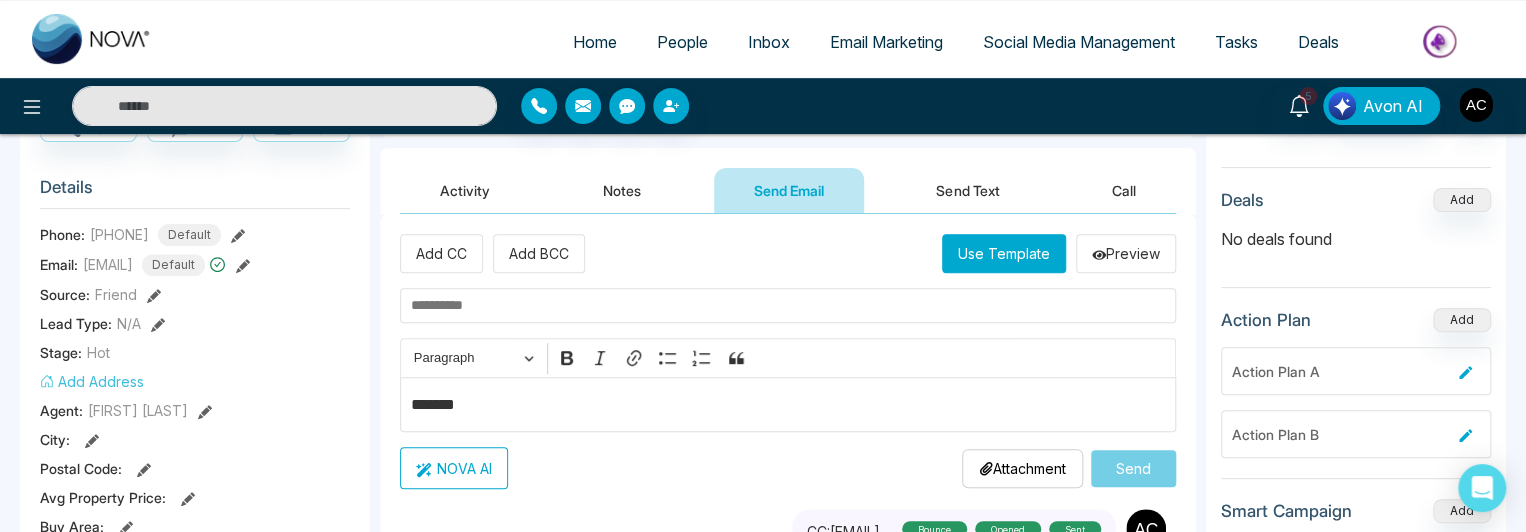 type 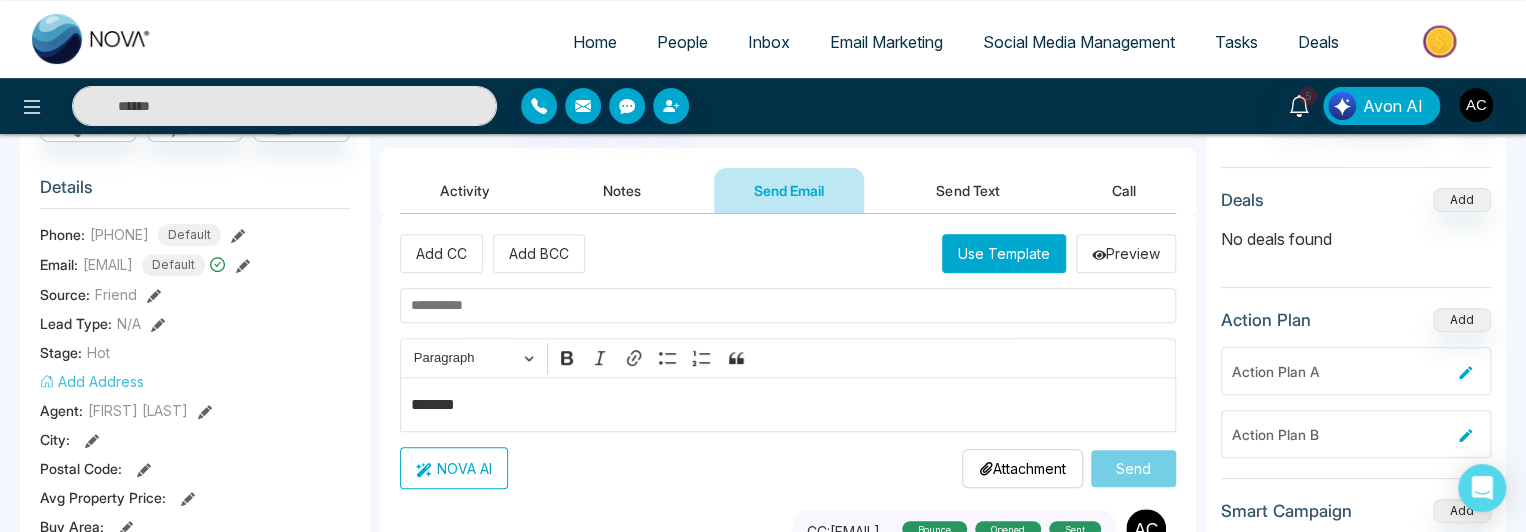 click on "*******" at bounding box center [788, 405] 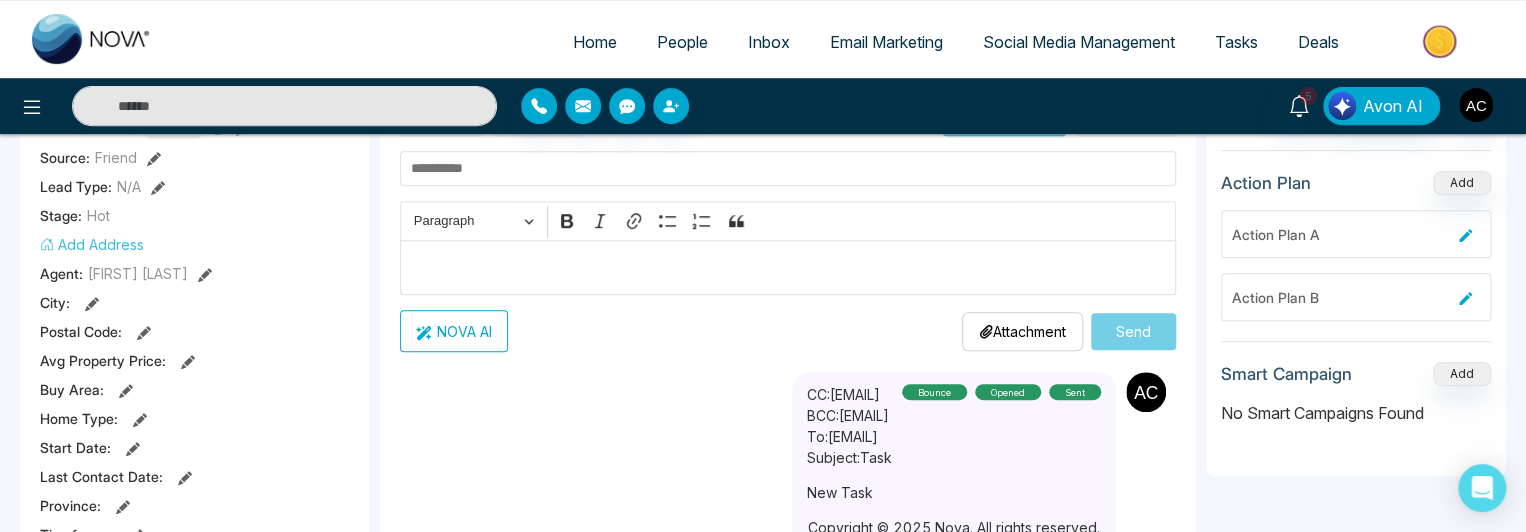 scroll, scrollTop: 384, scrollLeft: 0, axis: vertical 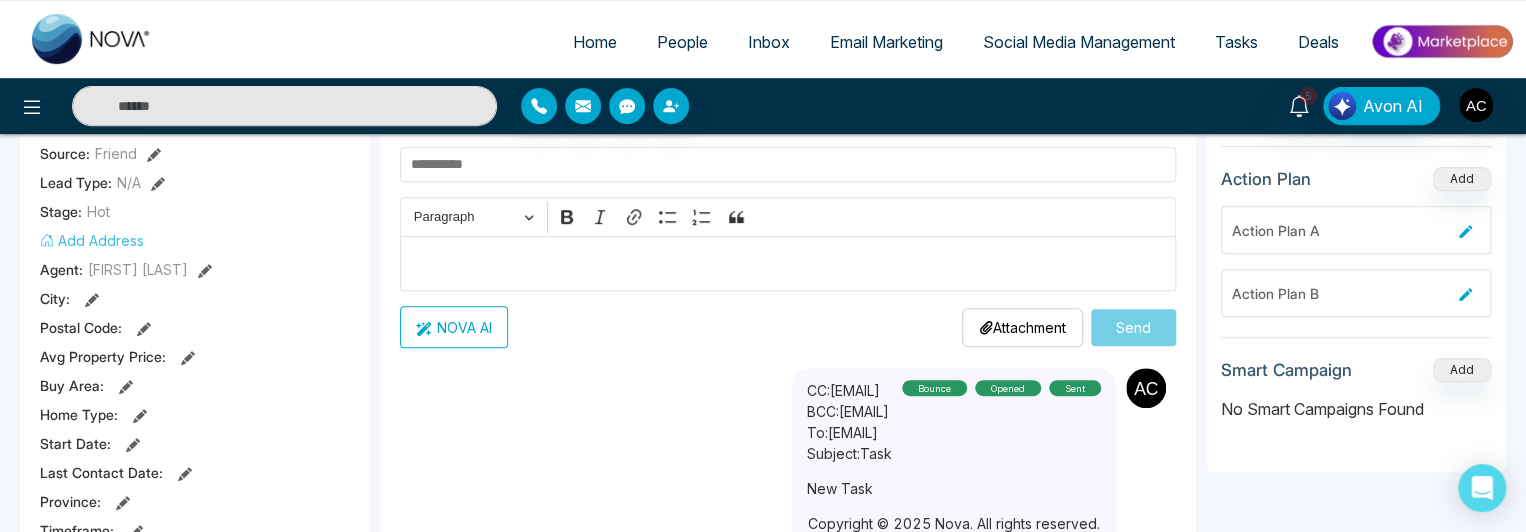 click at bounding box center (788, 264) 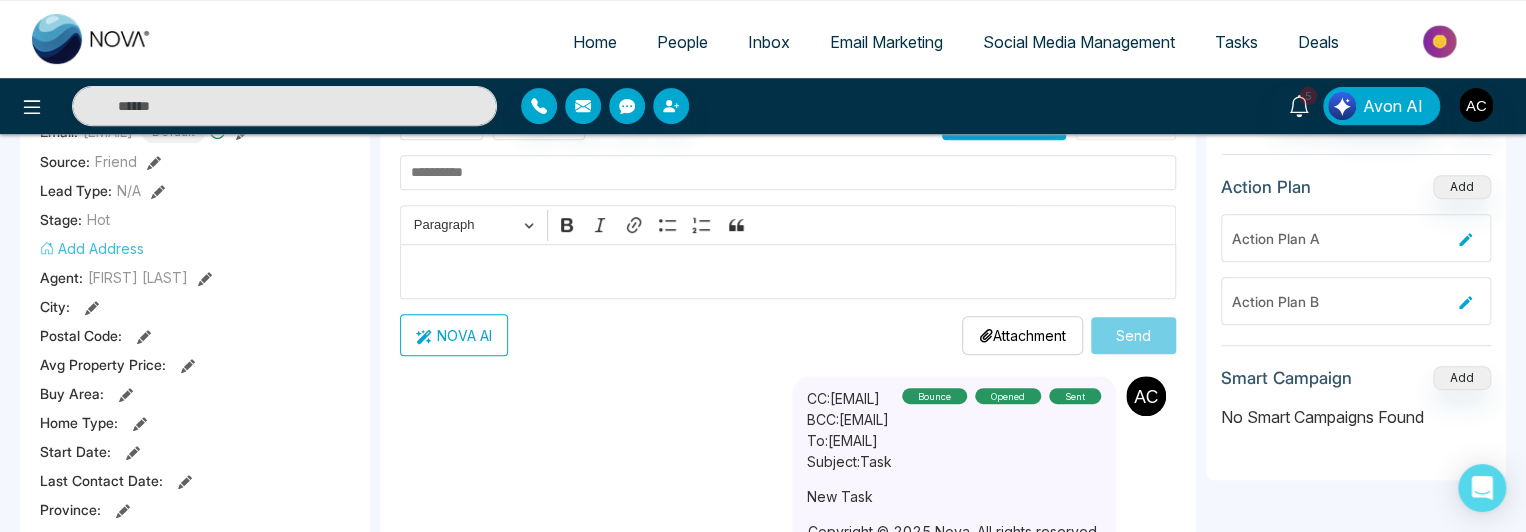 scroll, scrollTop: 279, scrollLeft: 0, axis: vertical 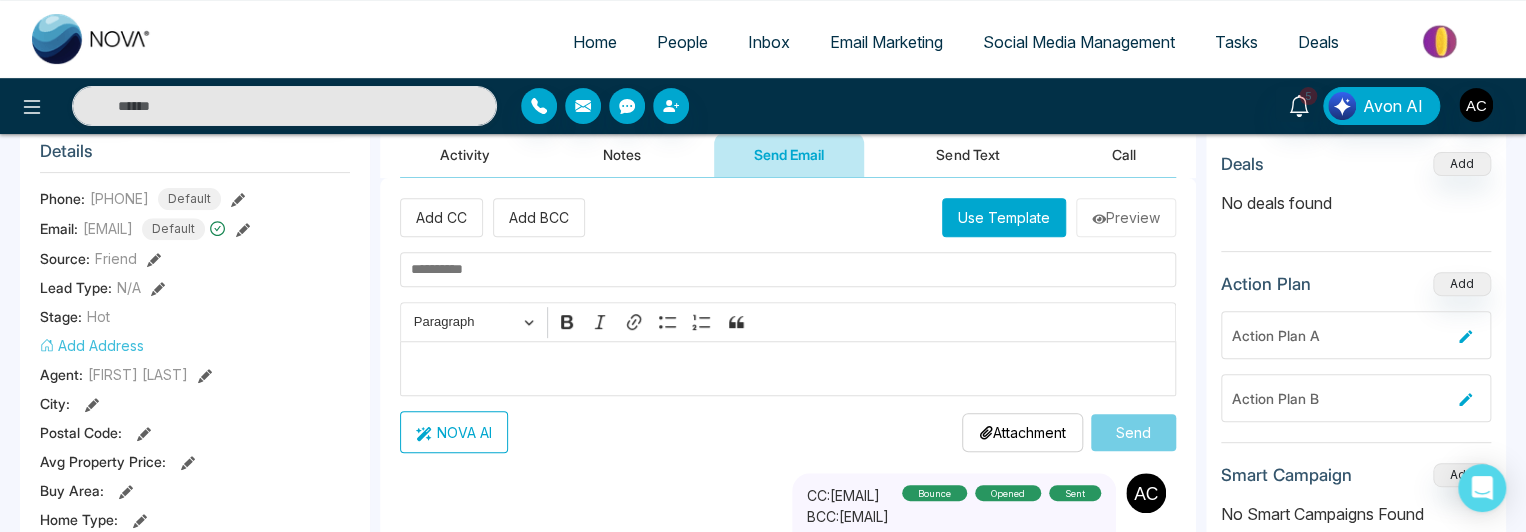 click at bounding box center (788, 369) 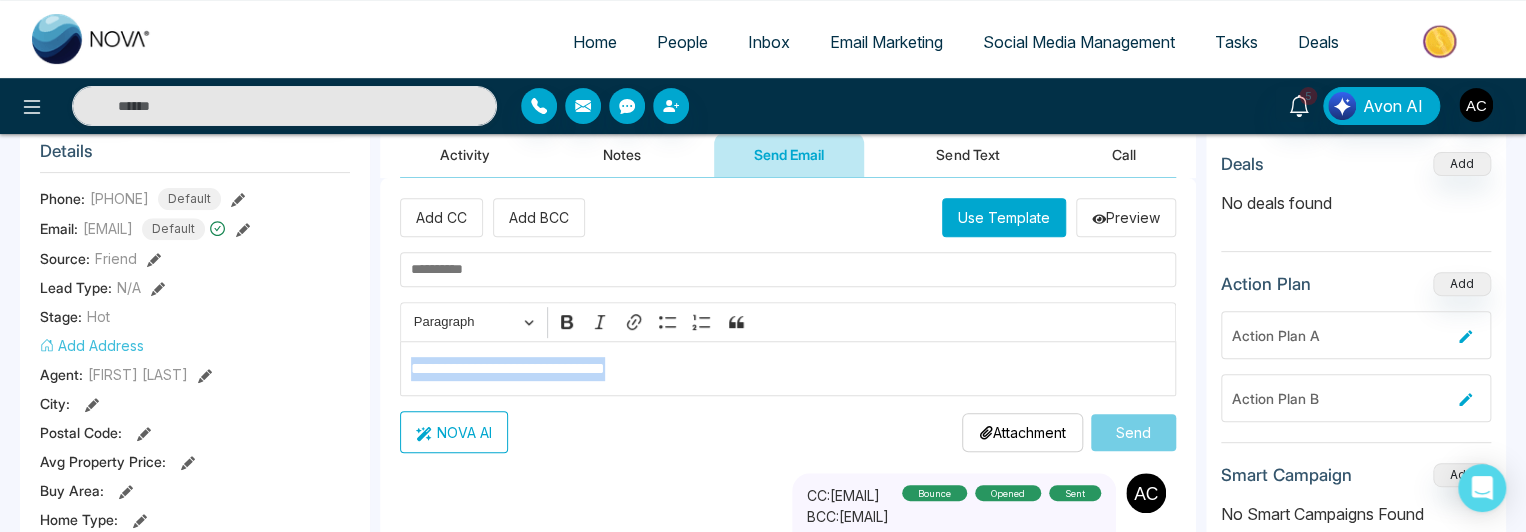 drag, startPoint x: 684, startPoint y: 364, endPoint x: 410, endPoint y: 371, distance: 274.08942 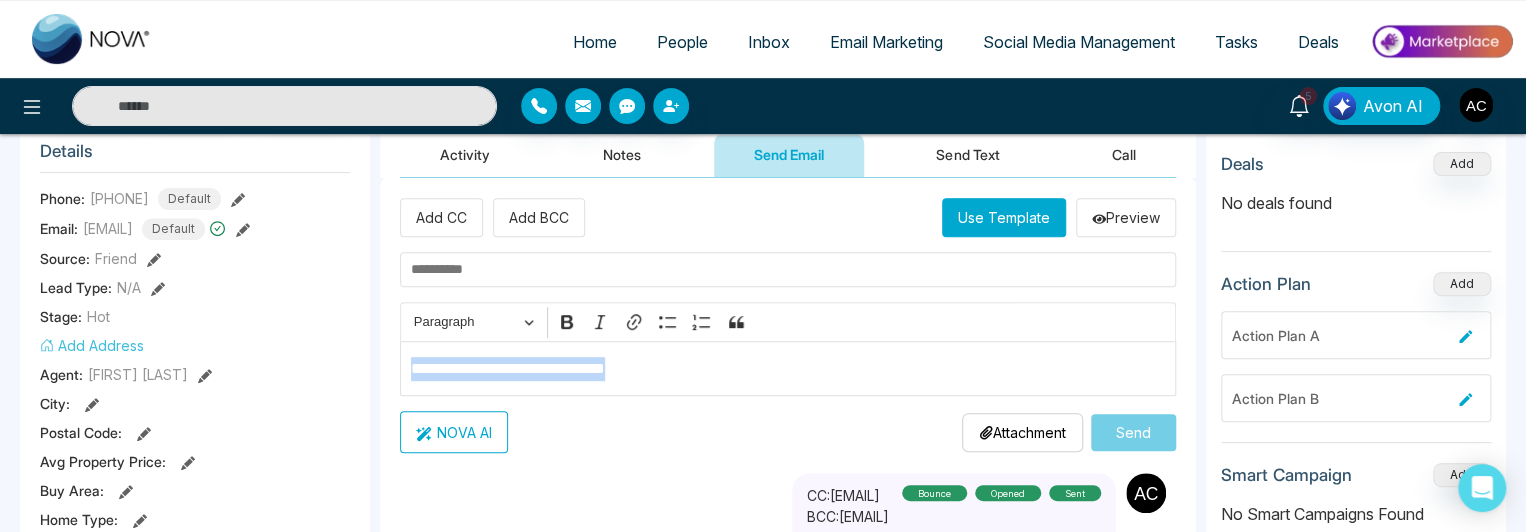 click on "**********" at bounding box center (788, 369) 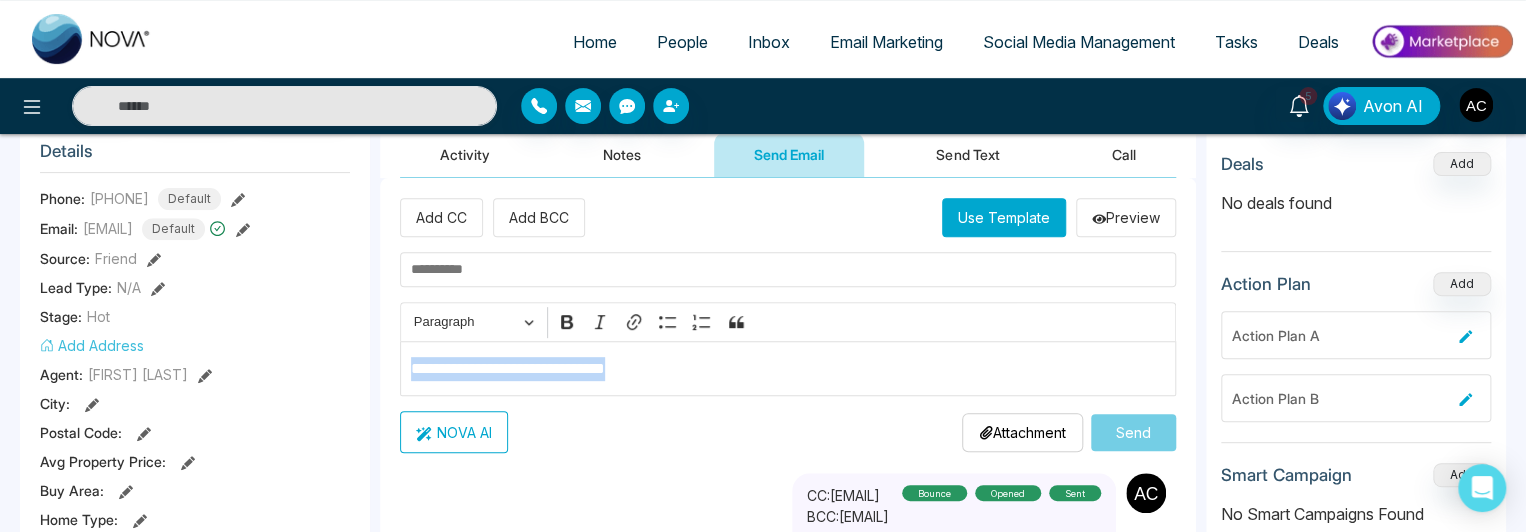 copy on "**********" 